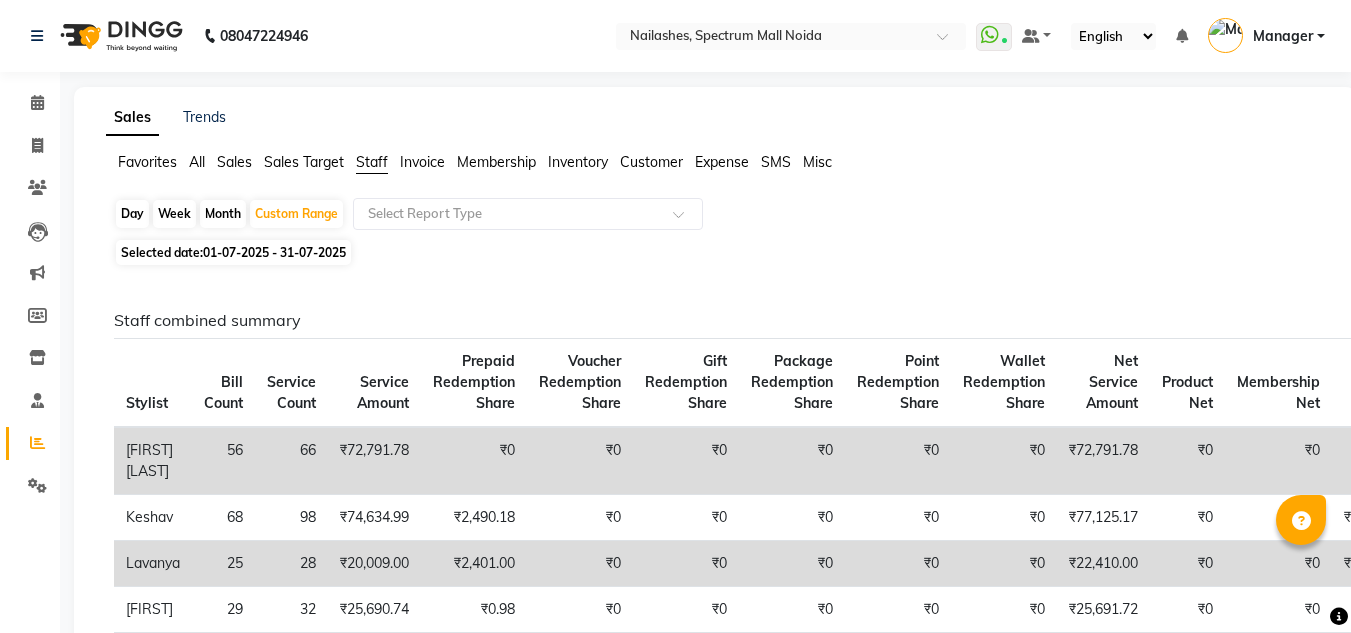 scroll, scrollTop: 199, scrollLeft: 0, axis: vertical 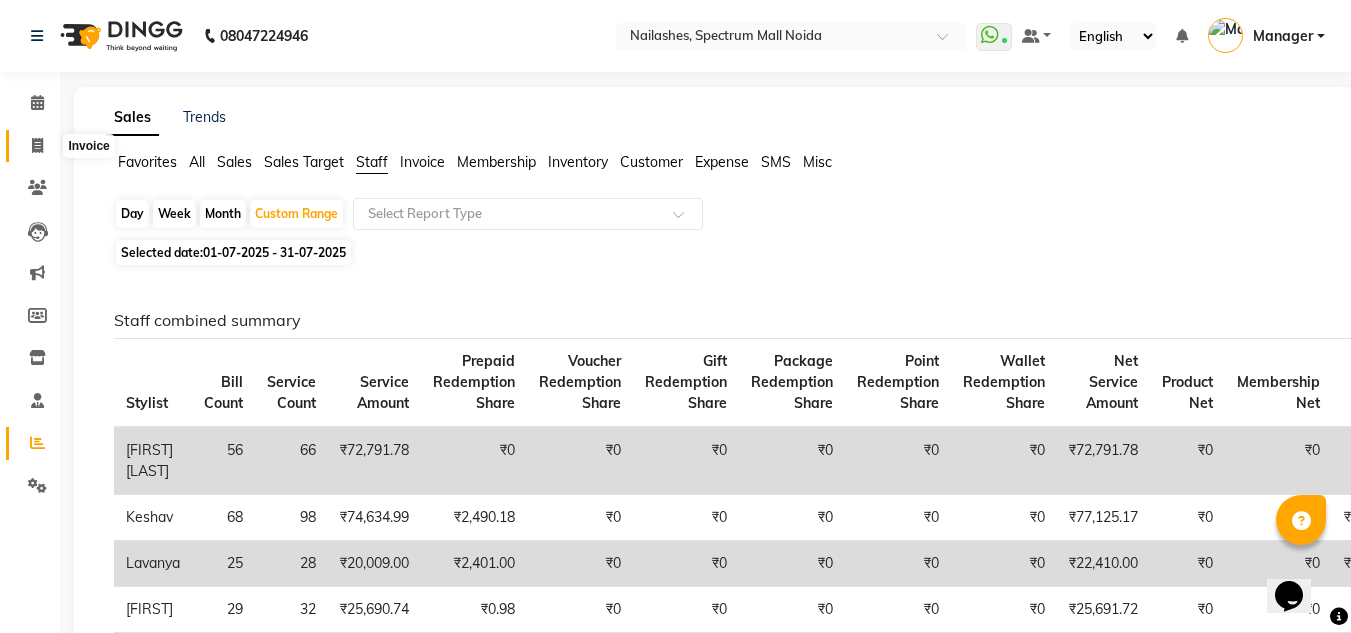 click 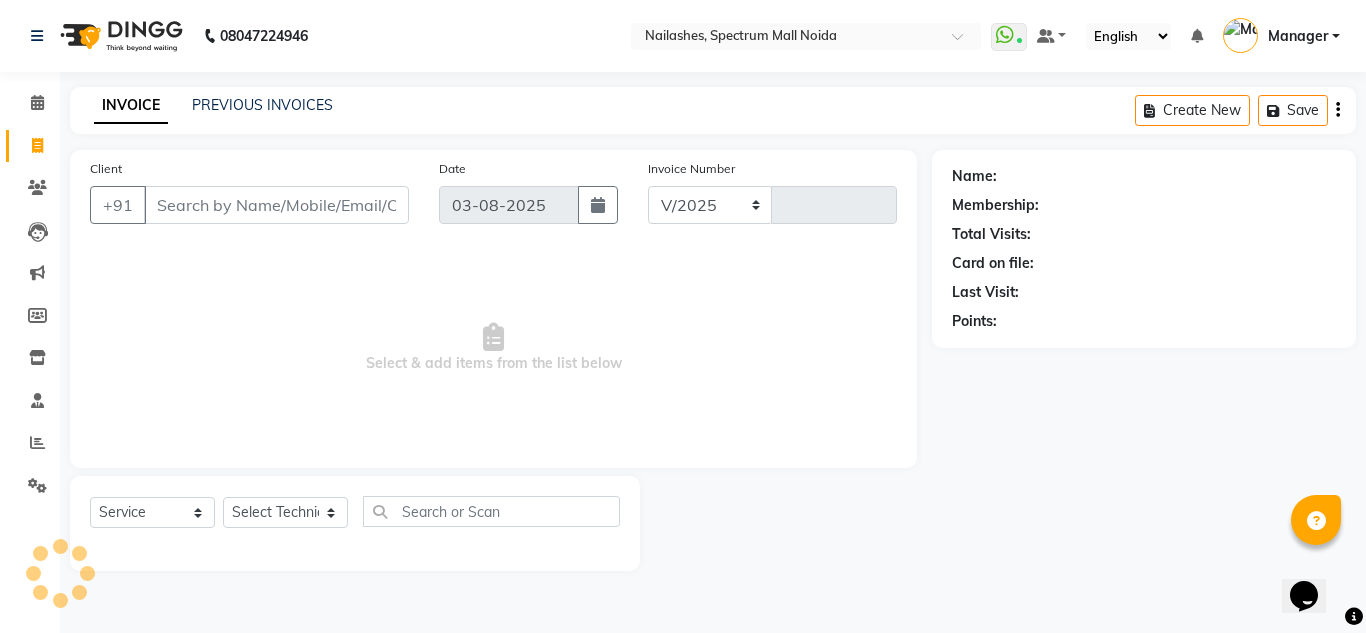 select on "6068" 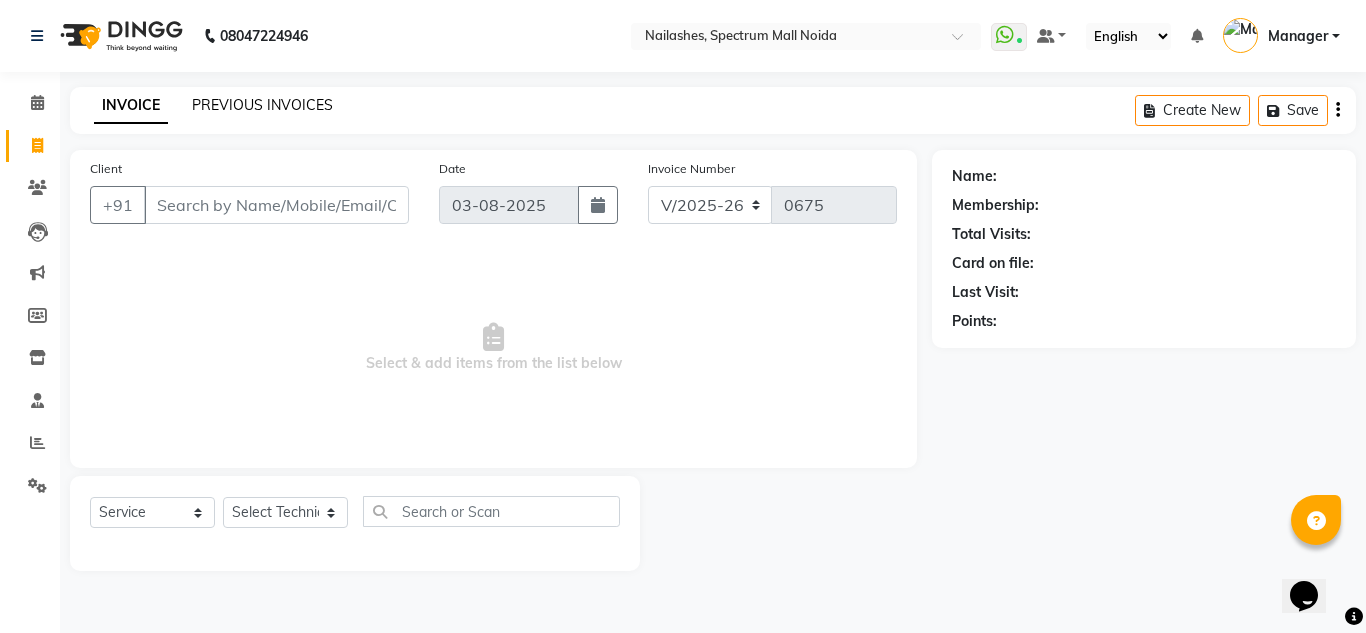 click on "PREVIOUS INVOICES" 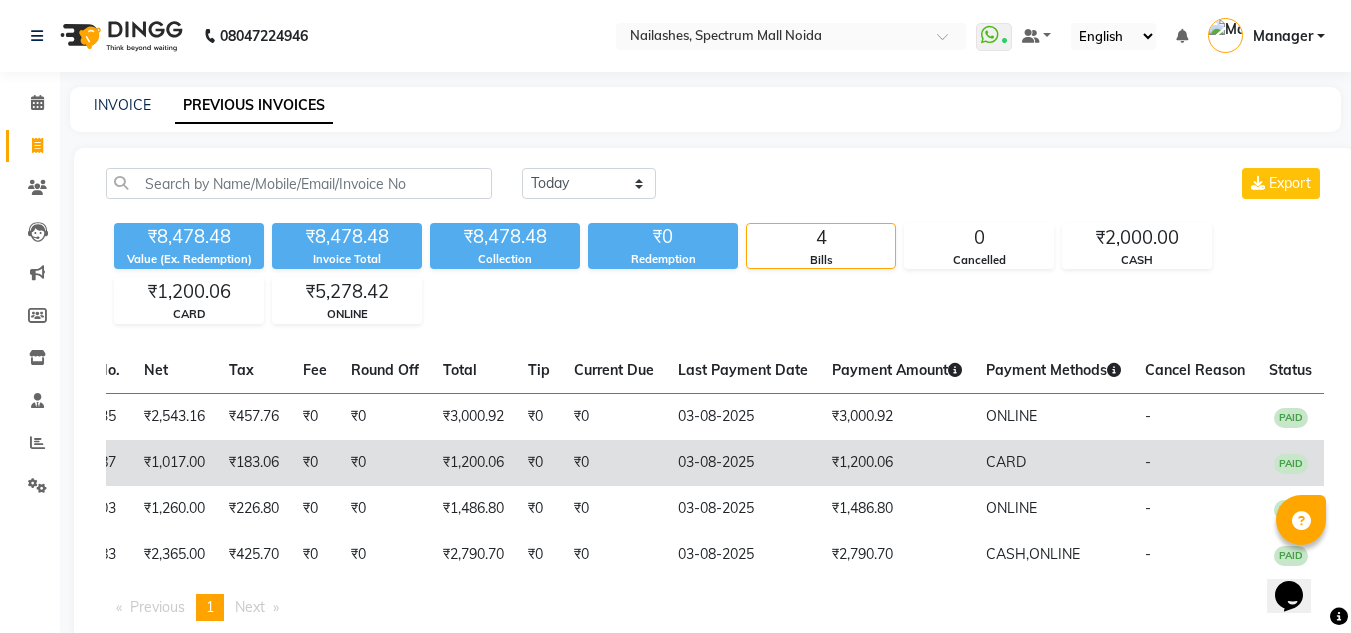 scroll, scrollTop: 0, scrollLeft: 0, axis: both 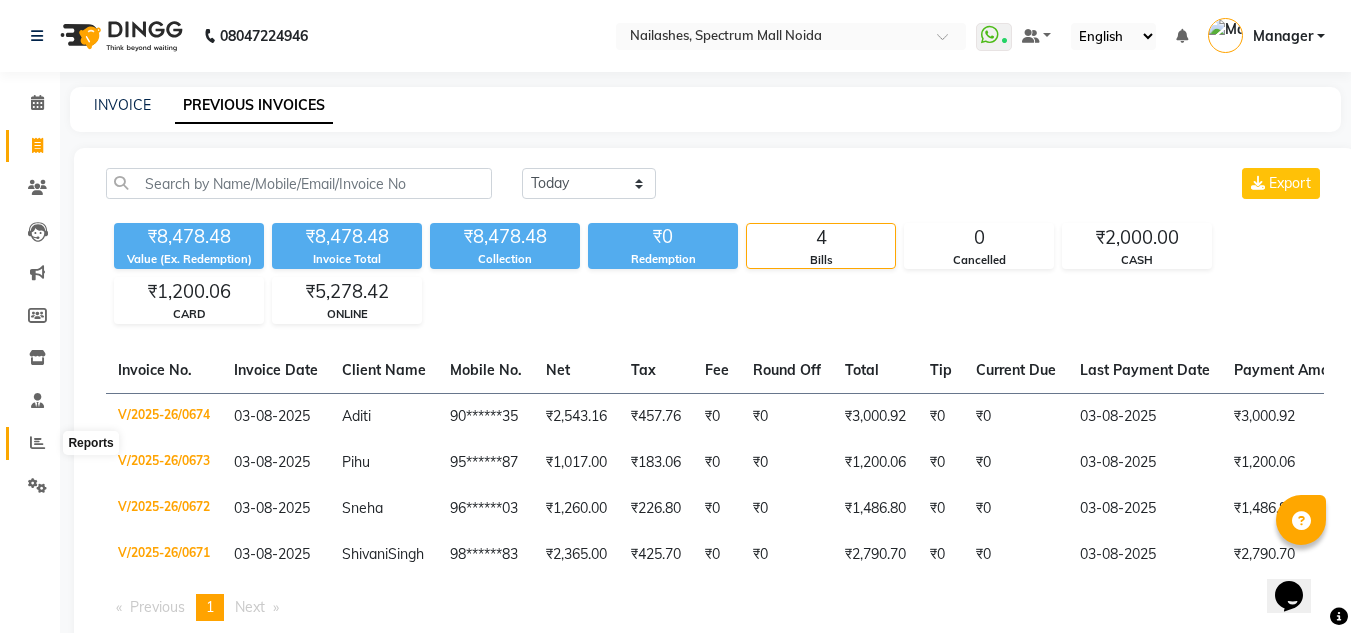 click 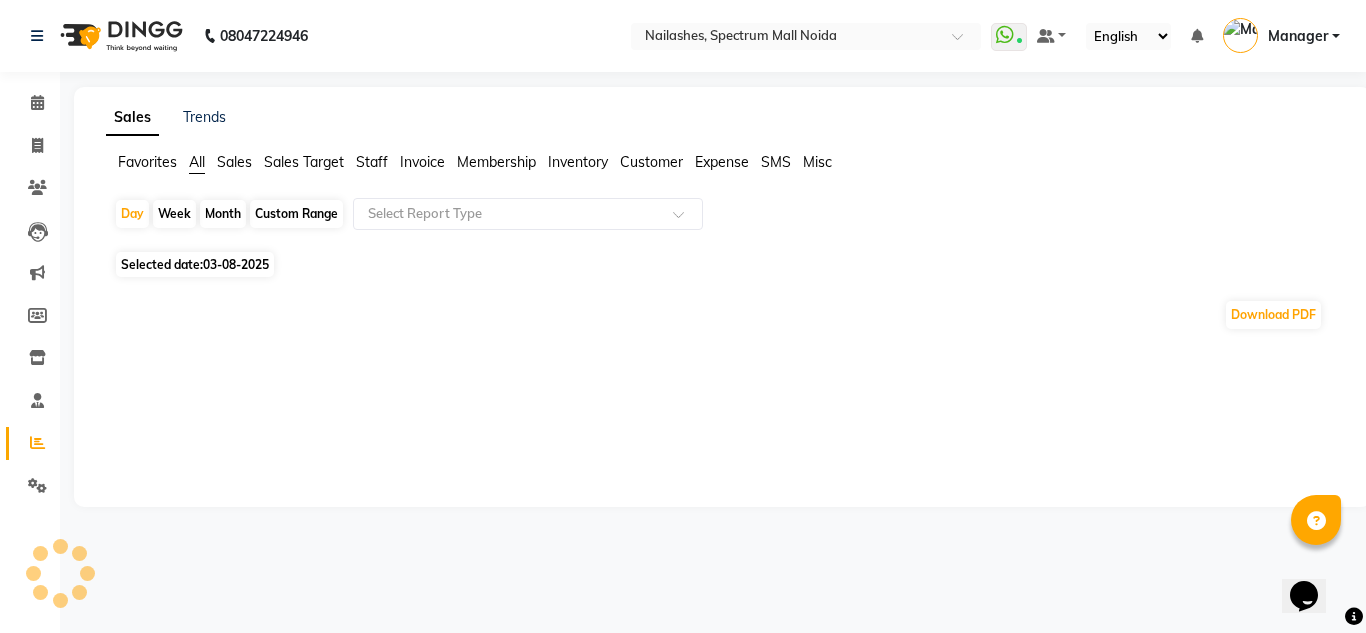 click on "Staff" 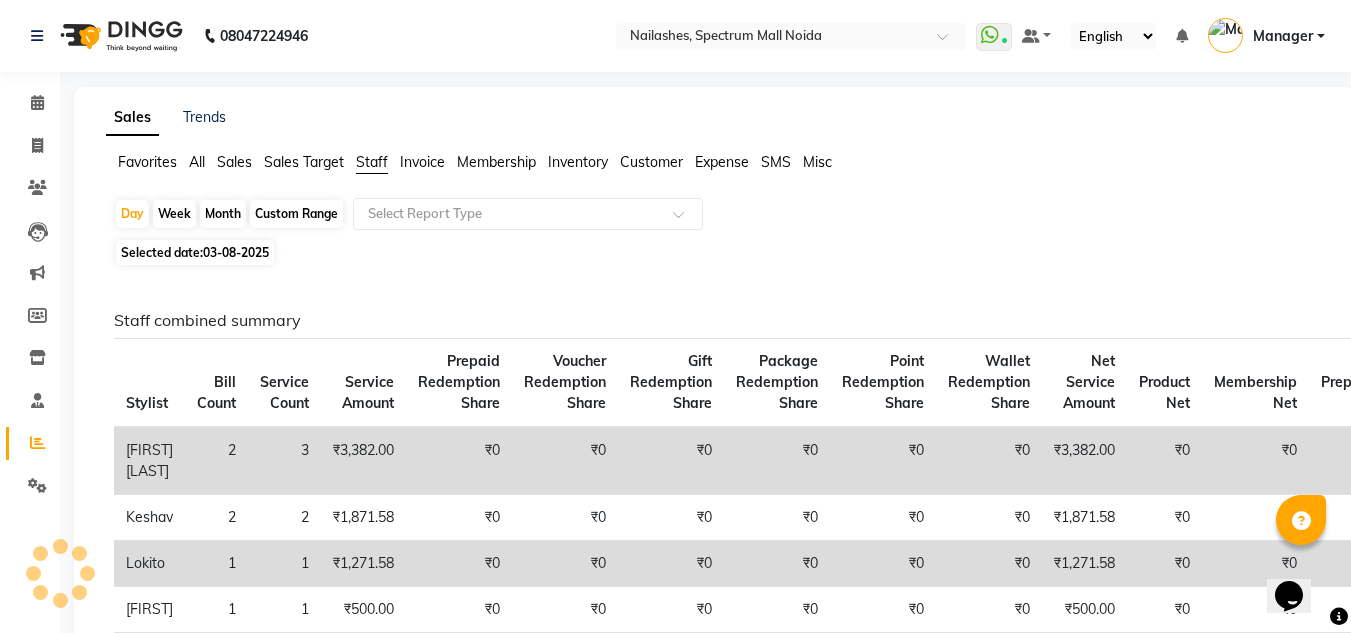 click on "Custom Range" 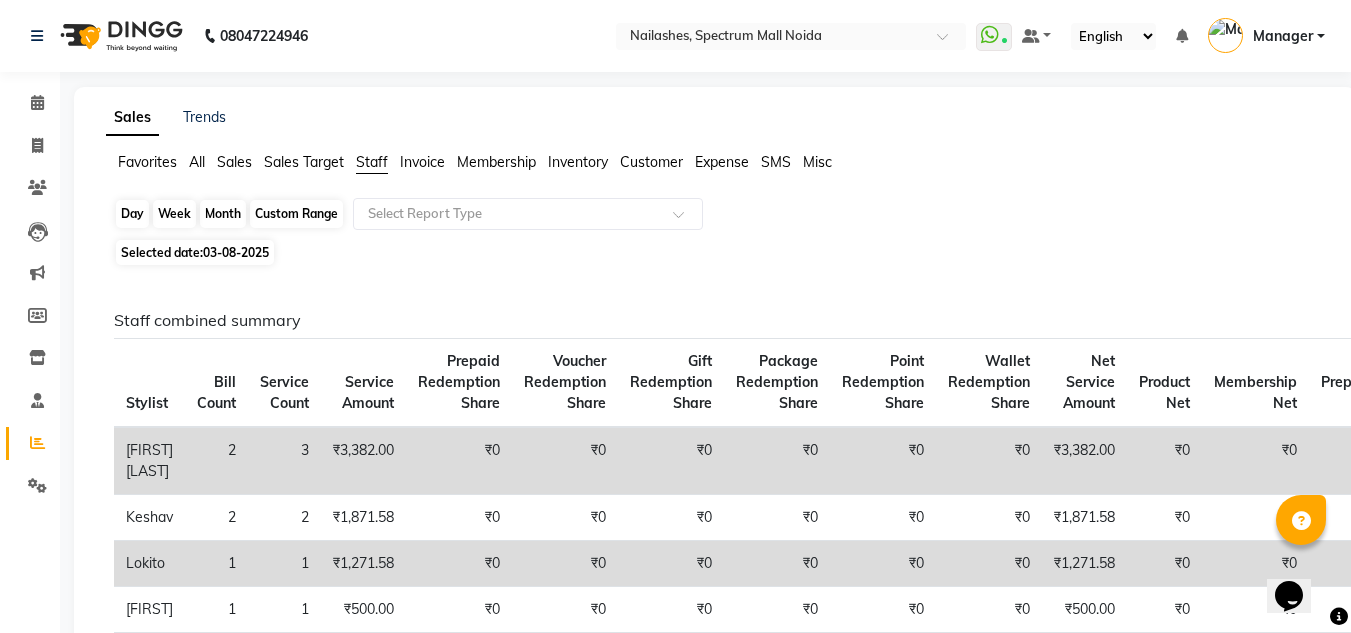 click on "Custom Range" 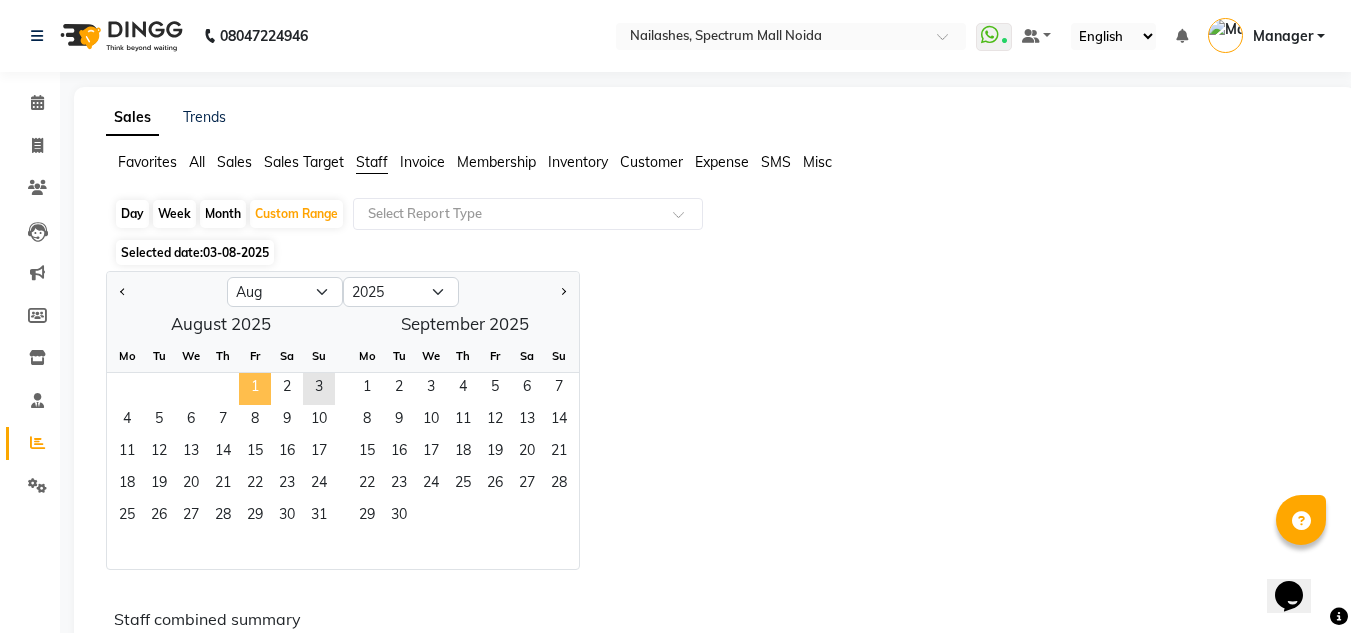 click on "1" 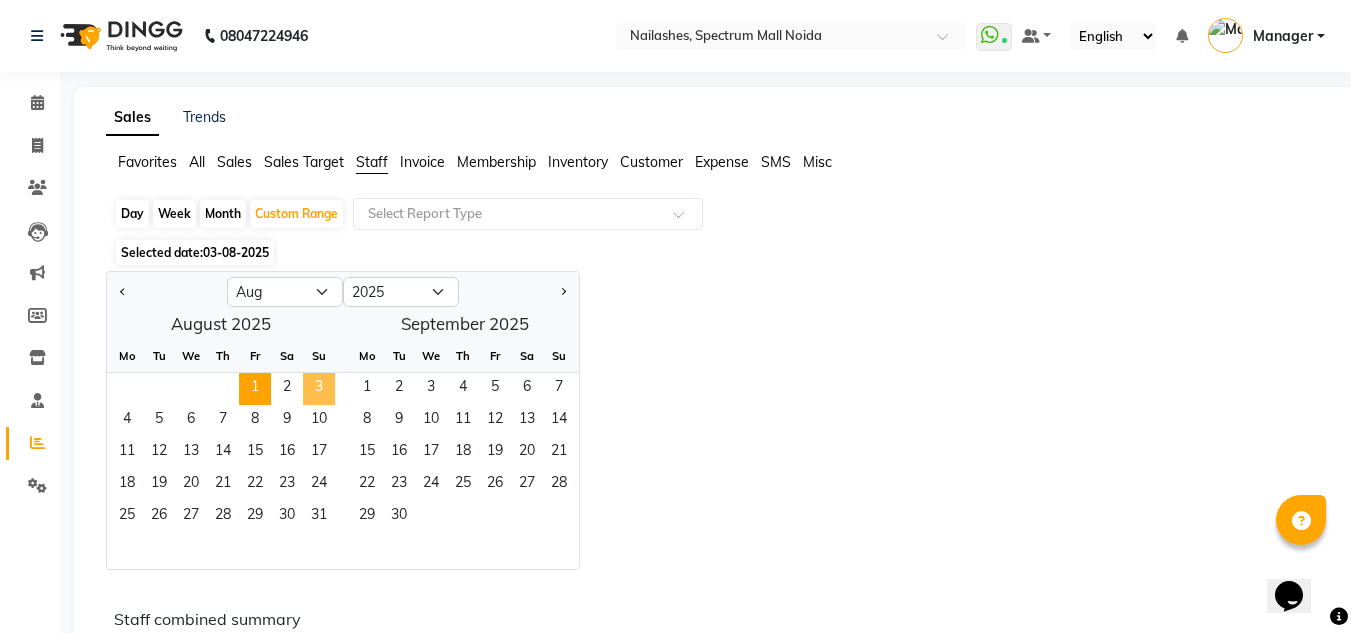 click on "3" 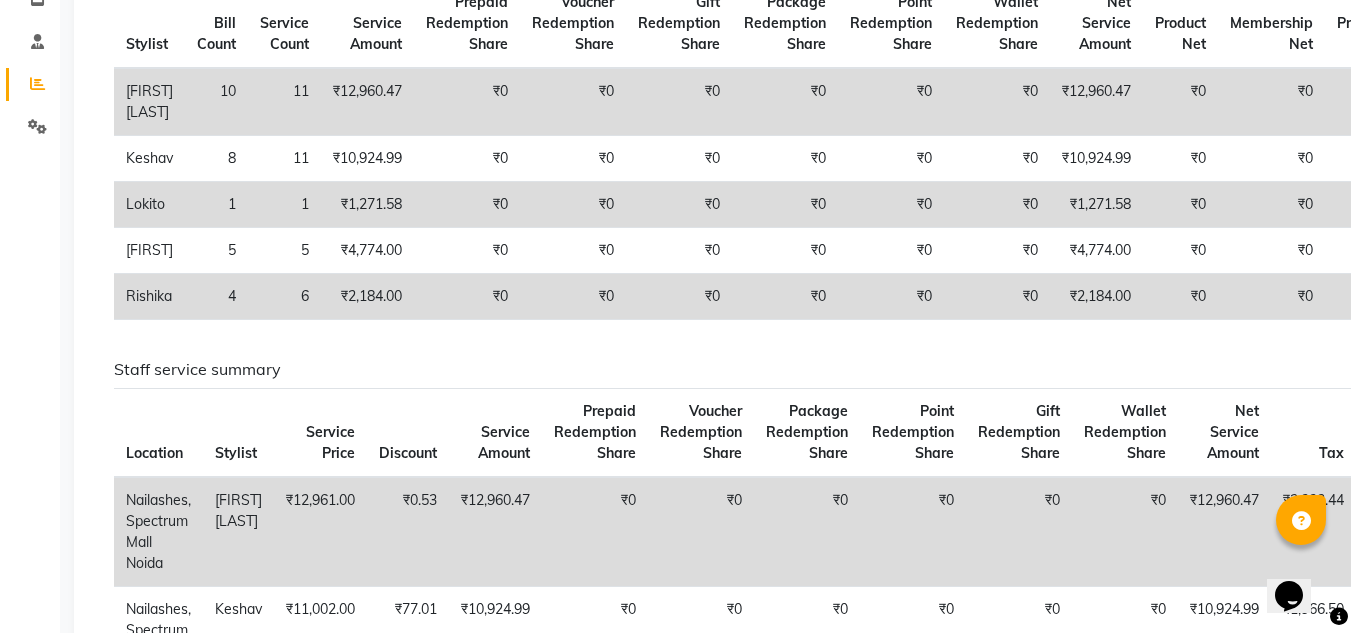 scroll, scrollTop: 0, scrollLeft: 0, axis: both 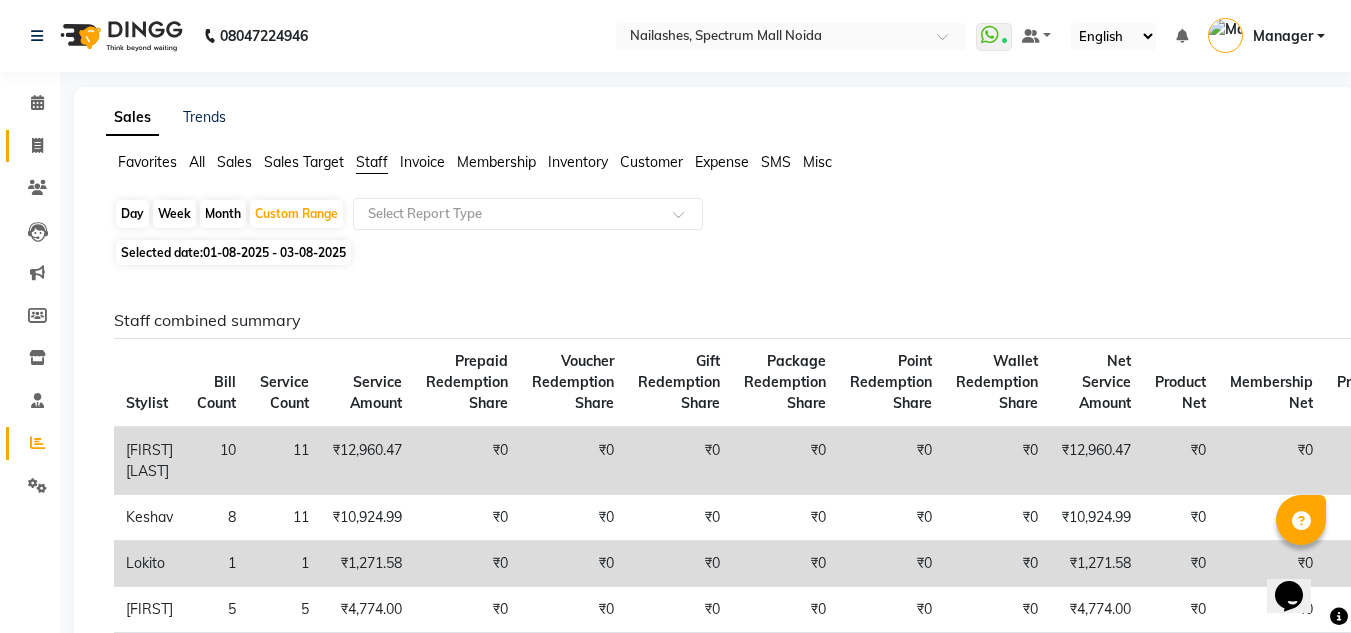 click on "Invoice" 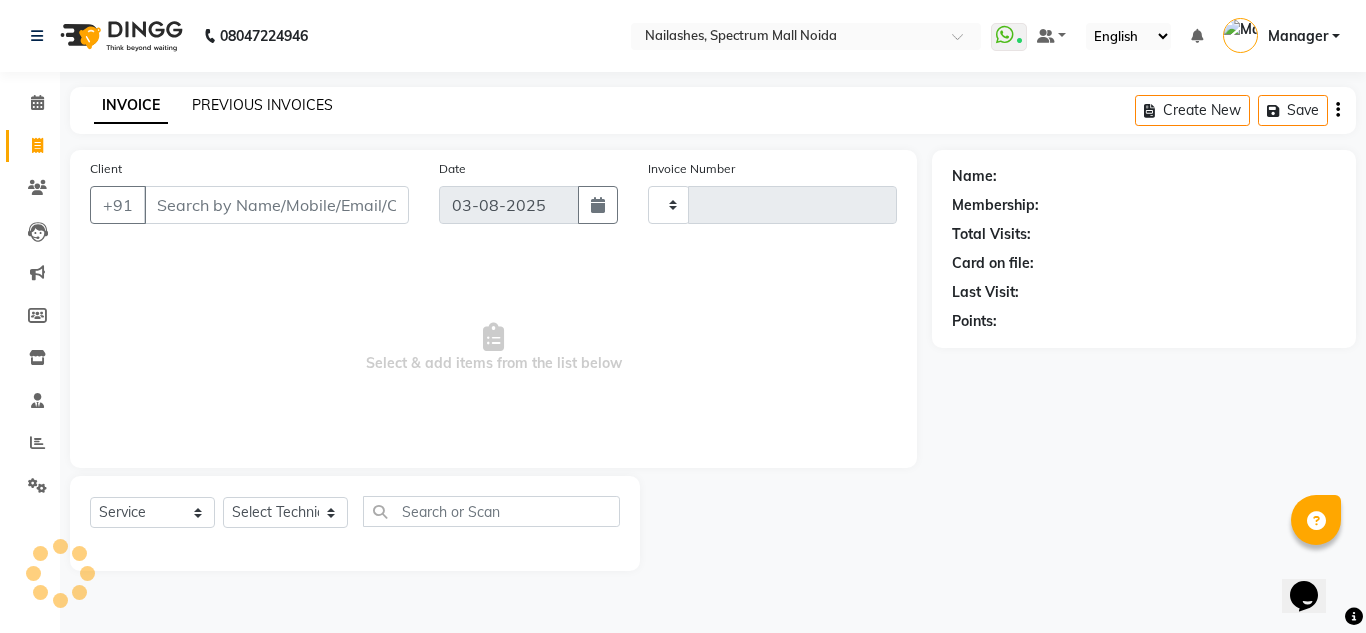 type on "0675" 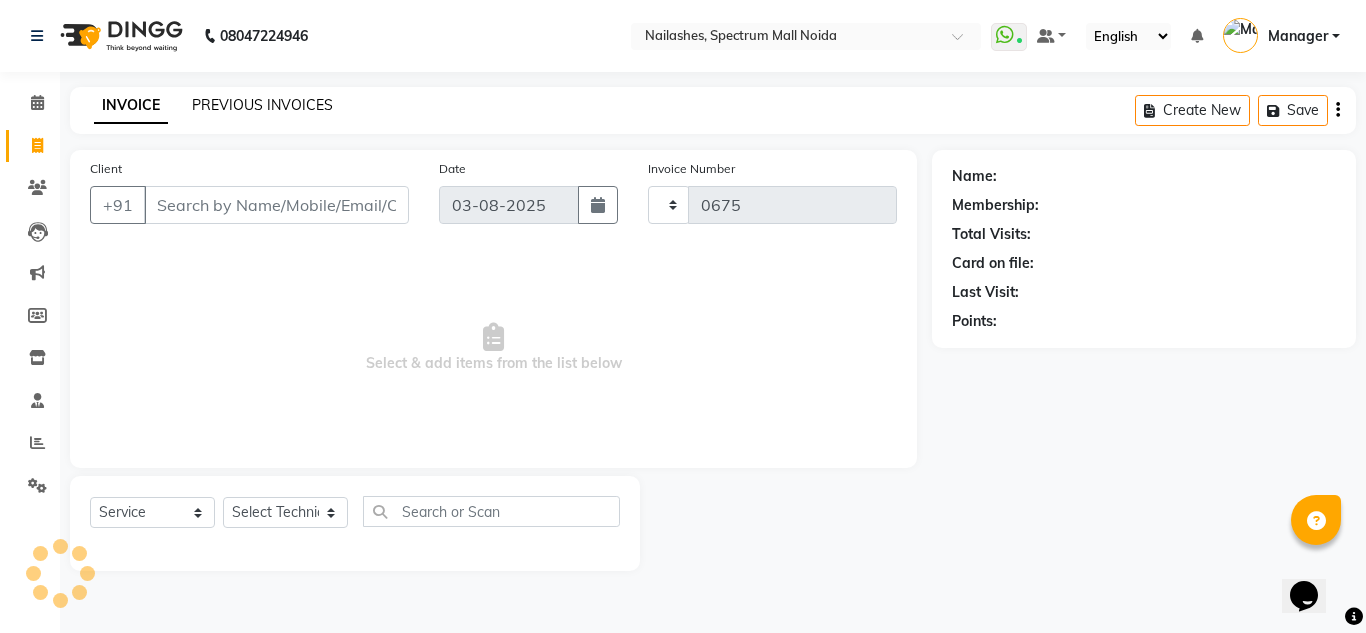 select on "6068" 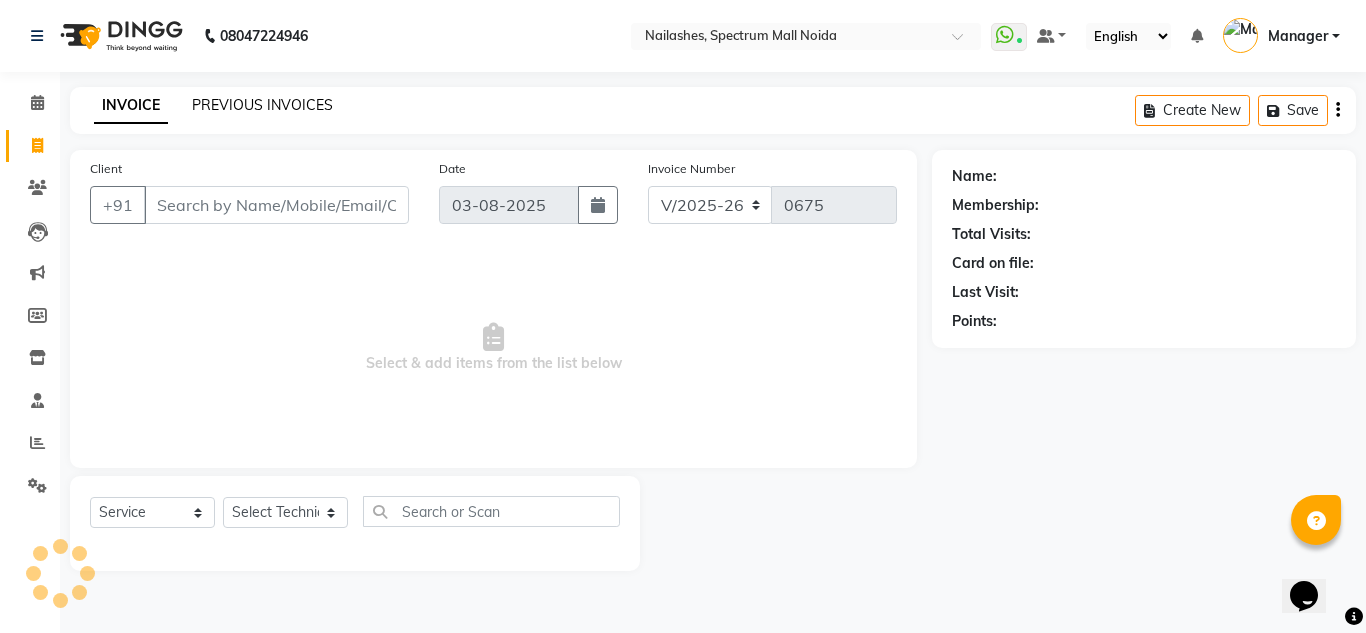 click on "PREVIOUS INVOICES" 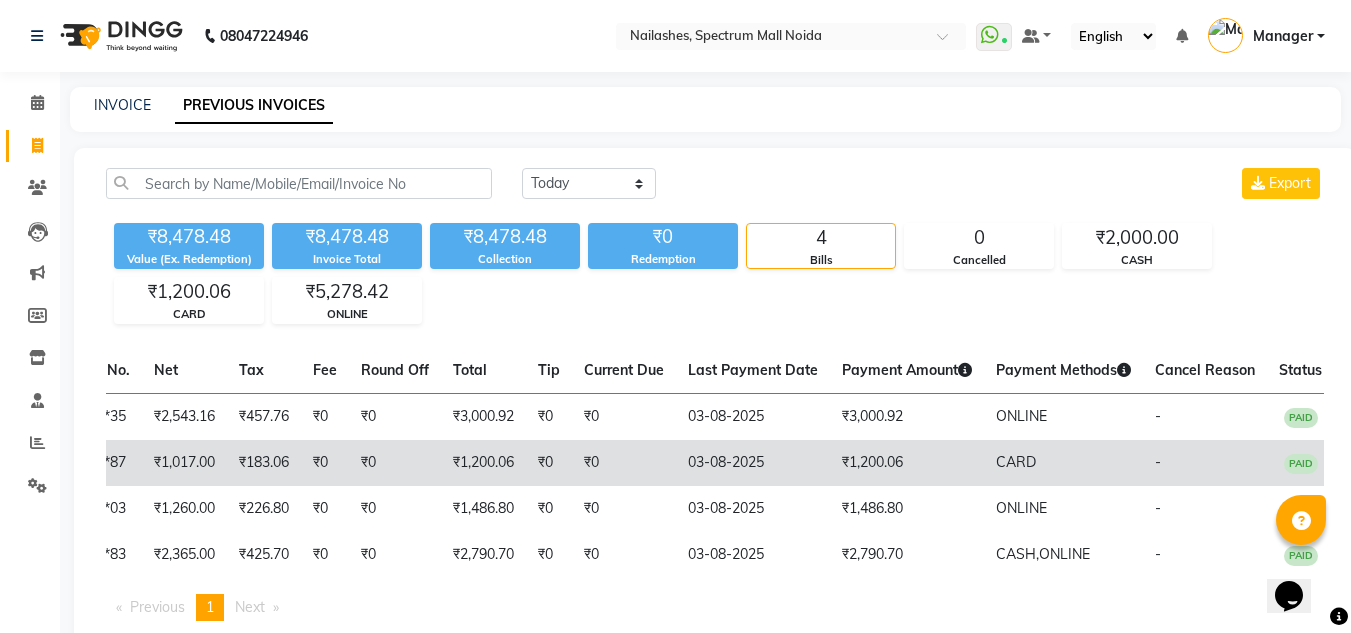 scroll, scrollTop: 0, scrollLeft: 0, axis: both 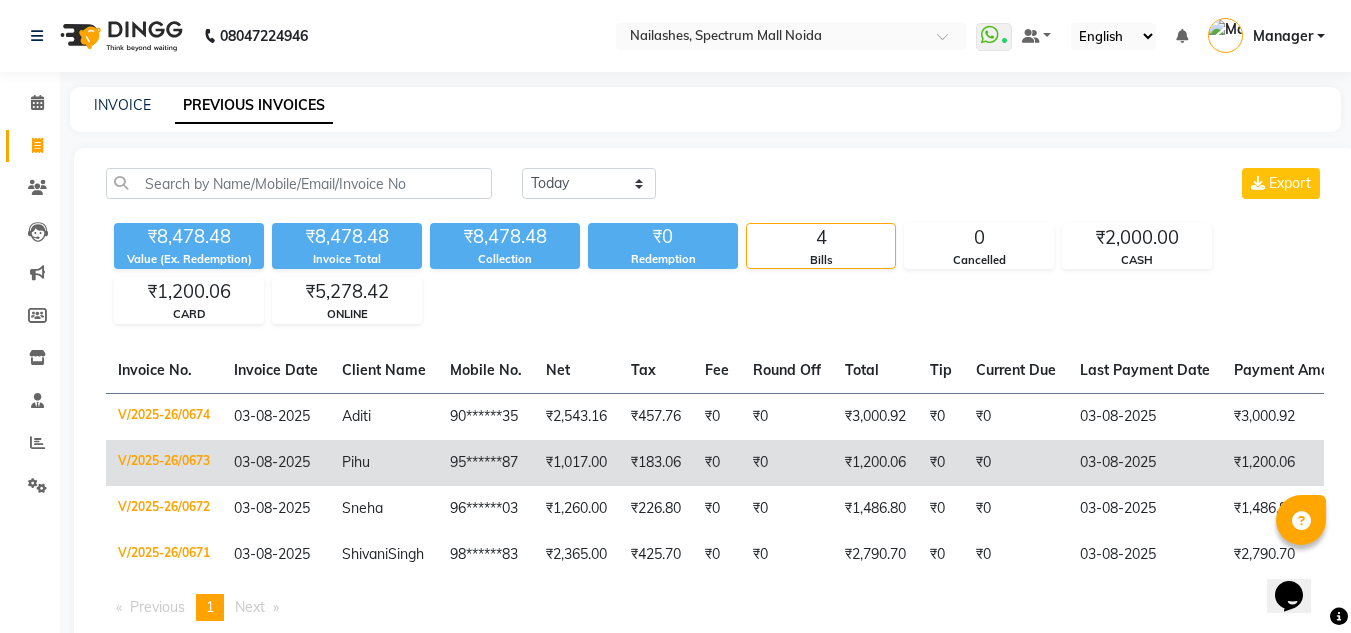 select on "service" 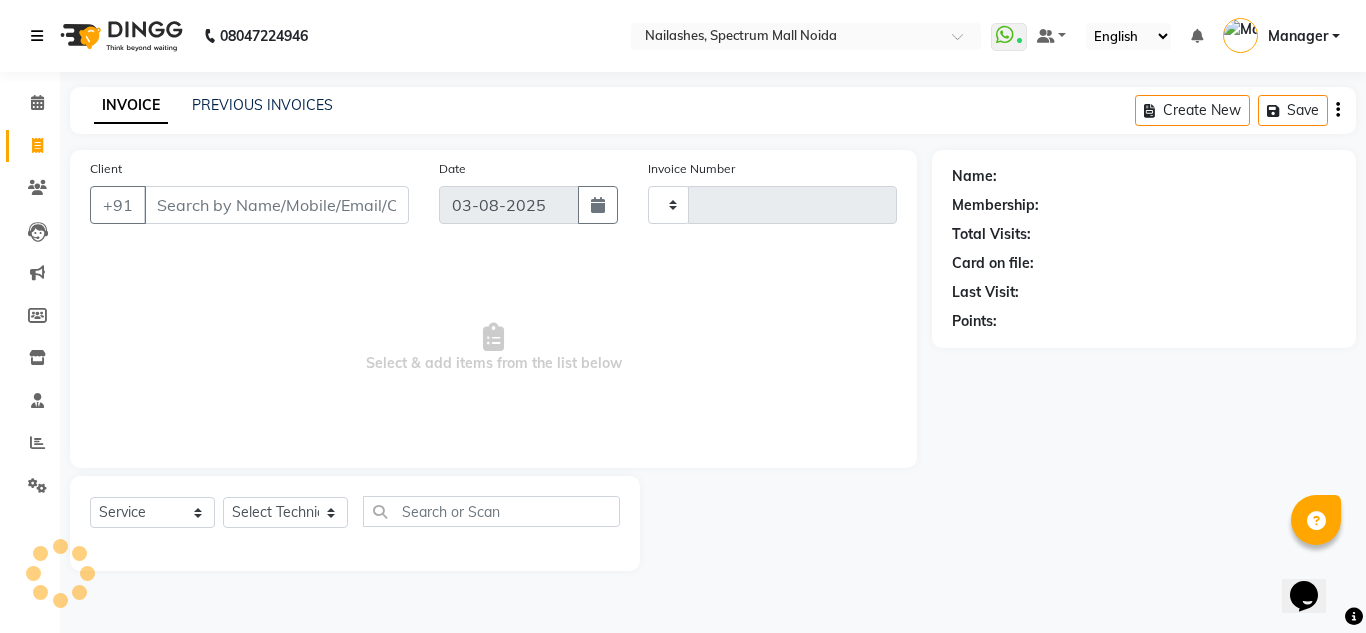 type on "0675" 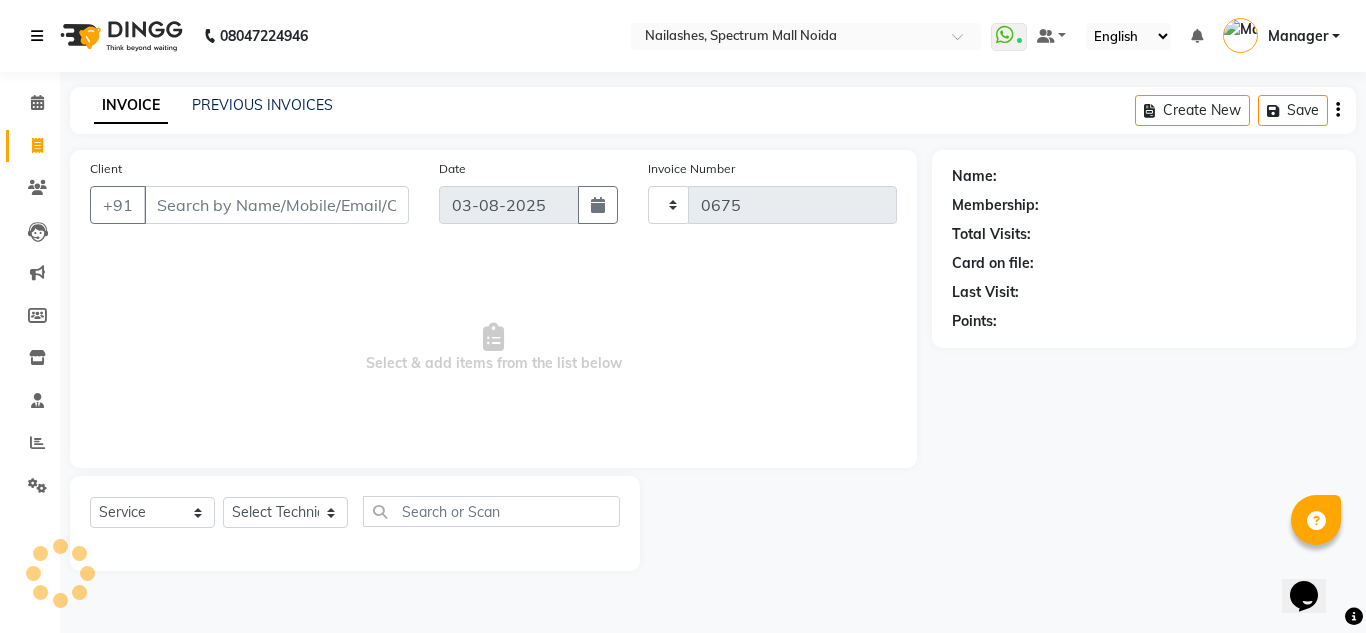 select on "6068" 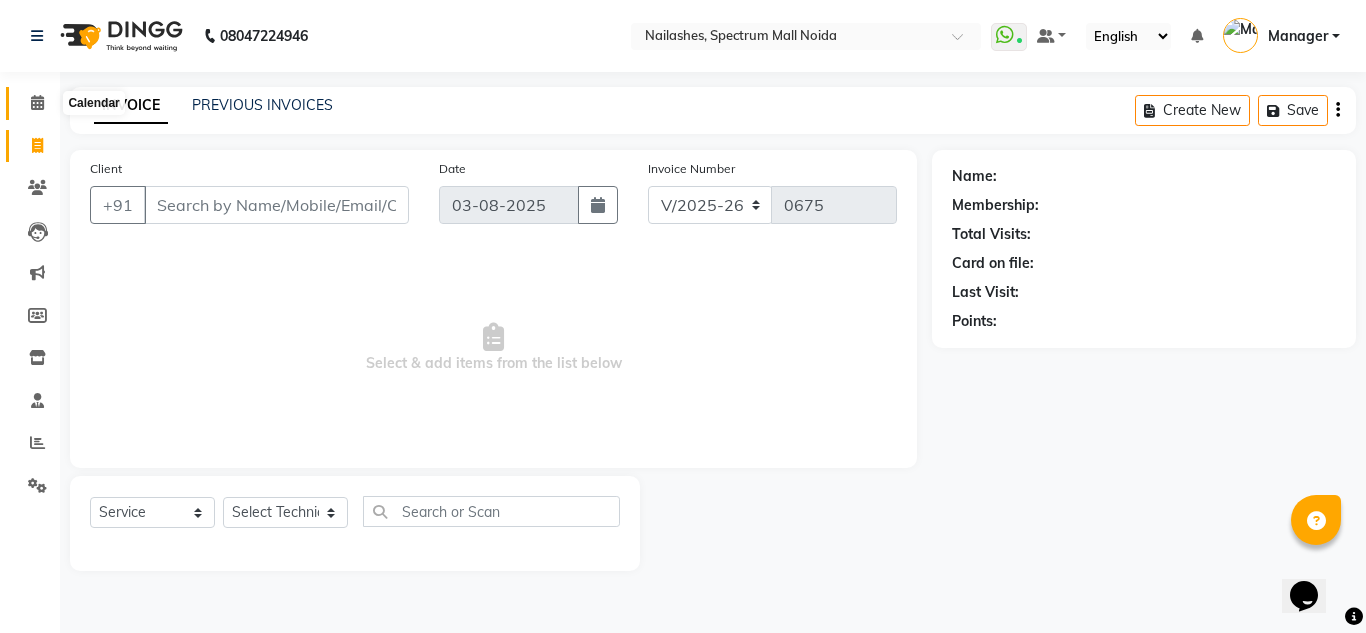 click 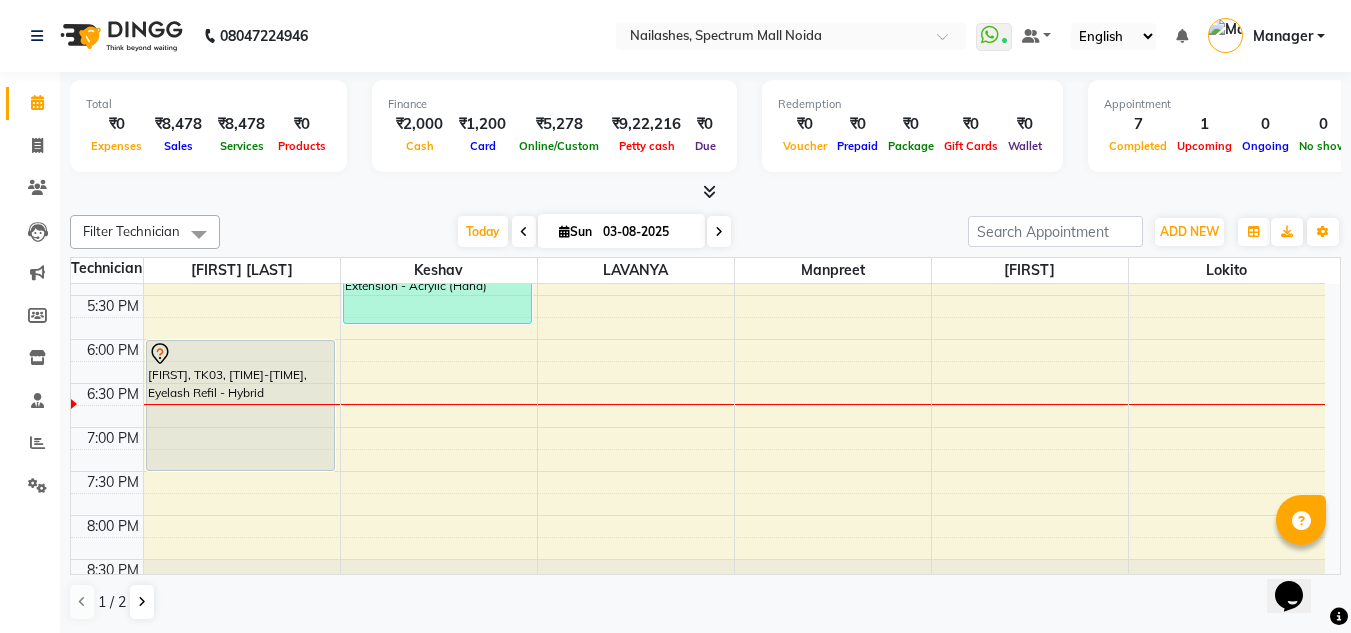 scroll, scrollTop: 853, scrollLeft: 0, axis: vertical 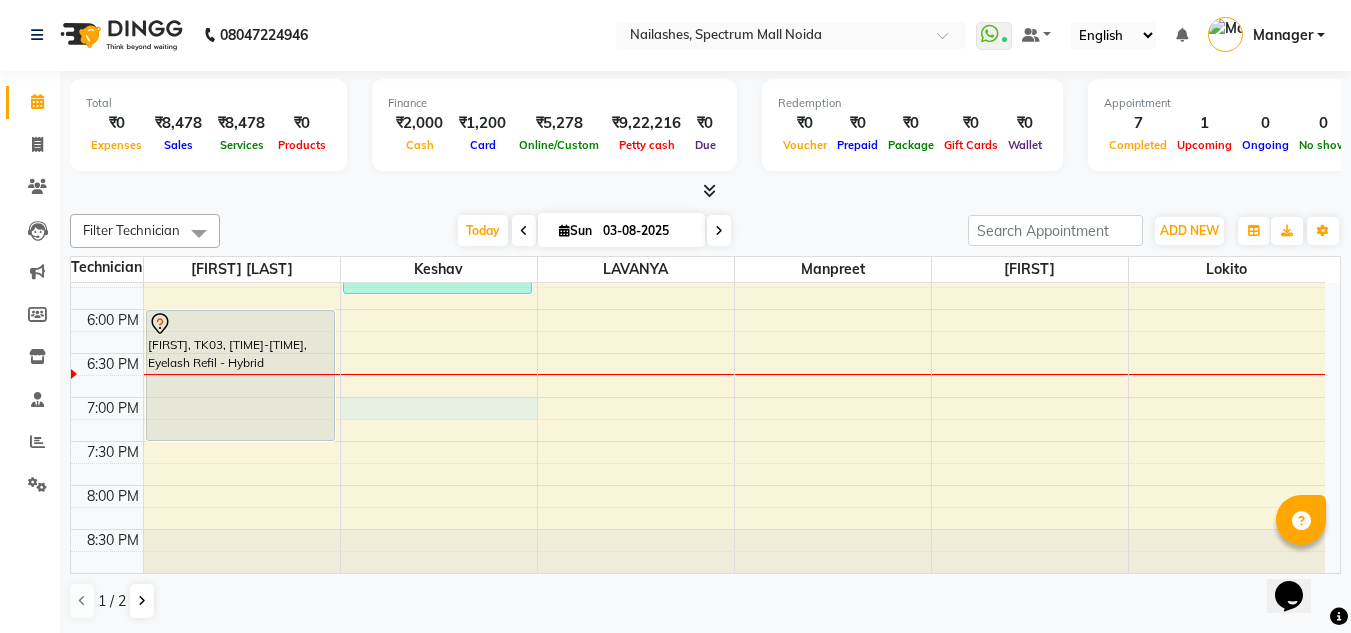 click on "[TIME] [TIME] [TIME] [TIME] [TIME] [TIME] [TIME] [TIME] [TIME] [TIME] [TIME] [TIME] [TIME] [TIME] [TIME] [TIME] [TIME] [TIME] [TIME] [TIME] [TIME] [TIME] [TIME] [TIME] [TIME] [TIME] [TIME]     [FIRST] [LAST], TK02, [TIME]-[TIME], Nail Extension - Acrylic (Hand),Permanent Nail Paint - Solid Color (Toes)     [FIRST], TK04, [TIME]-[TIME], Nail Extension - Acrylic (Hand)             [FIRST], TK03, [TIME]-[TIME], Eyelash Refil - Hybrid     [FIRST], TK01, [TIME]-[TIME], Pedicure - Classic     [FIRST], TK01, [TIME]-[TIME], Pedicure - Deluxe     [FIRST], TK01, [TIME]-[TIME], Permanent Nail Paint - Solid Color (Hand)     [FIRST], TK05, [TIME]-[TIME], Nail Extension - Acrylic (Hand)     [FIRST], TK01, [TIME]-[TIME], Permanent Nail Paint - Solid Color (Hand)     [FIRST], TK05, [TIME]-[TIME], Nail Extension - Acrylic (Hand)" at bounding box center [698, 1] 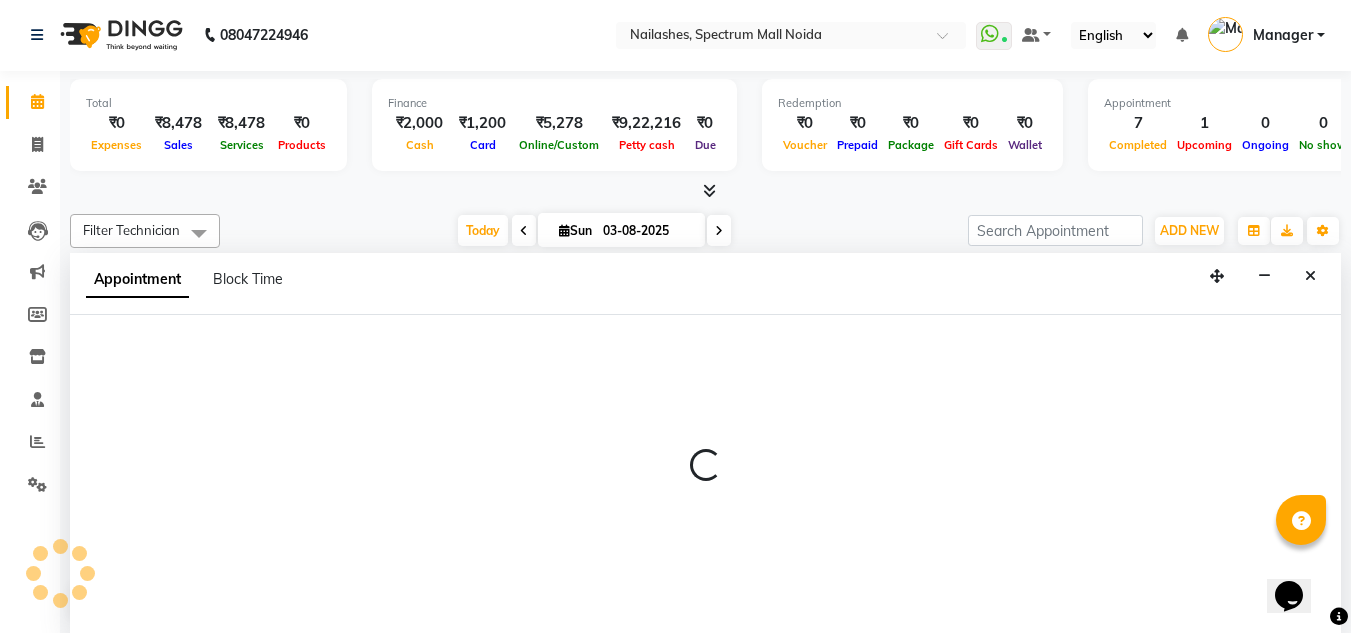 select on "46557" 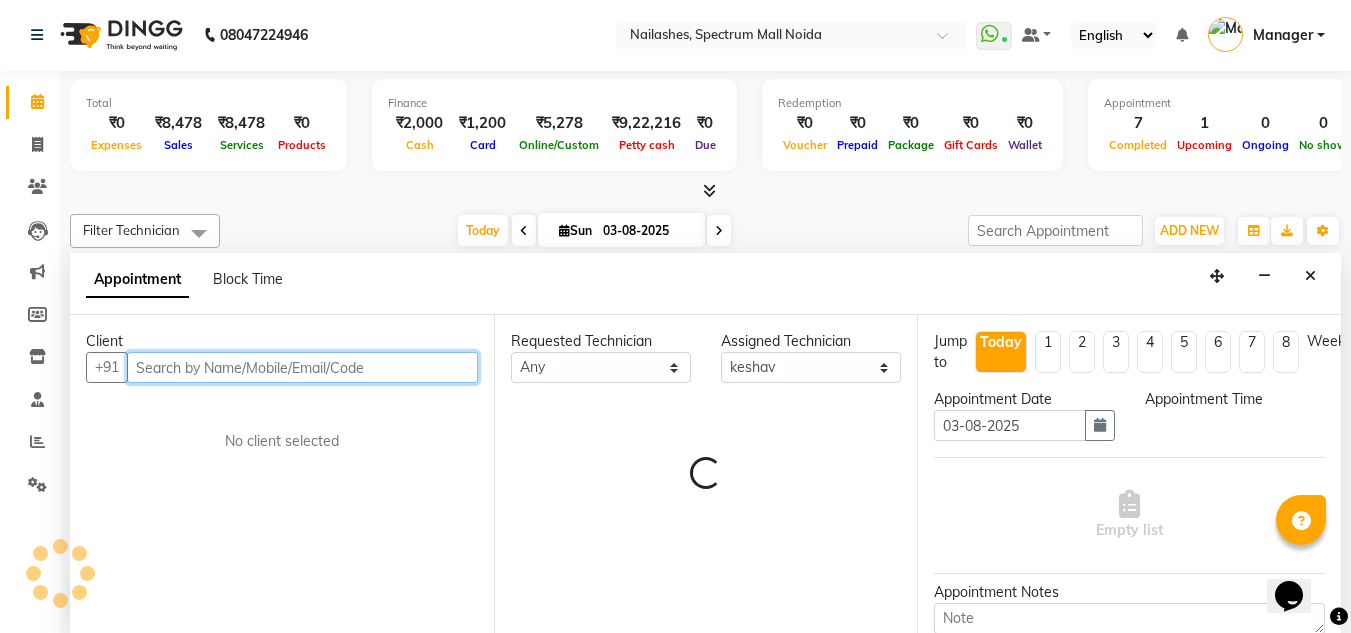select on "1140" 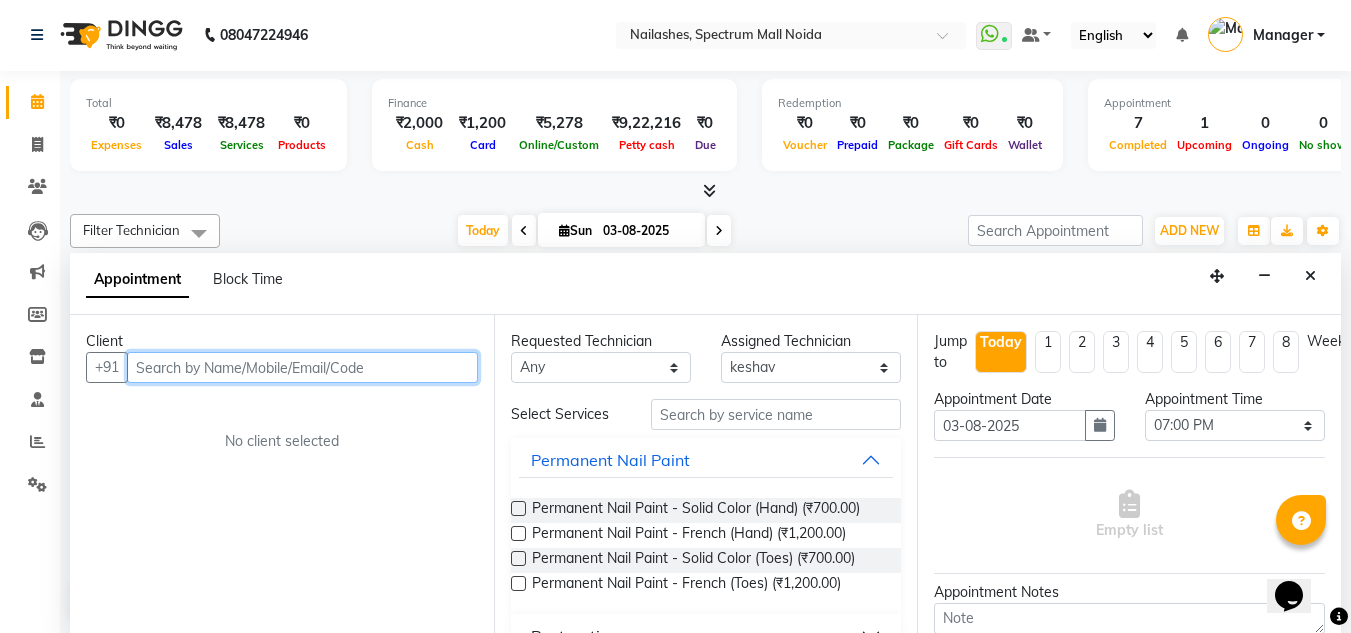 click at bounding box center [302, 367] 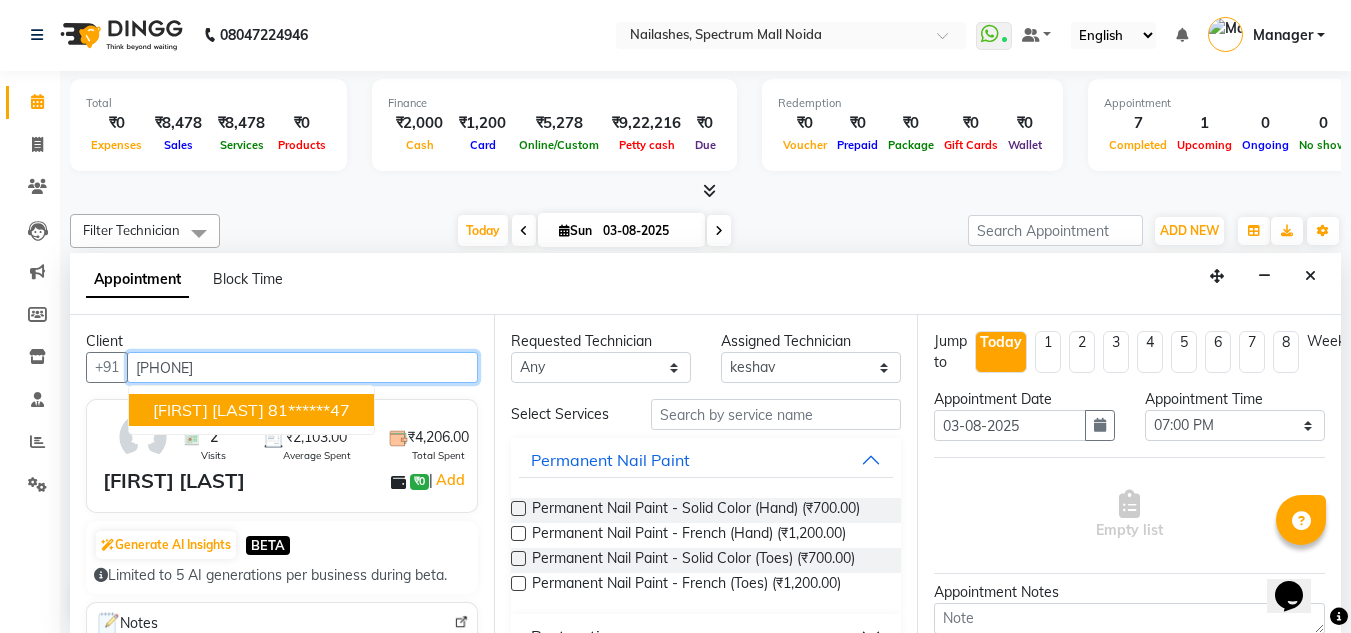 click on "[FIRST] [LAST]" at bounding box center (208, 410) 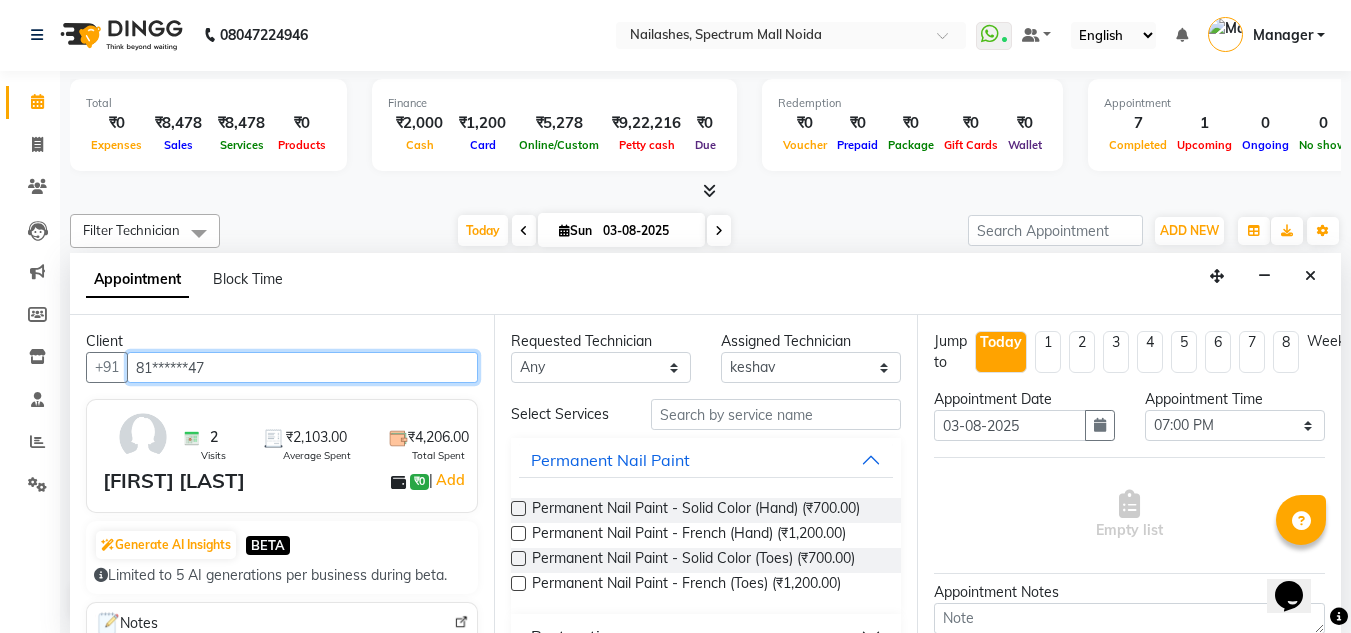 type on "81******47" 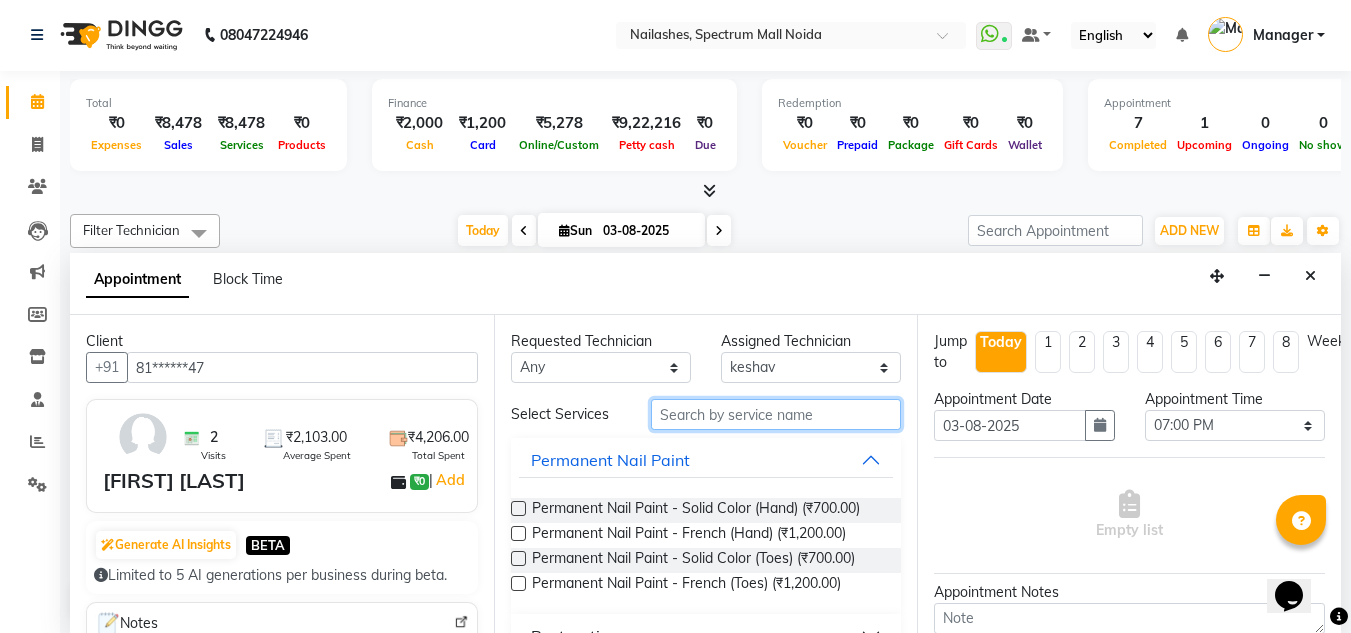 click at bounding box center (776, 414) 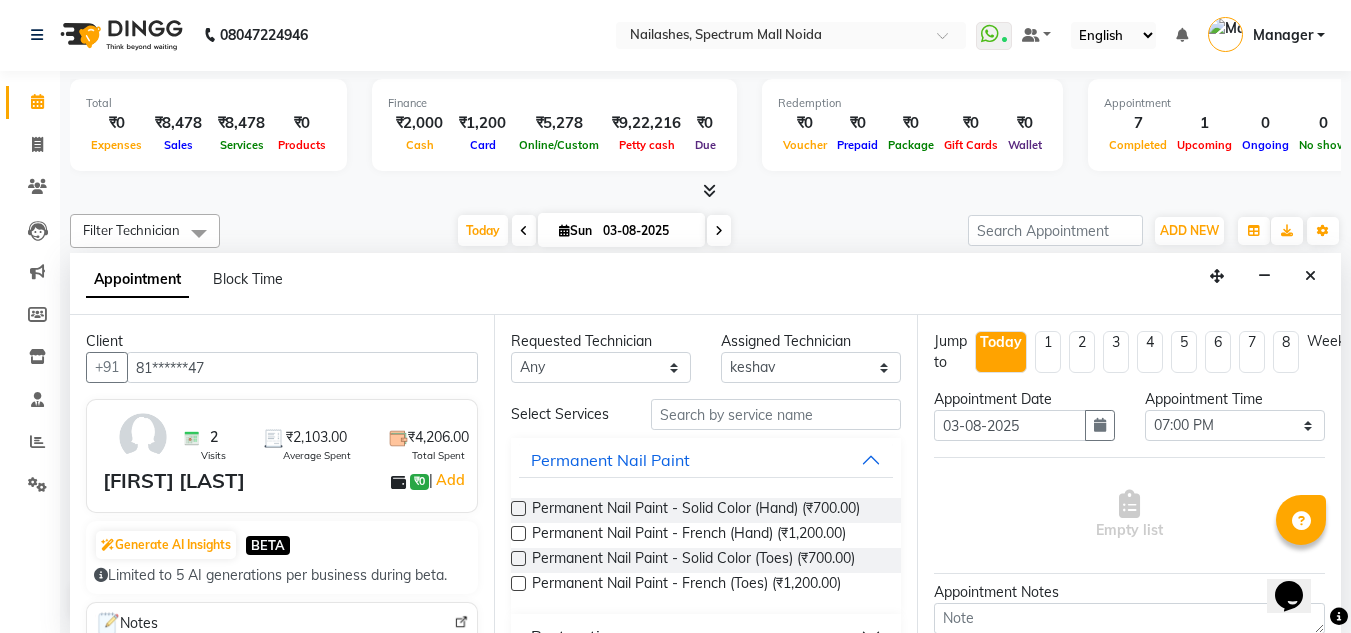 click at bounding box center (518, 558) 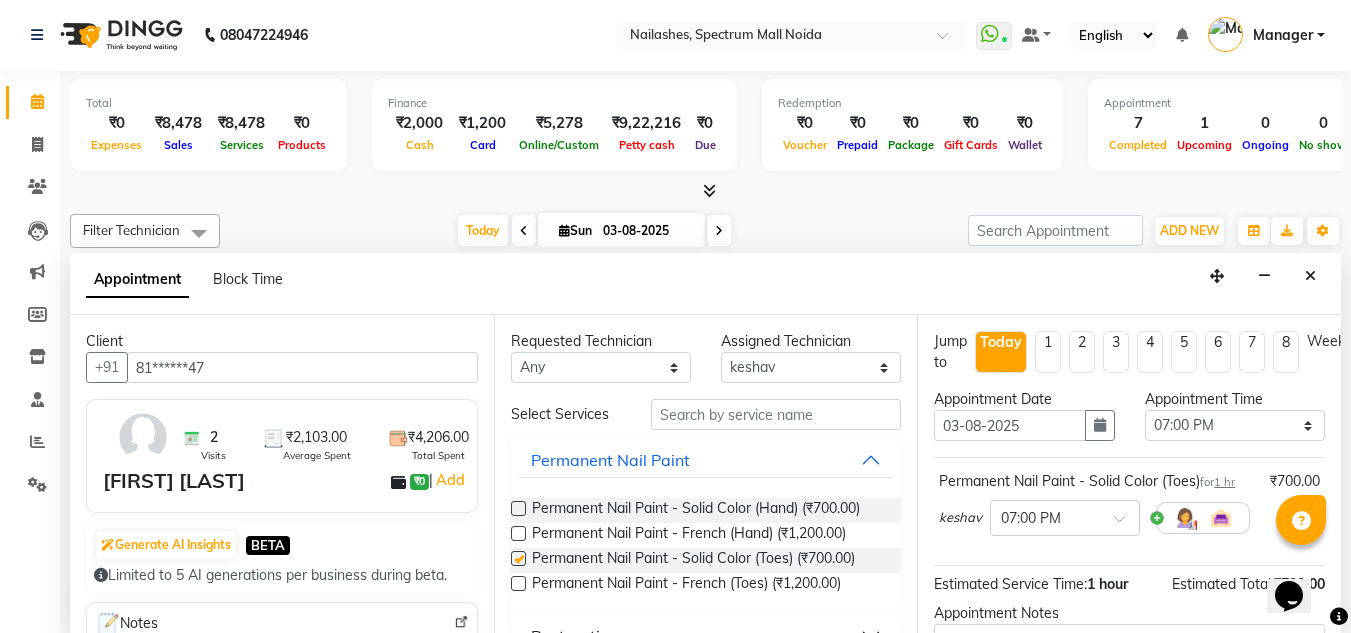 checkbox on "false" 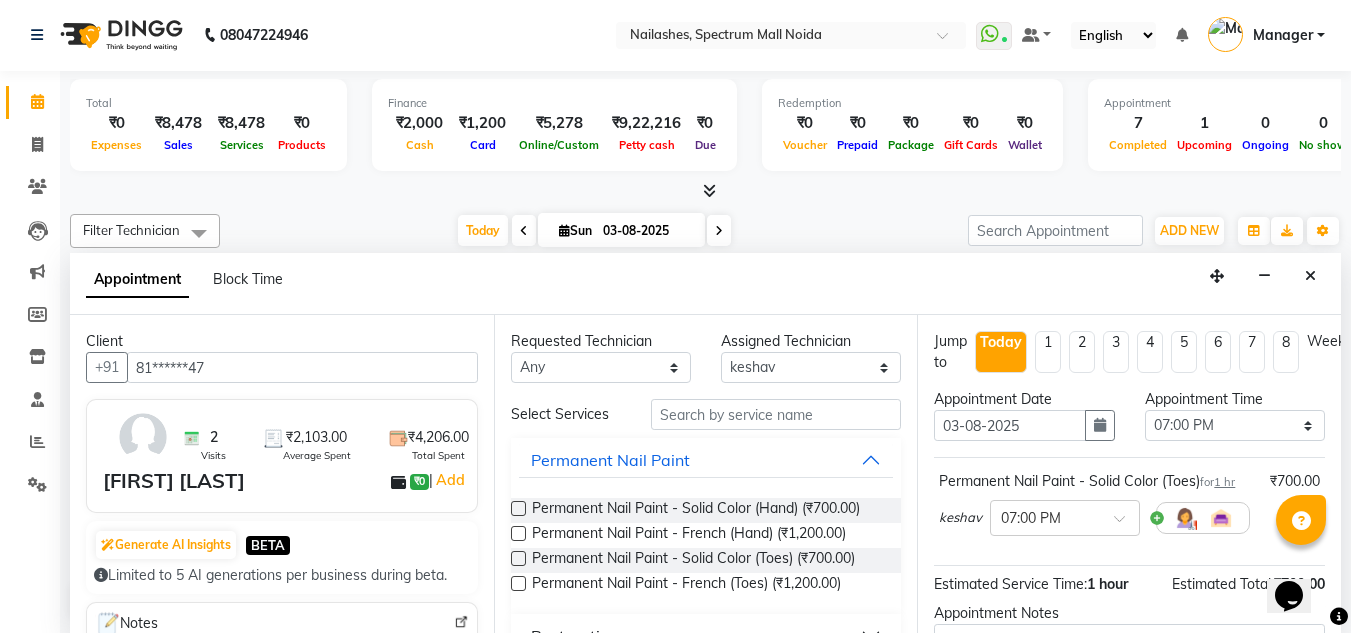 scroll, scrollTop: 244, scrollLeft: 0, axis: vertical 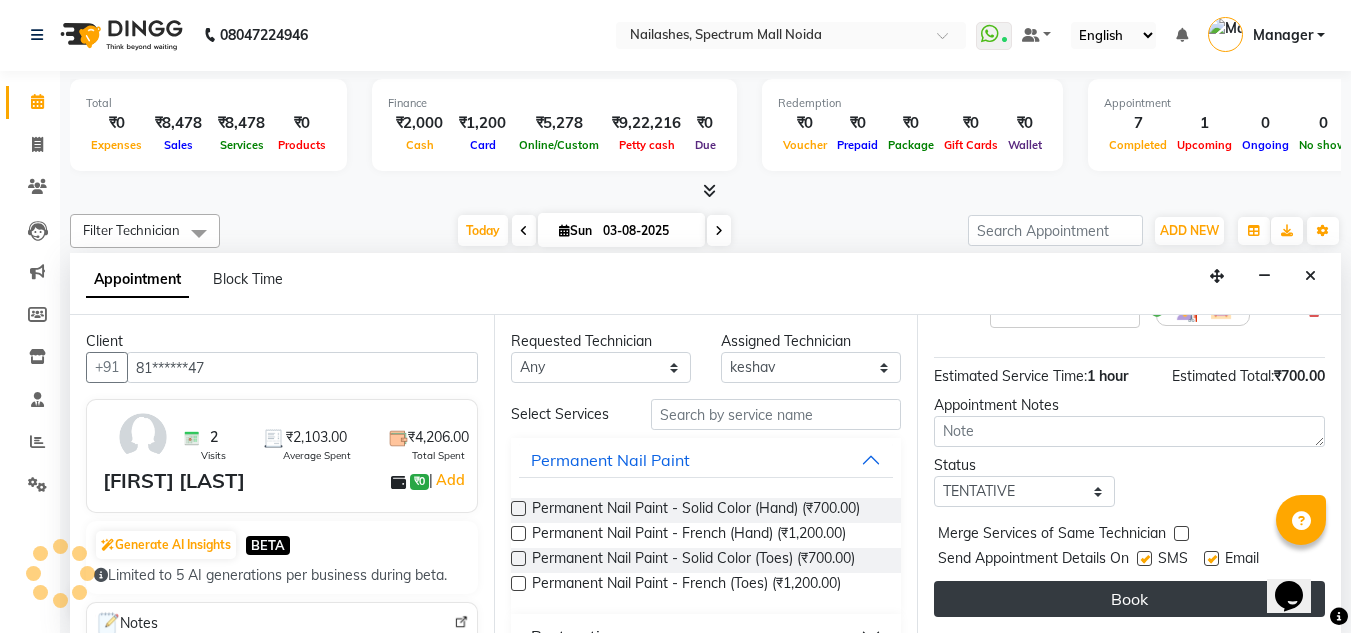 click on "Book" at bounding box center (1129, 599) 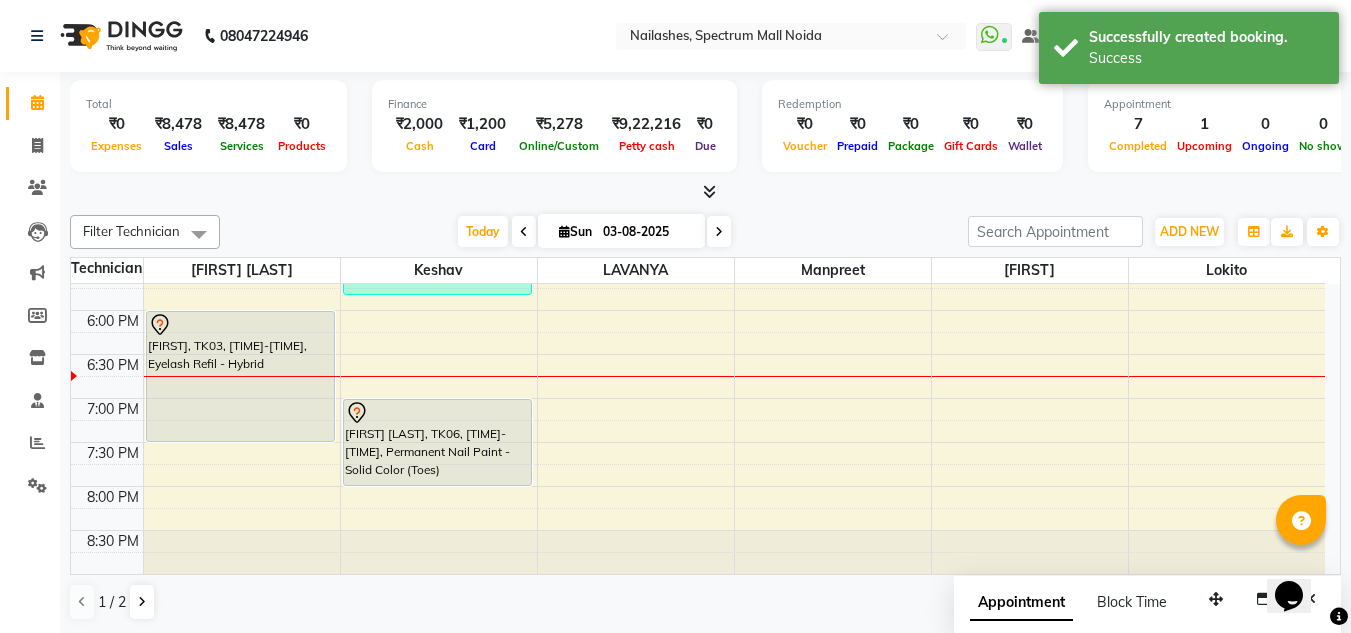 scroll, scrollTop: 1, scrollLeft: 0, axis: vertical 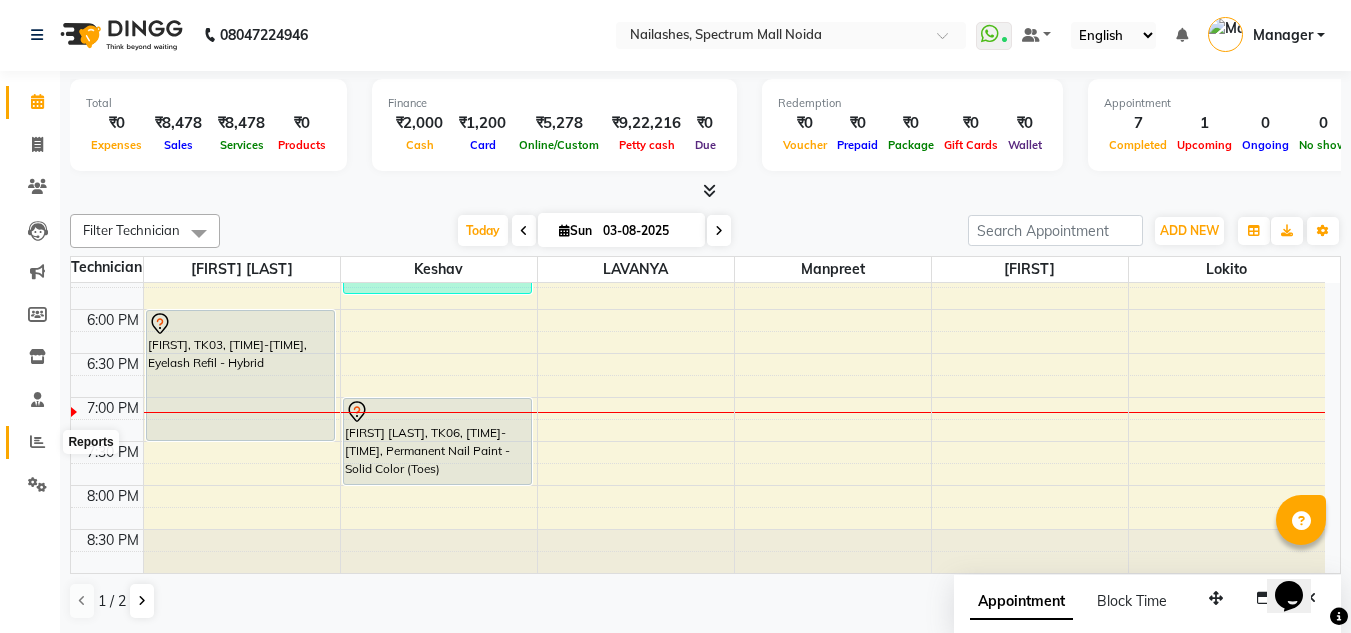 click 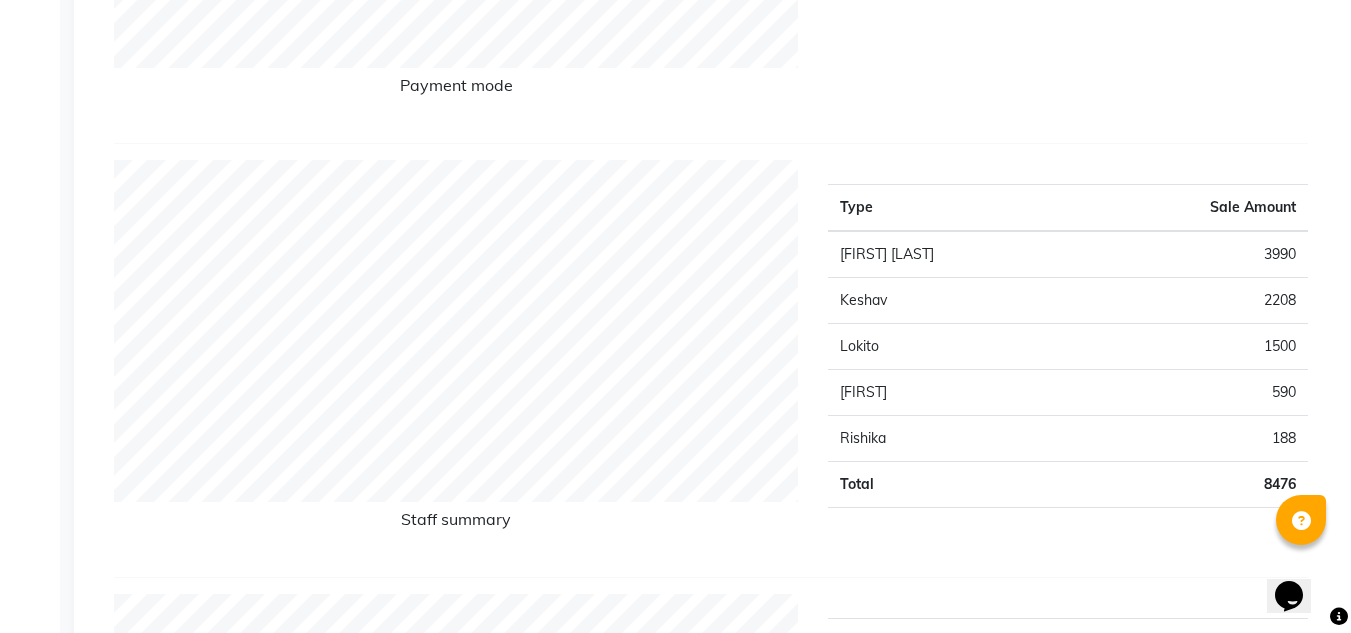 scroll, scrollTop: 0, scrollLeft: 0, axis: both 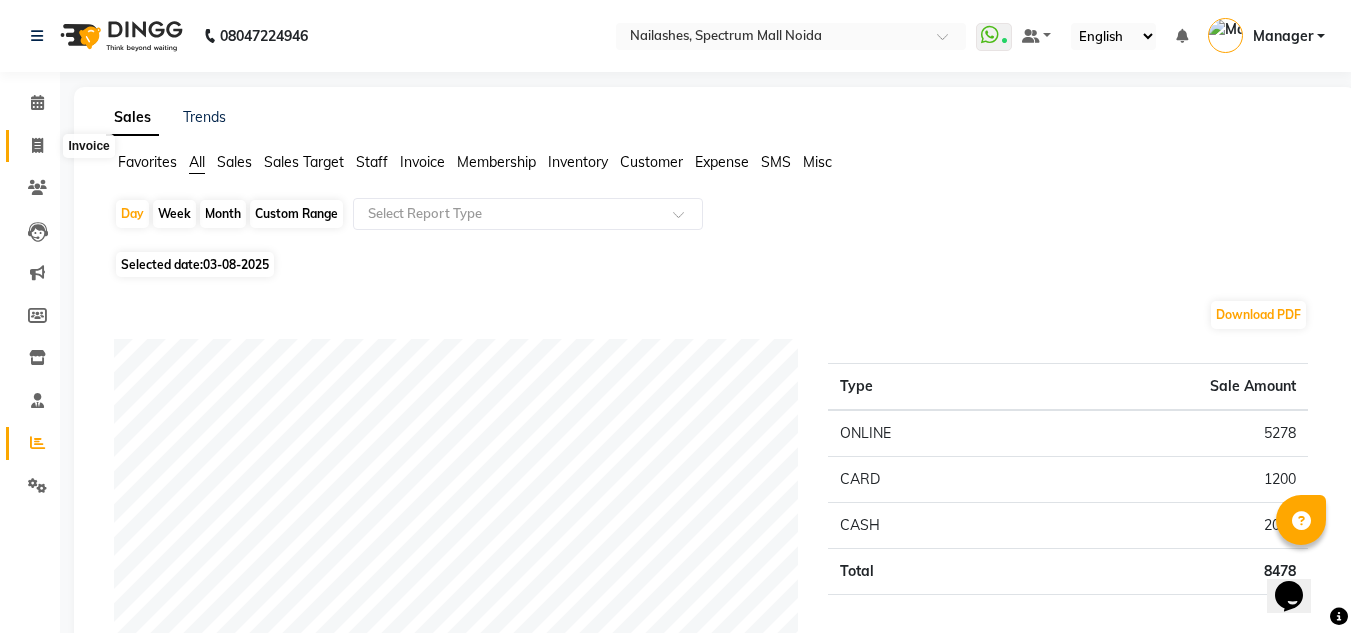 click 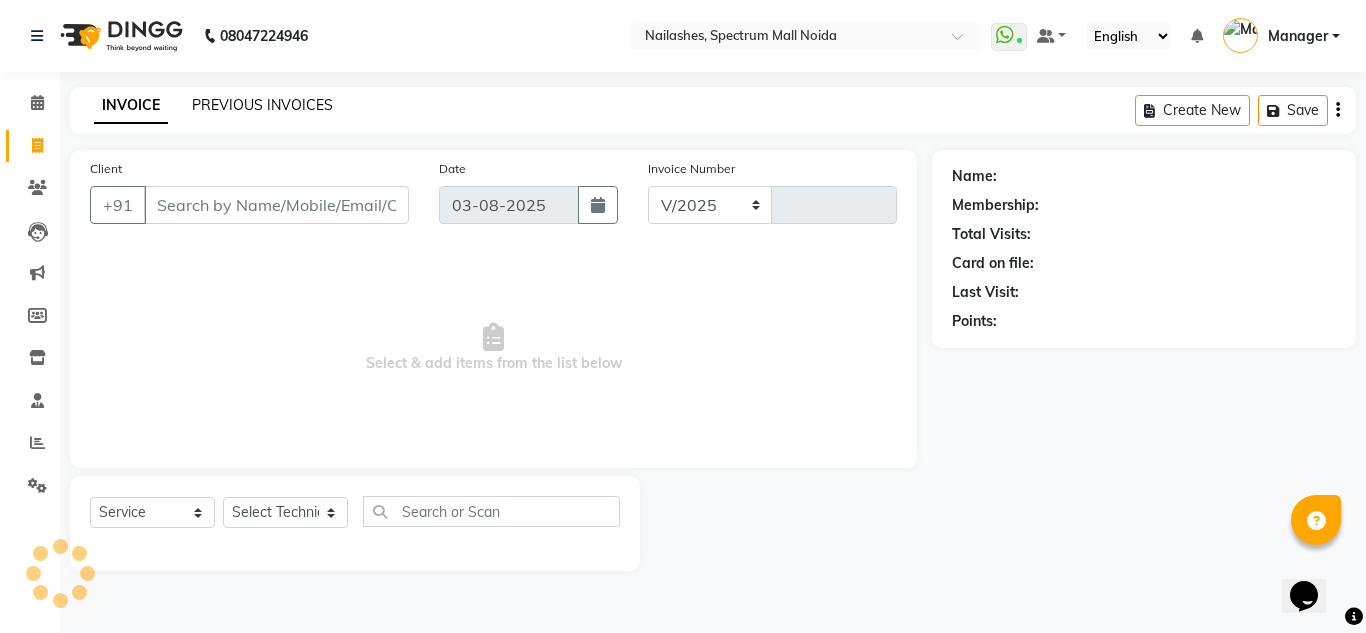 click on "PREVIOUS INVOICES" 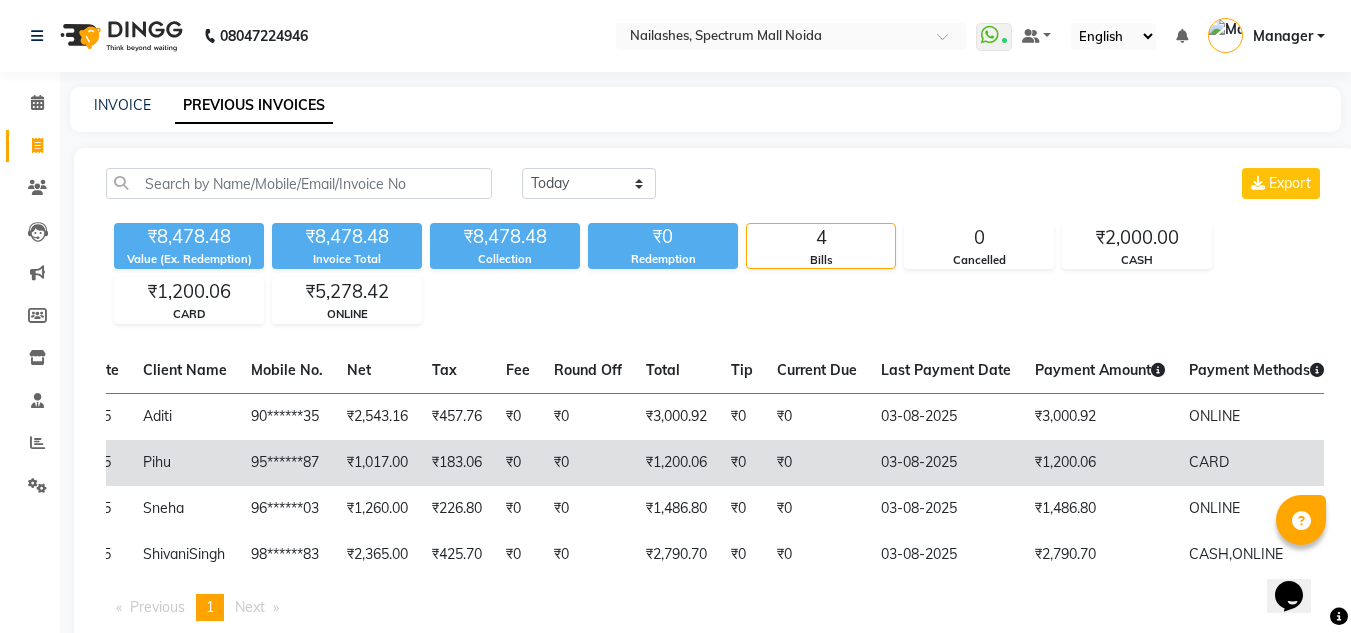 scroll, scrollTop: 0, scrollLeft: 0, axis: both 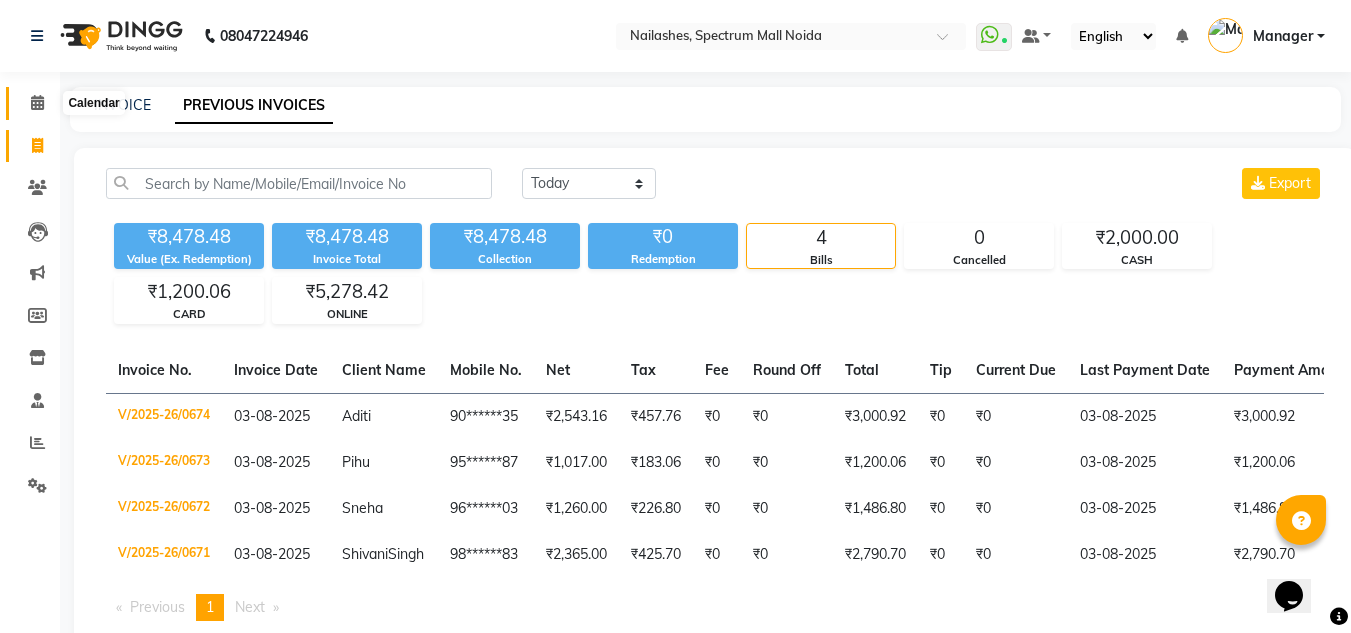 click 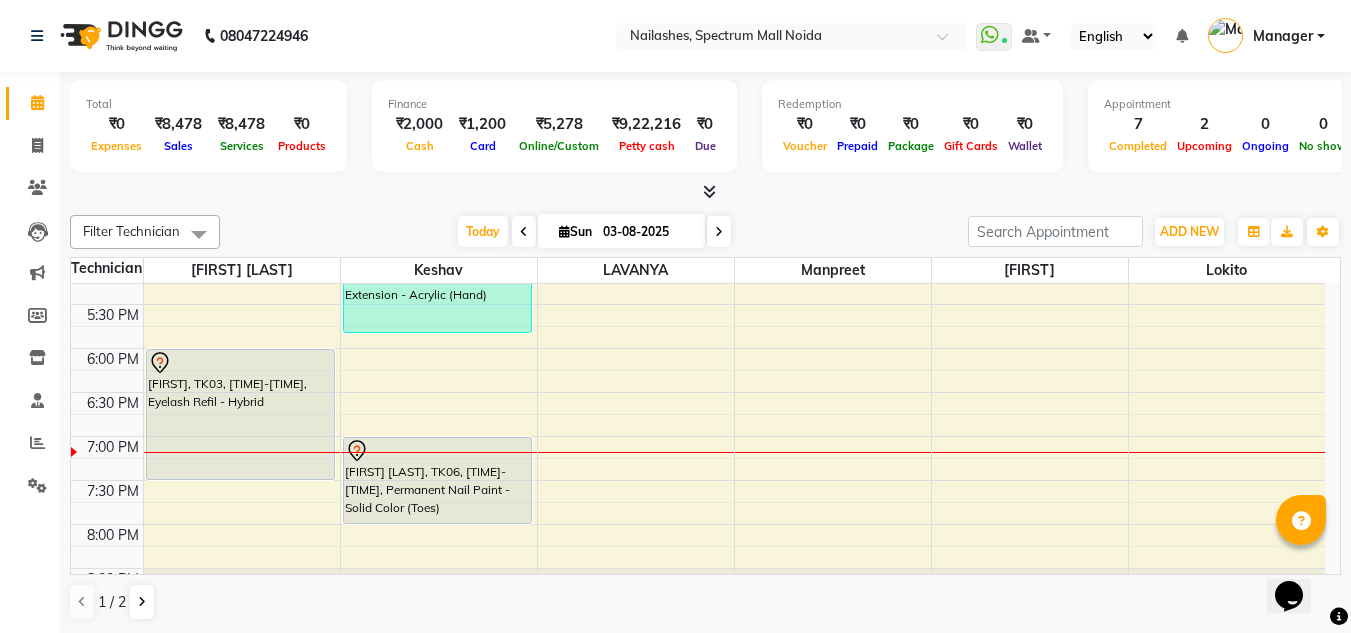 scroll, scrollTop: 853, scrollLeft: 0, axis: vertical 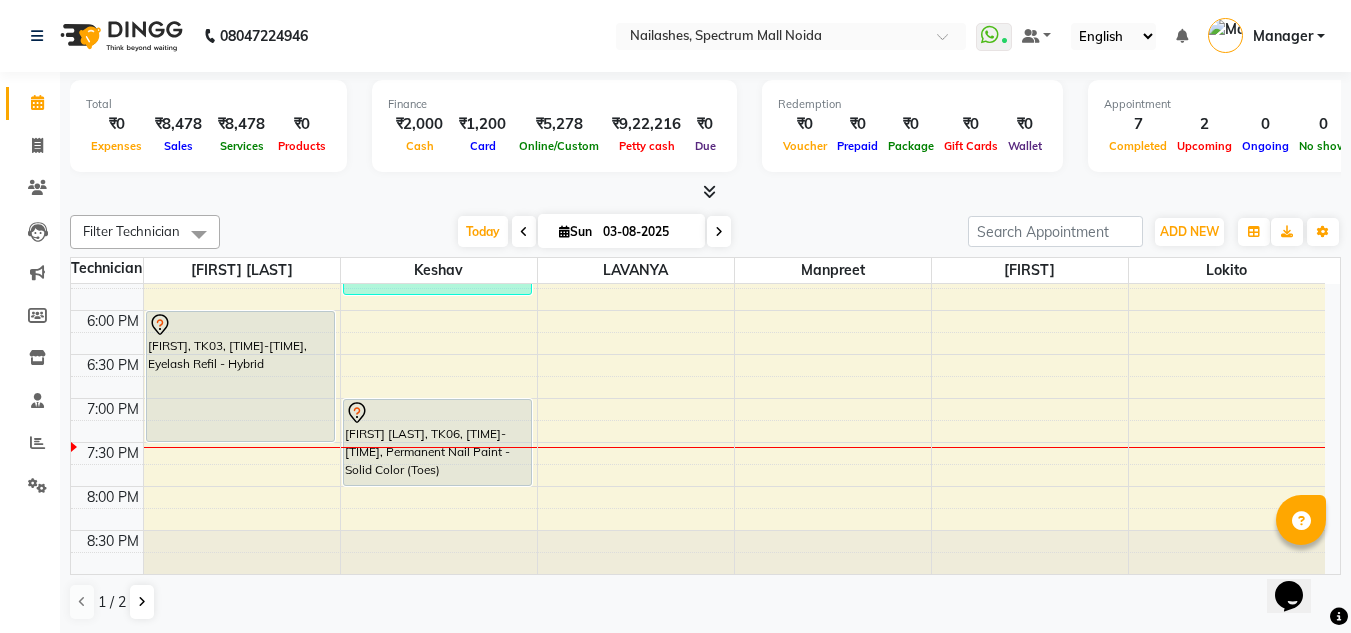 click on "Today  Sun 03-08-2025" at bounding box center [594, 232] 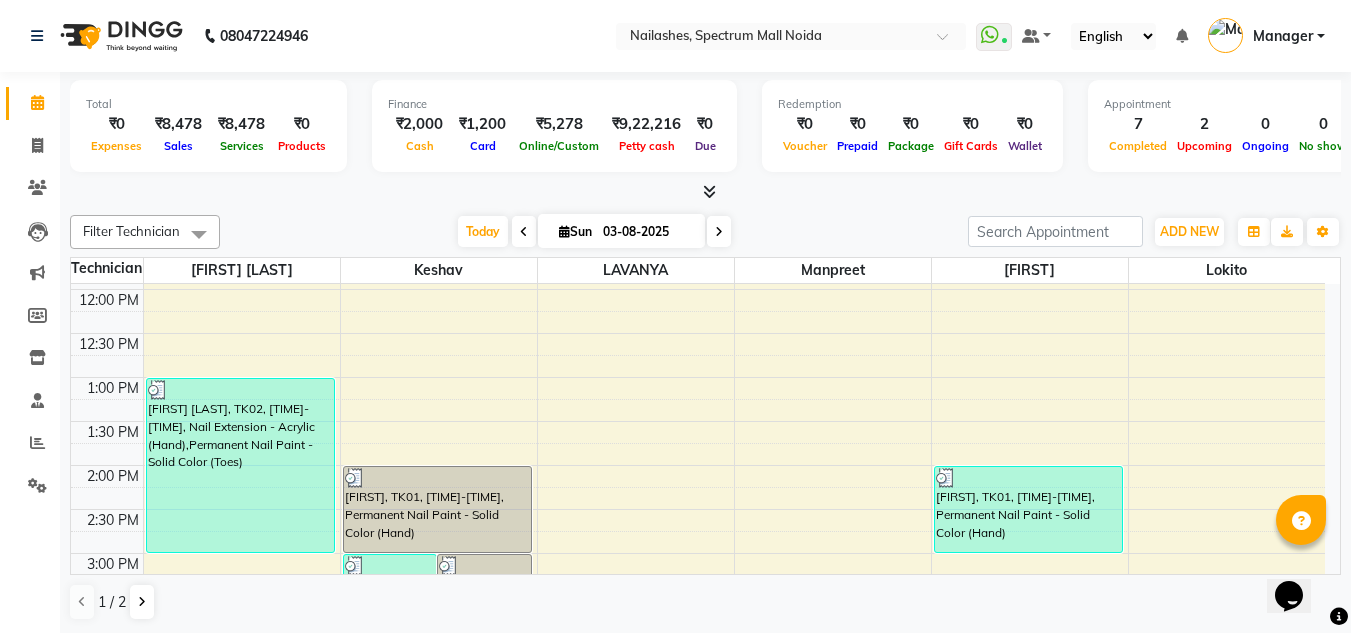 scroll, scrollTop: 345, scrollLeft: 0, axis: vertical 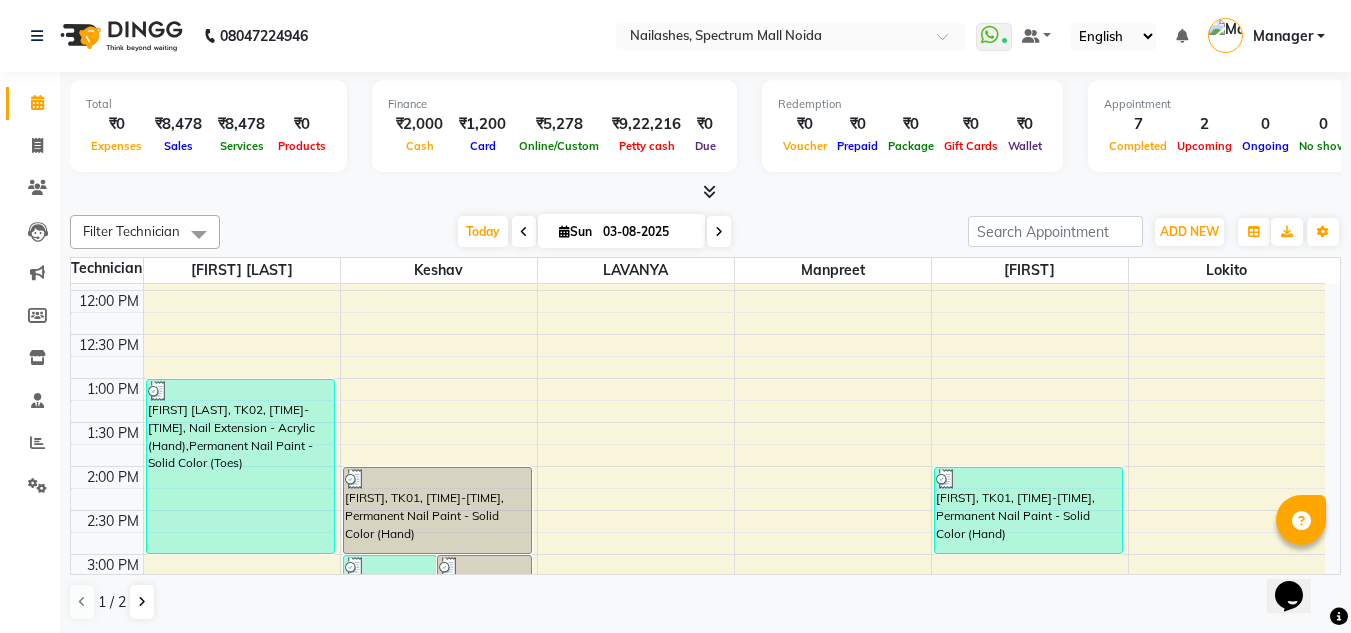 click on "[TIME] [TIME] [TIME] [TIME] [TIME] [TIME] [TIME] [TIME] [TIME] [TIME] [TIME] [TIME] [TIME] [TIME] [TIME] [TIME] [TIME] [TIME] [TIME] [TIME] [TIME] [TIME] [TIME] [TIME] [TIME] [TIME] [TIME]     [FIRST] [LAST], TK02, [TIME]-[TIME], Nail Extension - Acrylic (Hand),Permanent Nail Paint - Solid Color (Toes)     [FIRST], TK04, [TIME]-[TIME], Nail Extension - Acrylic (Hand)             [FIRST], TK03, [TIME]-[TIME], Eyelash Refil - Hybrid     [FIRST], TK01, [TIME]-[TIME], Pedicure - Classic     [FIRST], TK01, [TIME]-[TIME], Pedicure - Deluxe     [FIRST], TK01, [TIME]-[TIME], Permanent Nail Paint - Solid Color (Hand)     [FIRST], TK05, [TIME]-[TIME], Nail Extension - Acrylic (Hand)             [FIRST] [LAST], TK06, [TIME]-[TIME], Permanent Nail Paint - Solid Color (Toes)     [FIRST], TK01, [TIME]-[TIME], Permanent Nail Paint - Solid Color (Hand)     [FIRST], TK05, [TIME]-[TIME], Nail Extension - Acrylic (Hand)" at bounding box center (698, 510) 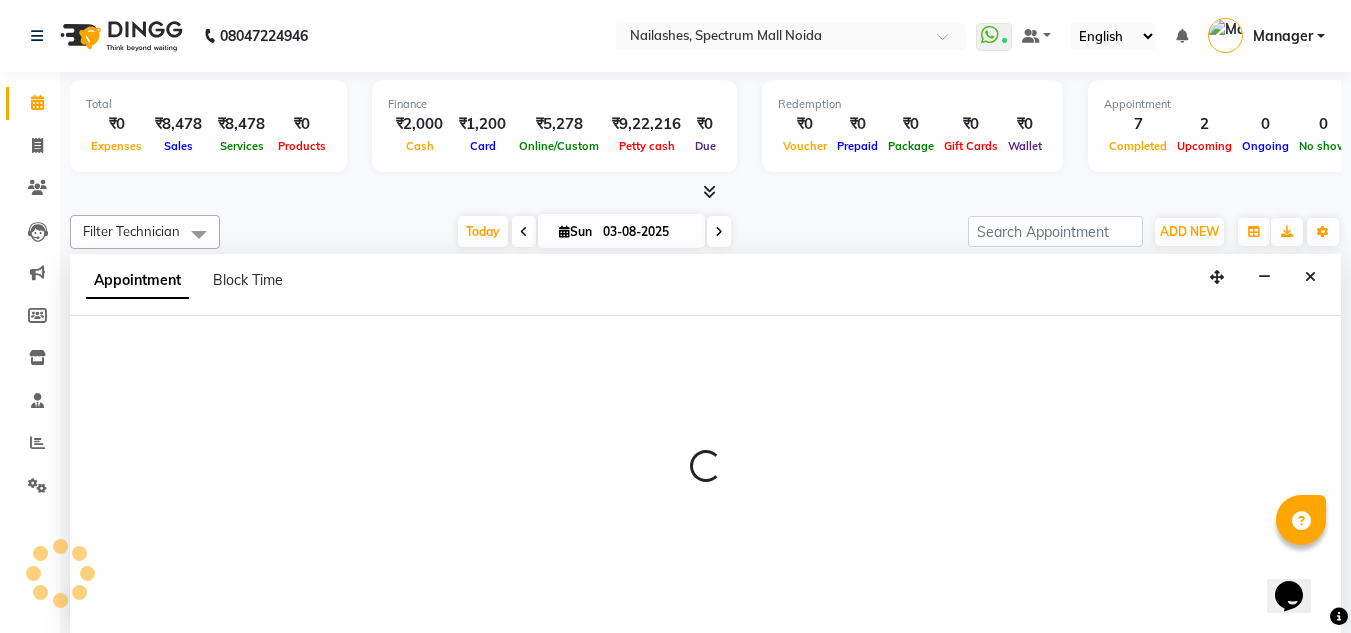 scroll, scrollTop: 1, scrollLeft: 0, axis: vertical 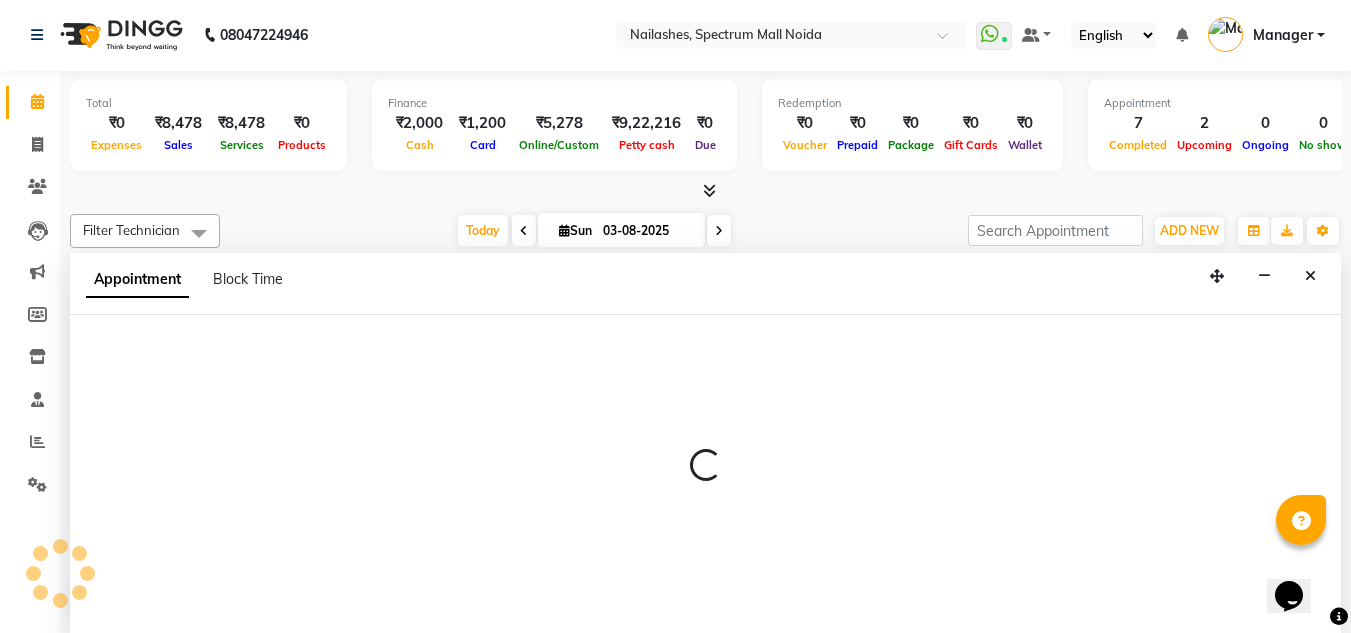 select on "46557" 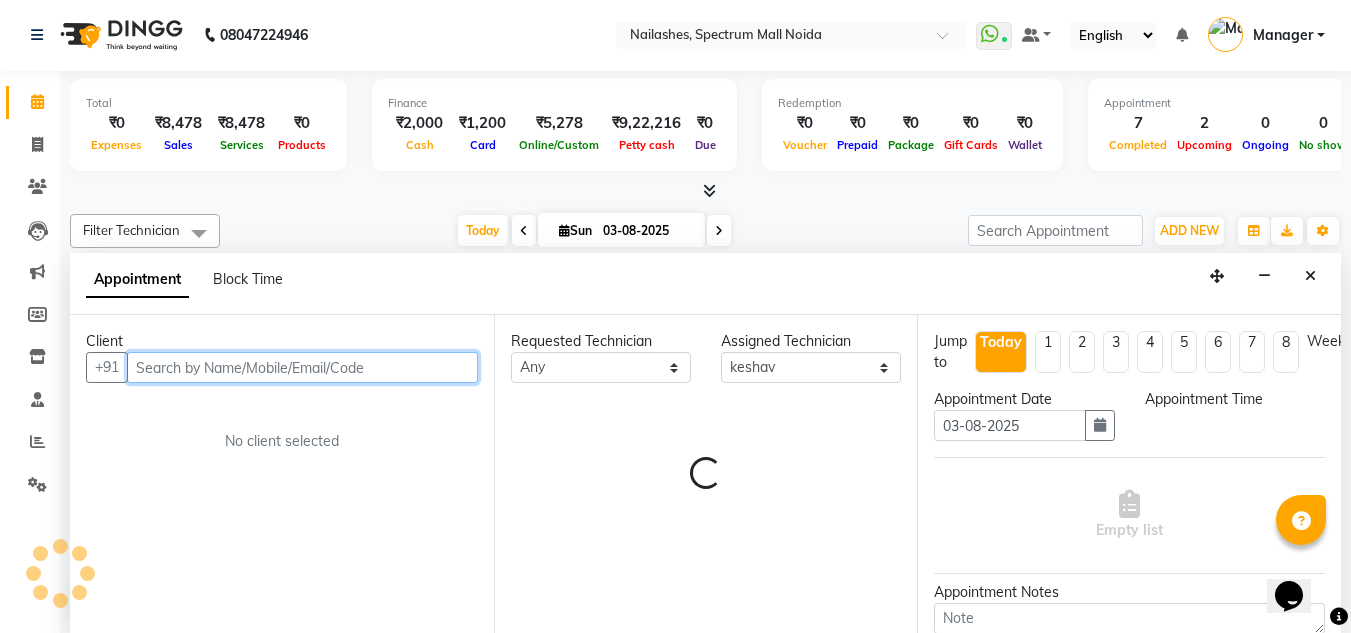 select on "750" 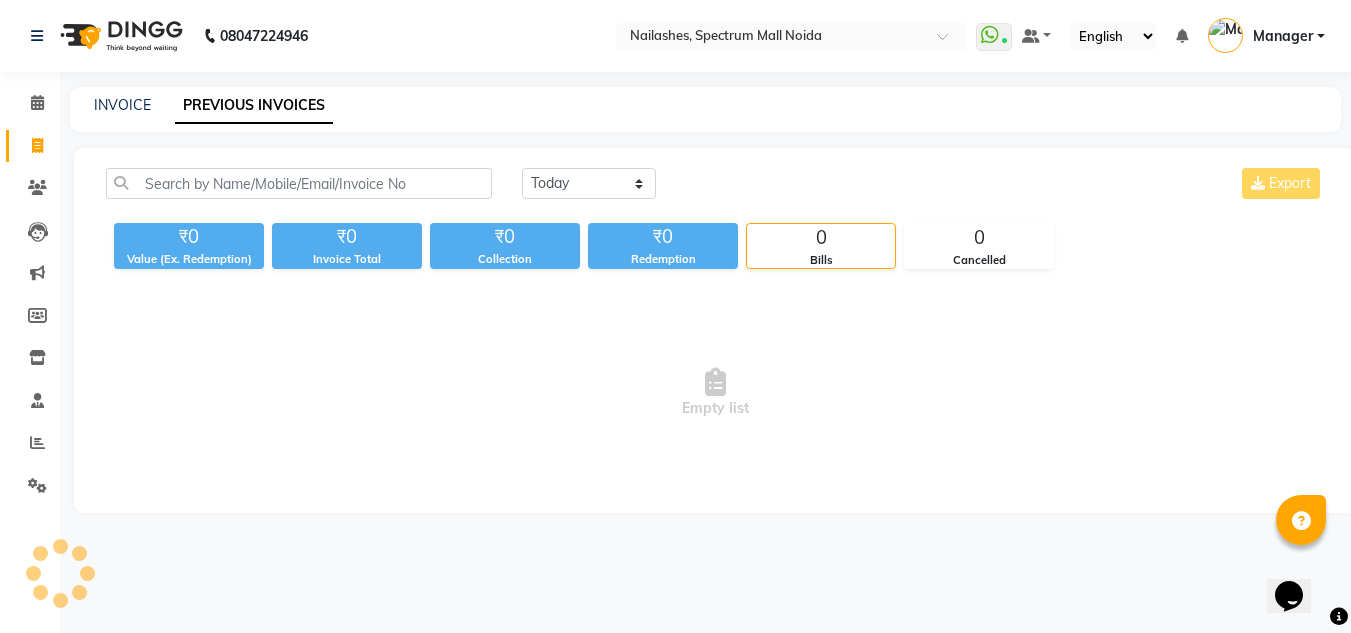 scroll, scrollTop: 0, scrollLeft: 0, axis: both 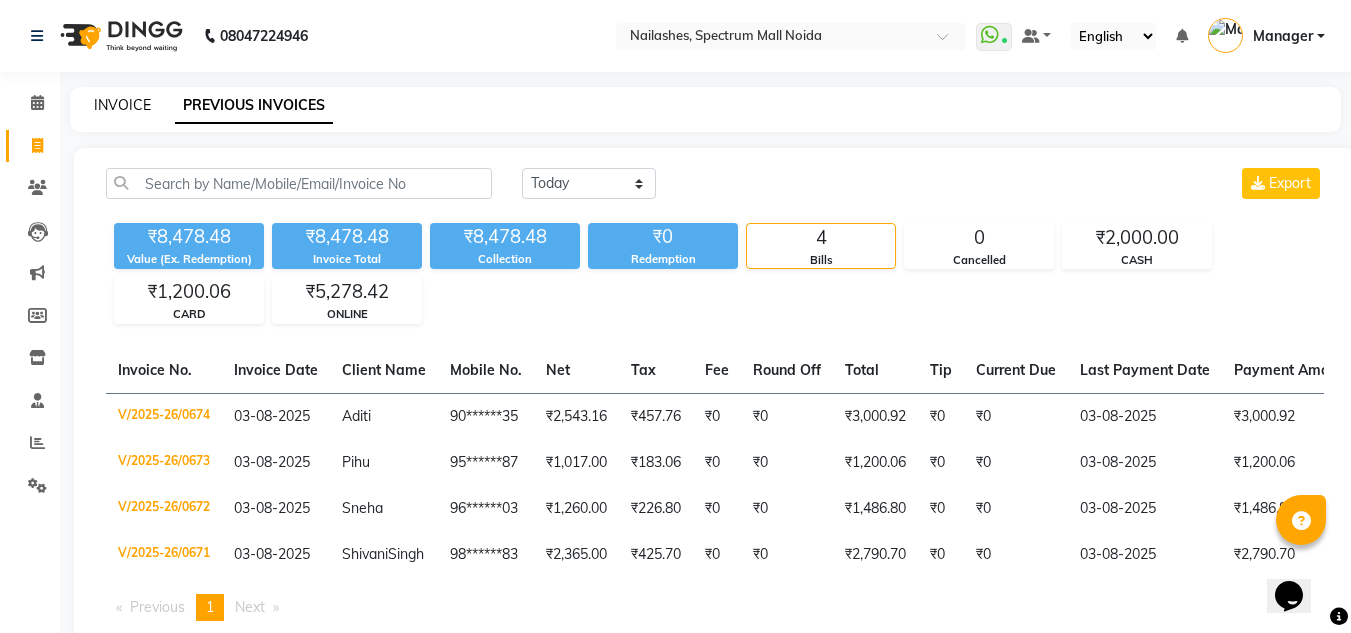 click on "INVOICE" 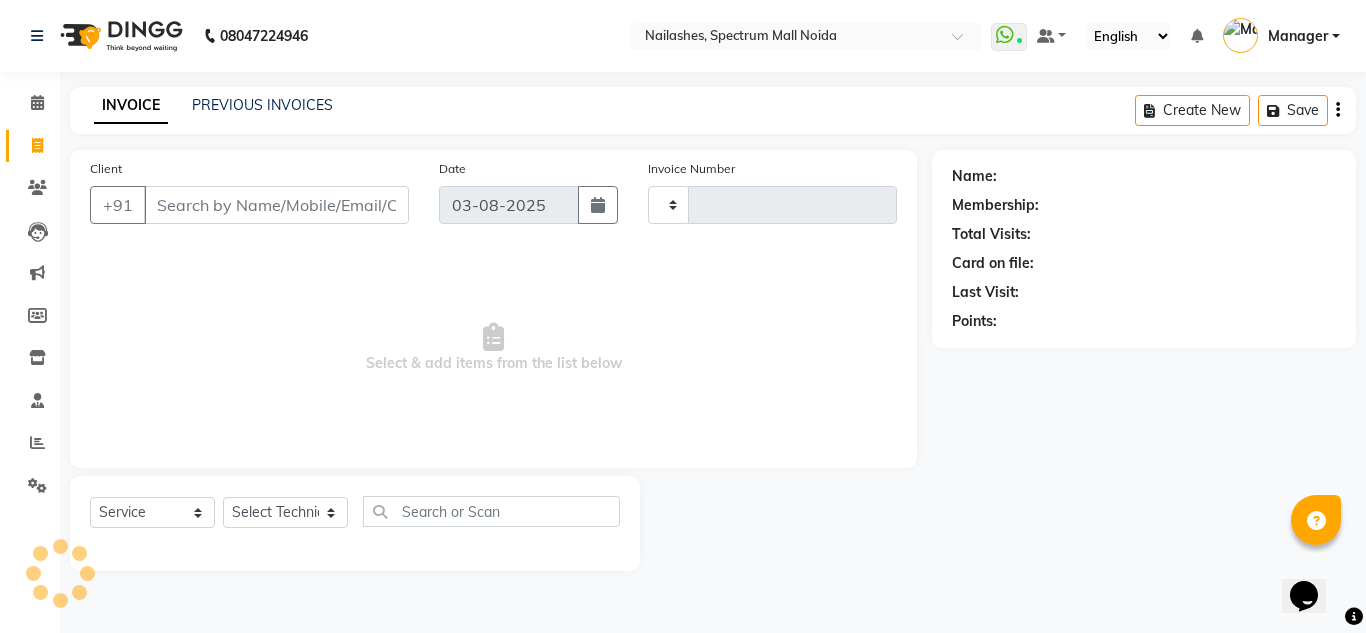 type on "0675" 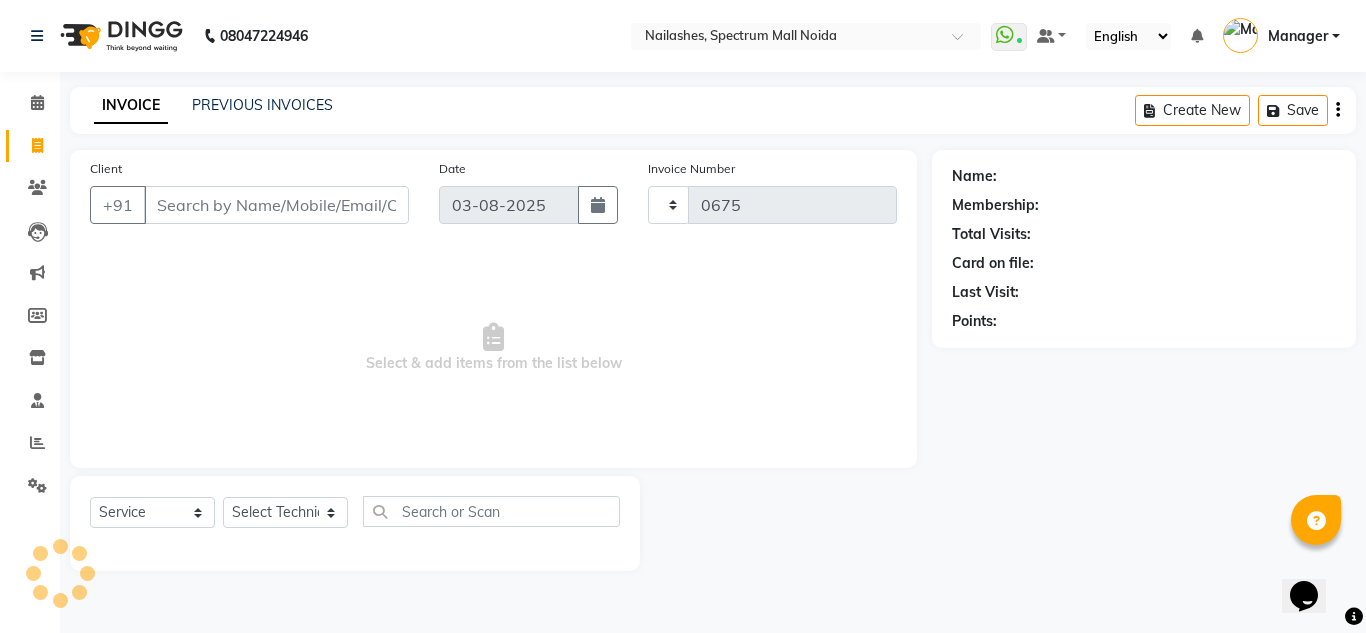 select on "6068" 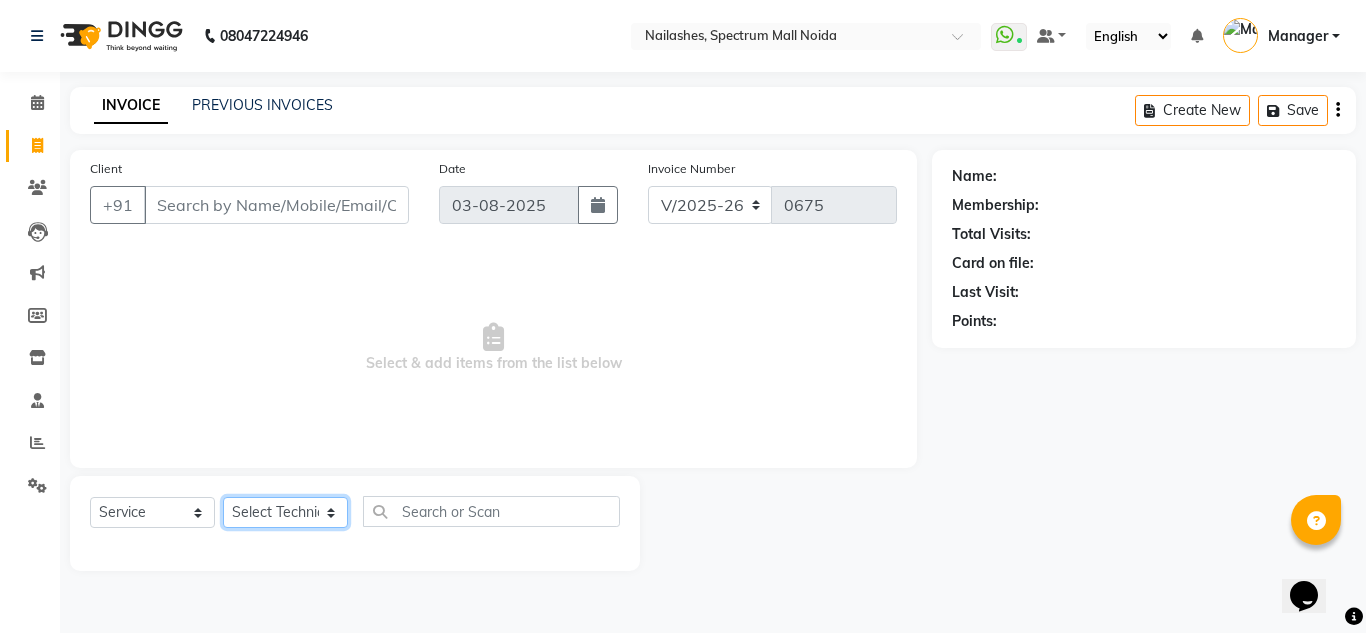 click on "Select Technician [FIRST] [FIRST] [FIRST] [FIRST] [FIRST] [FIRST] [FIRST]" 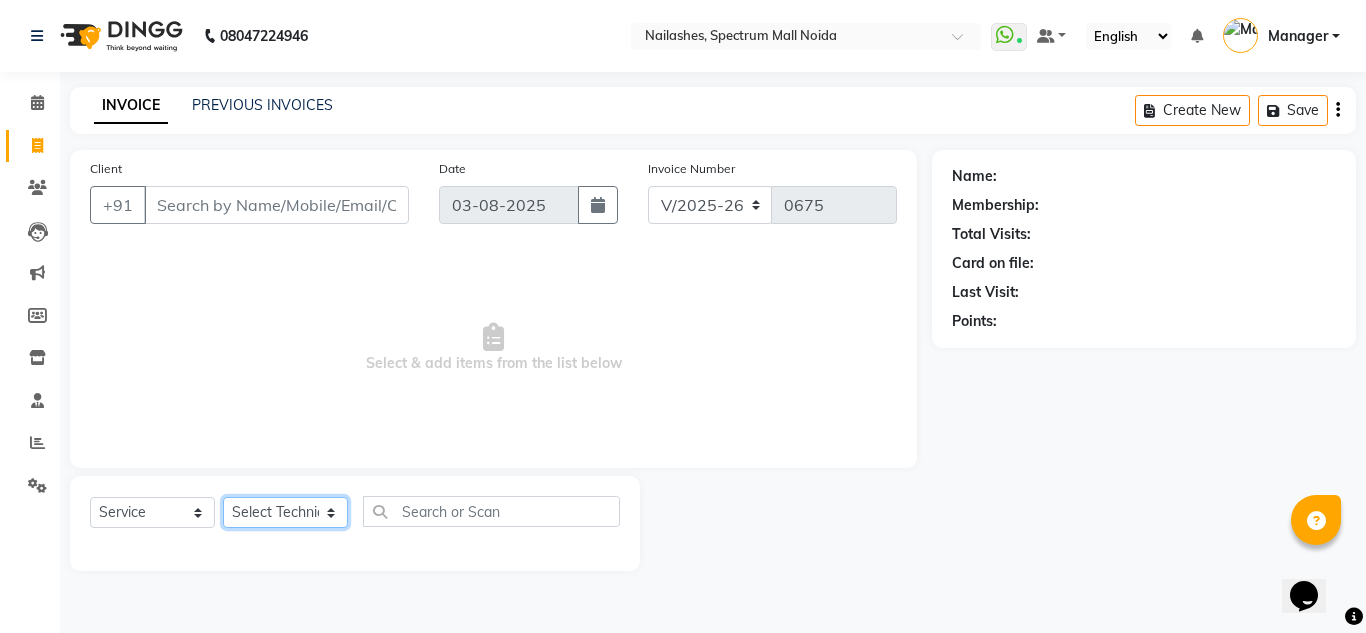 select on "[POSTAL_CODE]" 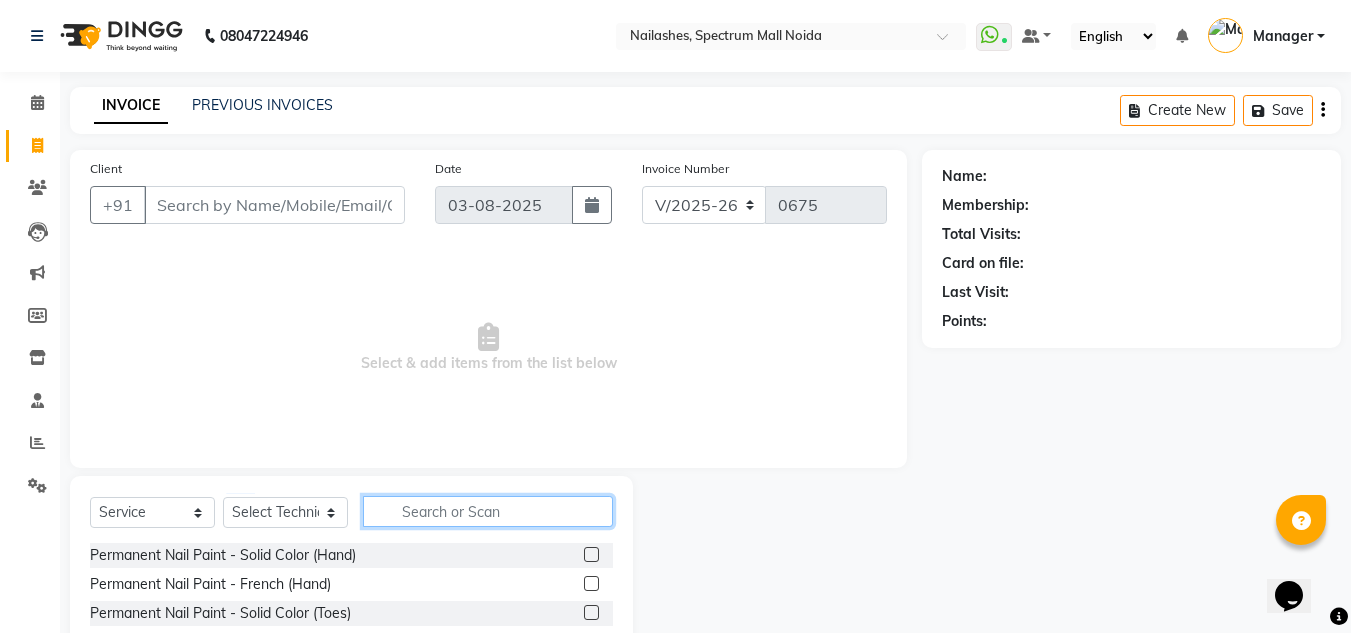click 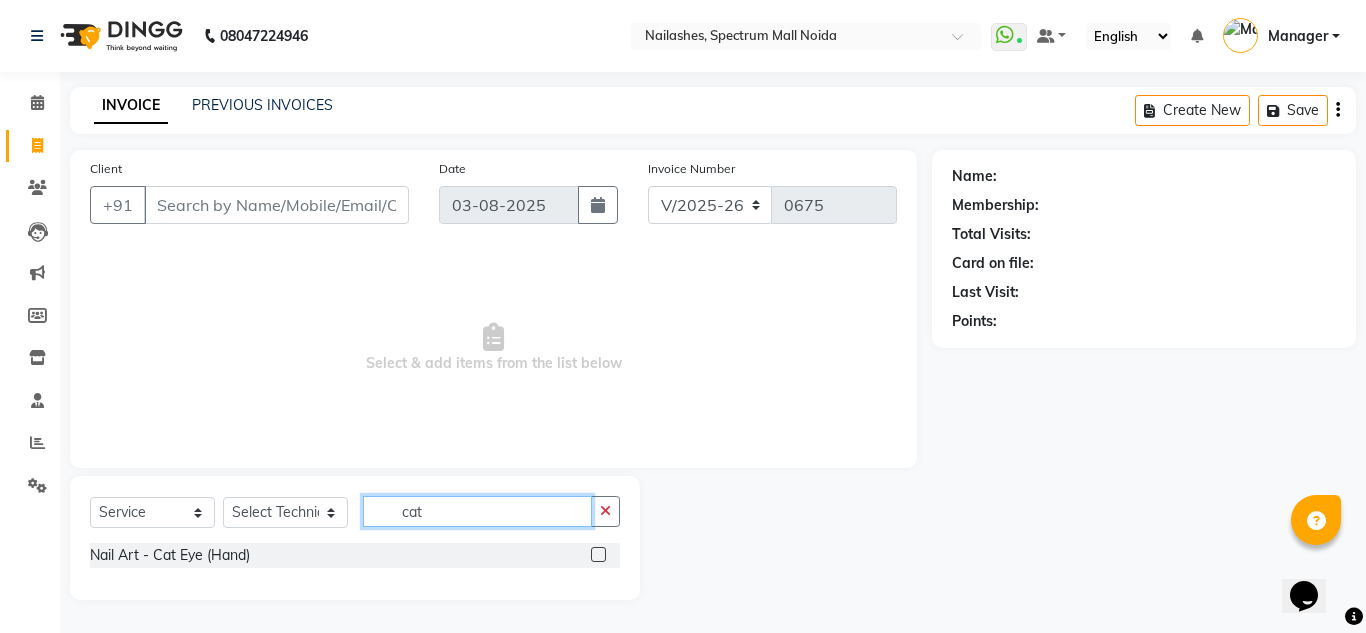 type on "cat" 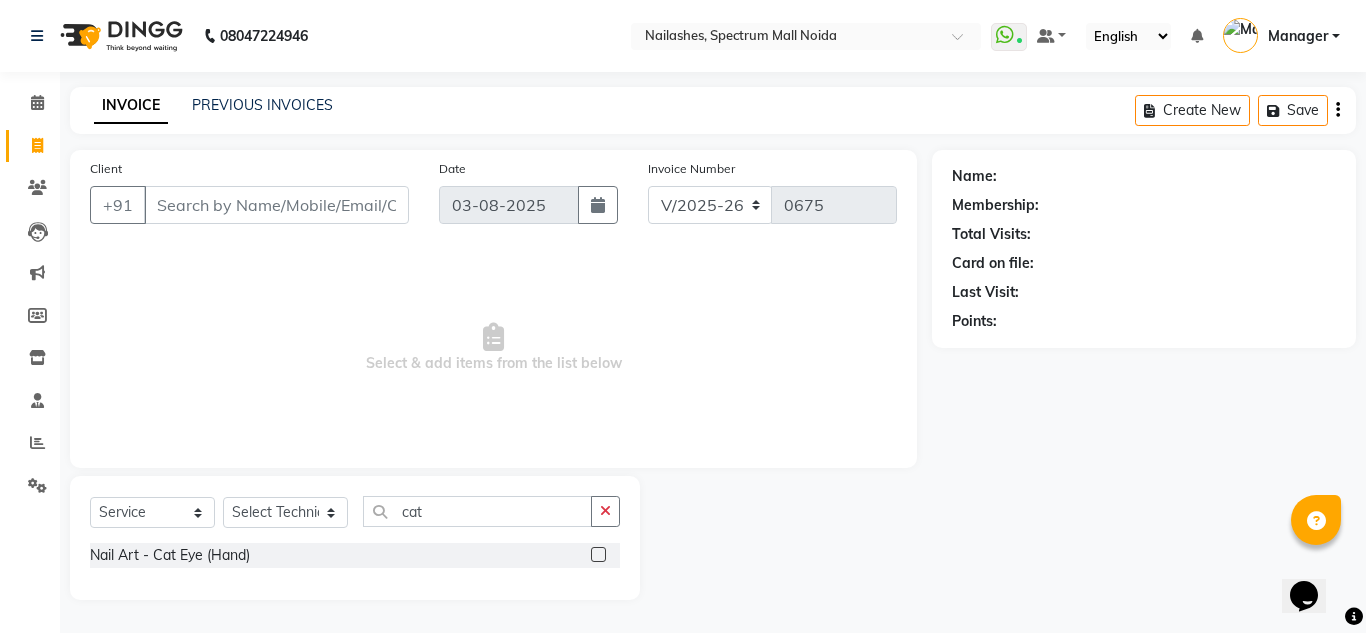click 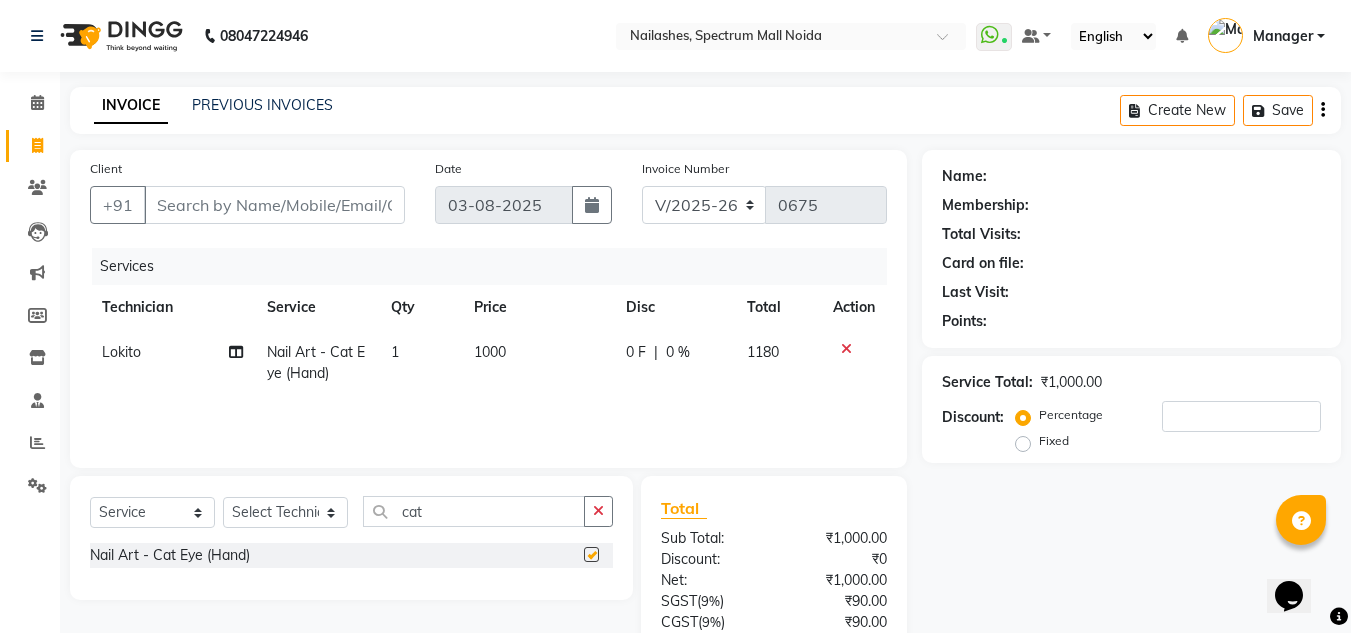 checkbox on "false" 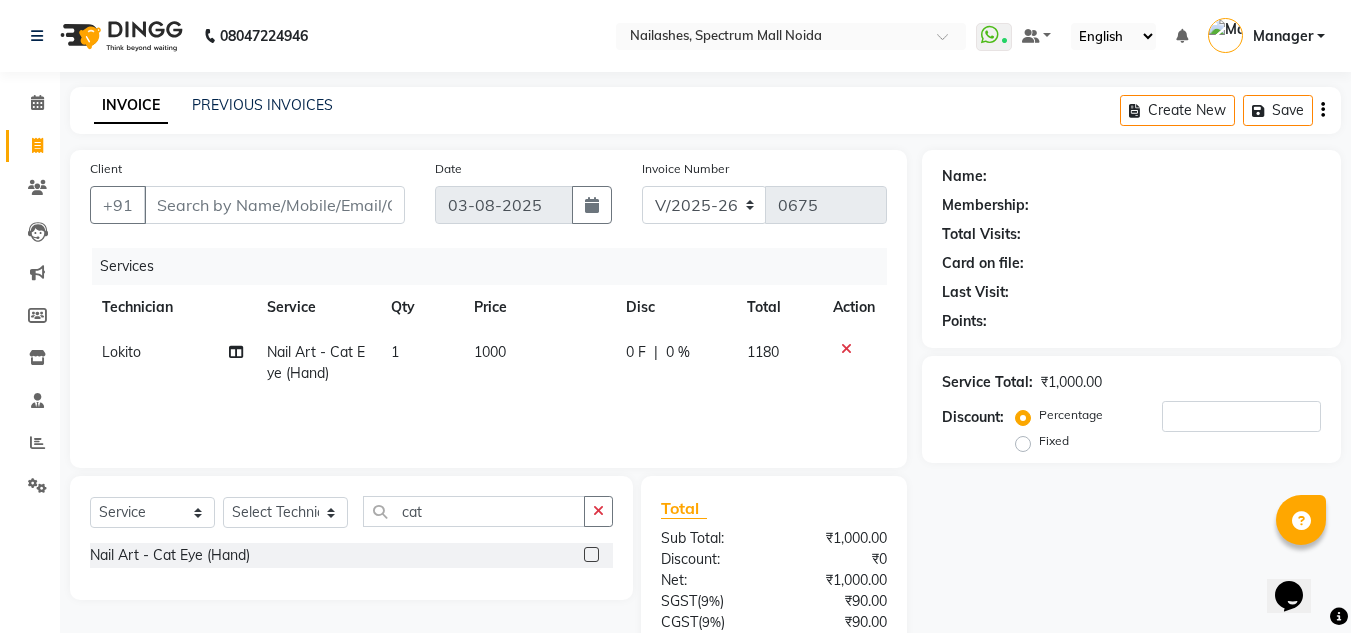 click on "1000" 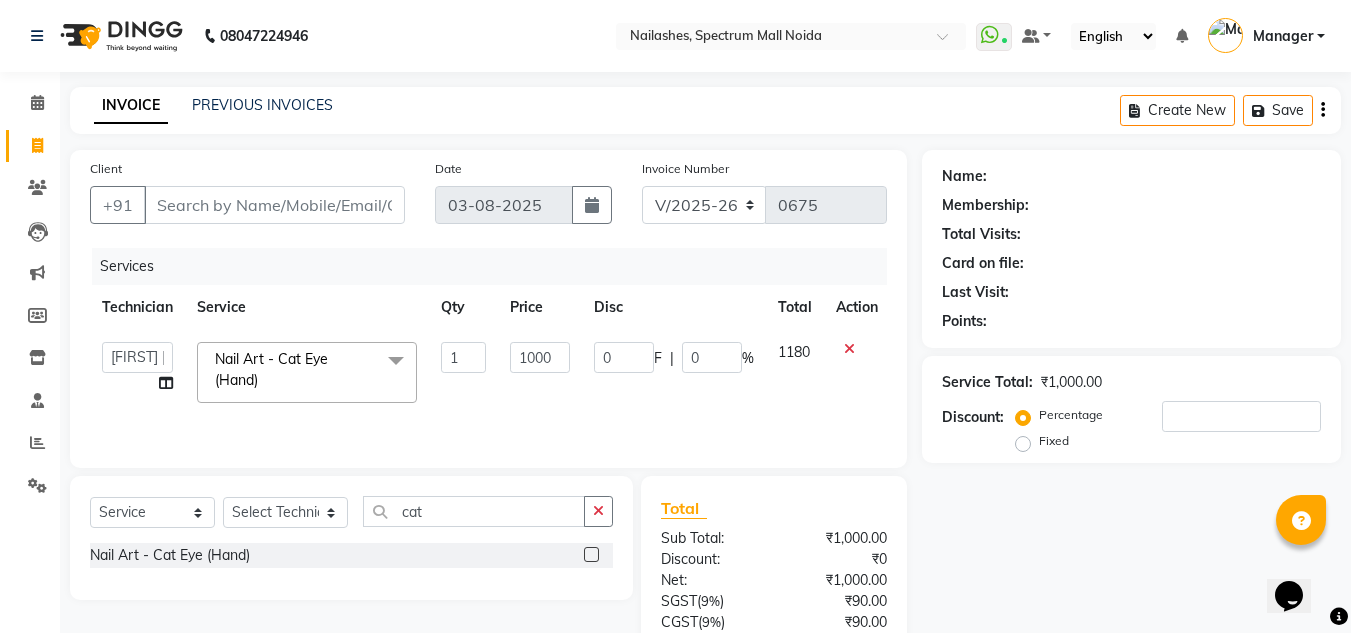 click on "1" 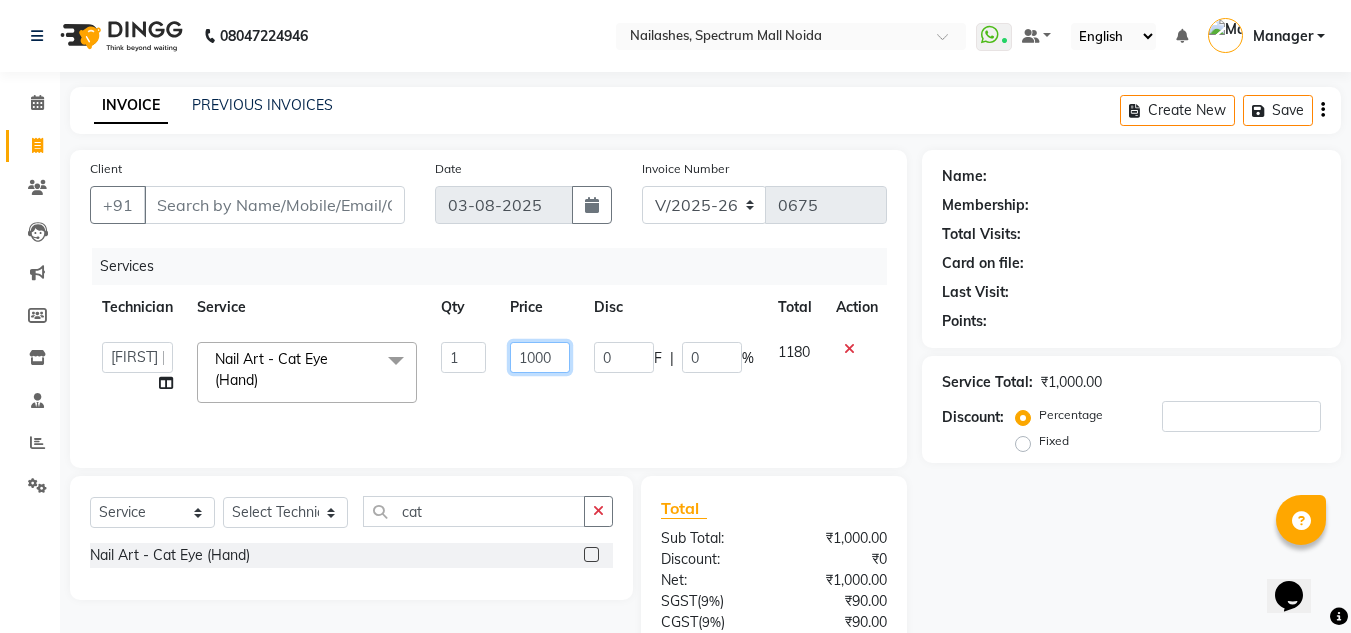 click on "1000" 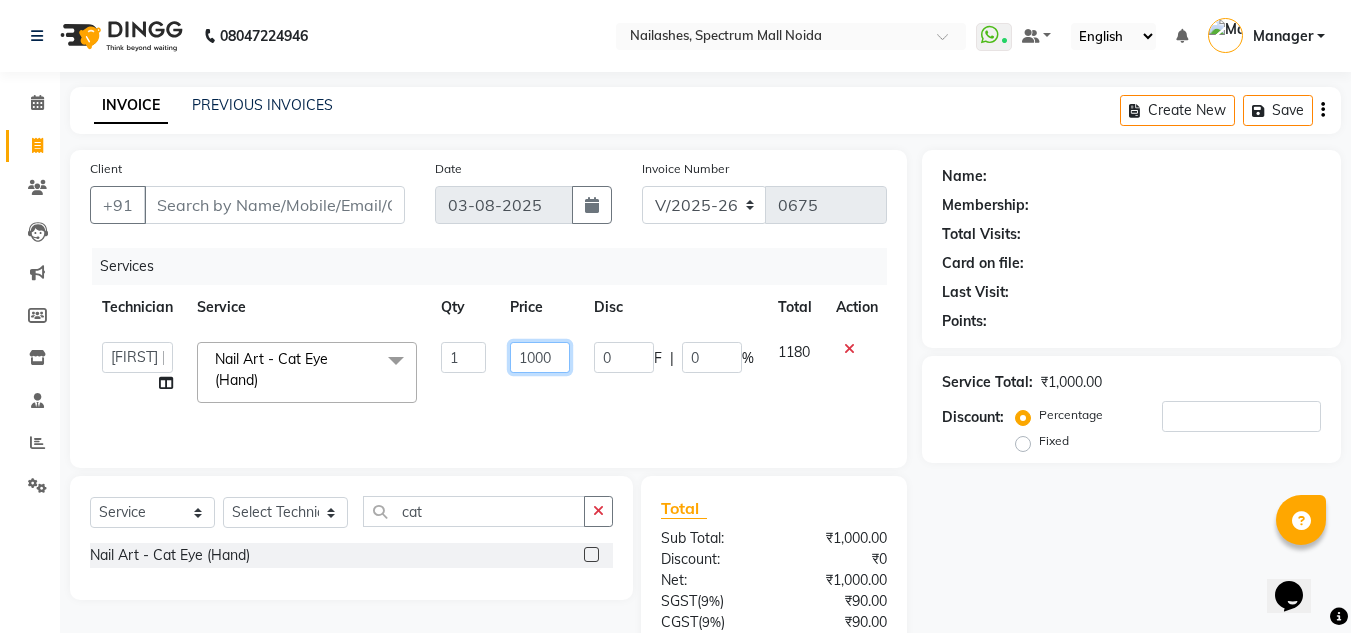 click on "1000" 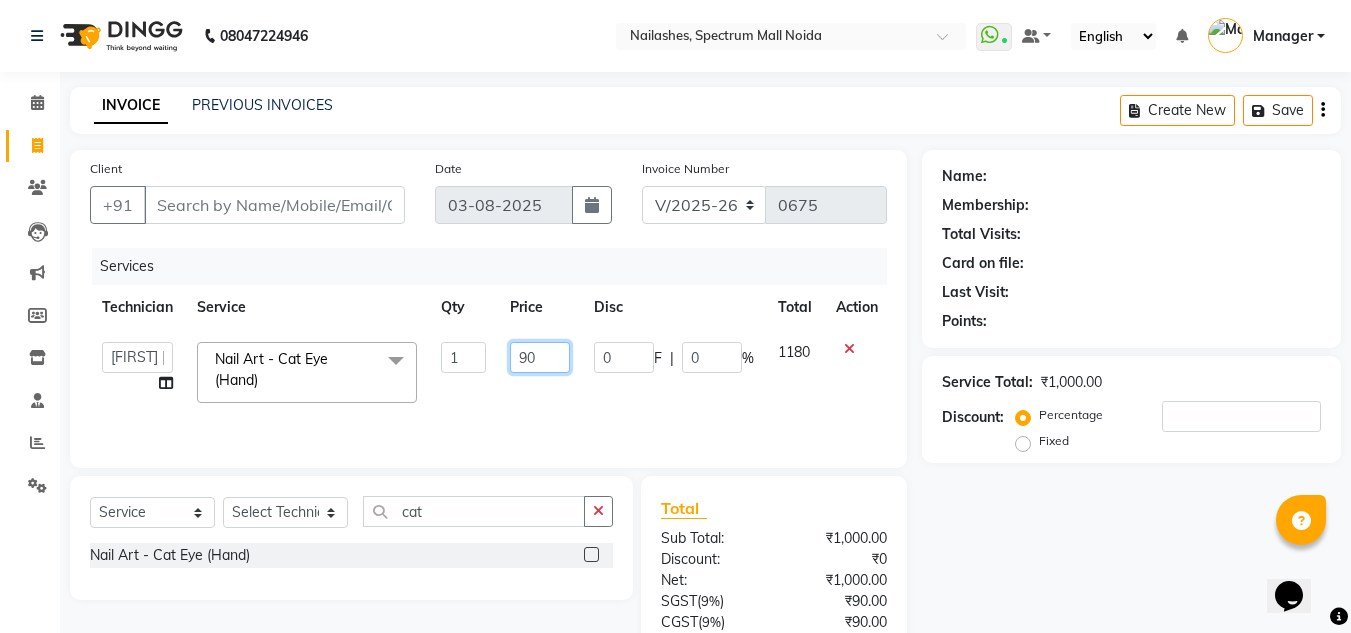 type on "900" 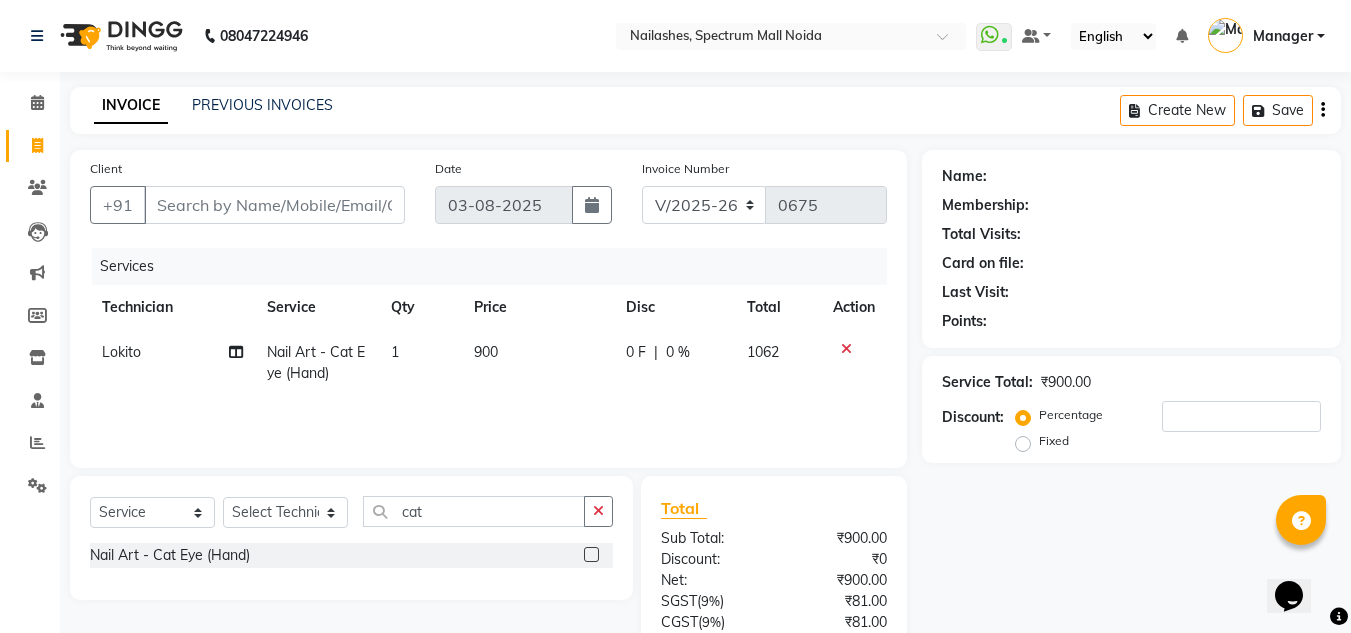 click on "900" 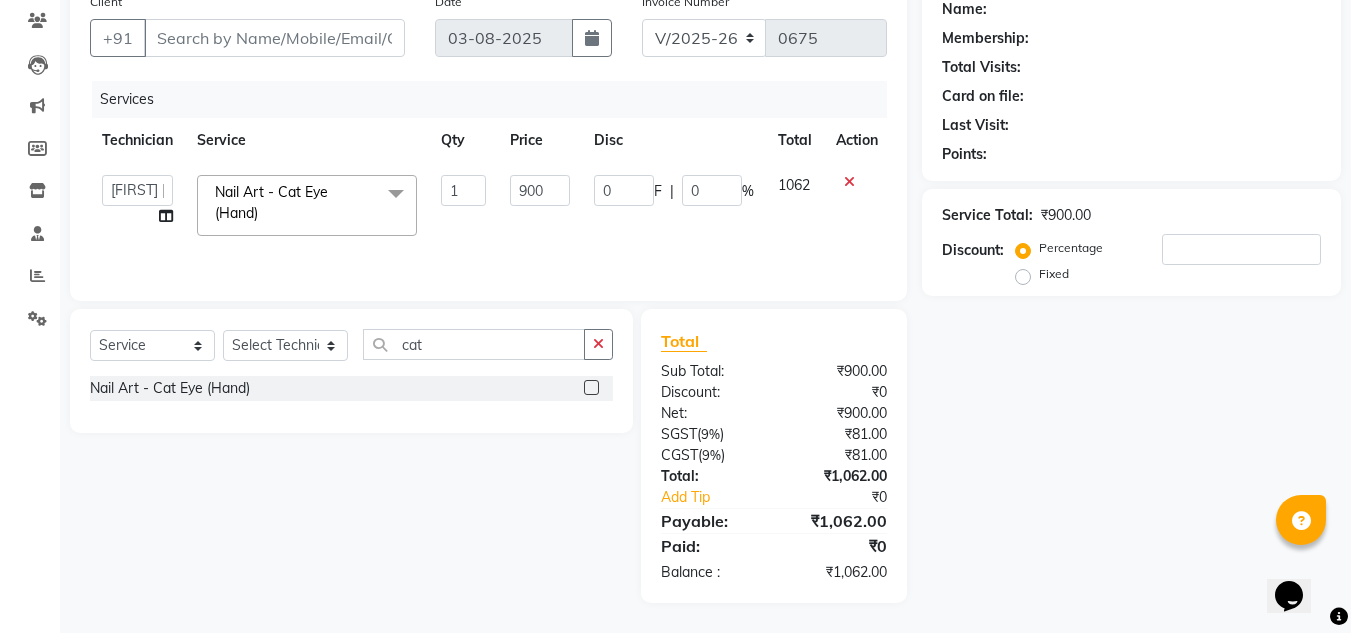 scroll, scrollTop: 0, scrollLeft: 0, axis: both 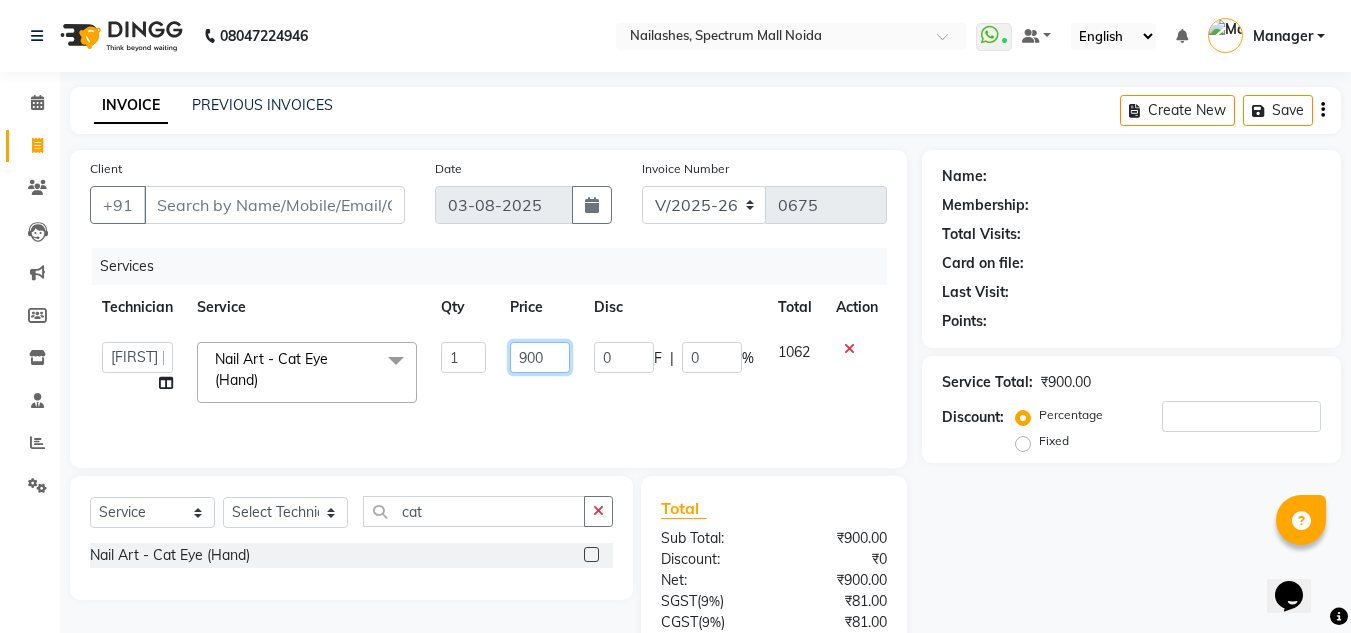 click on "900" 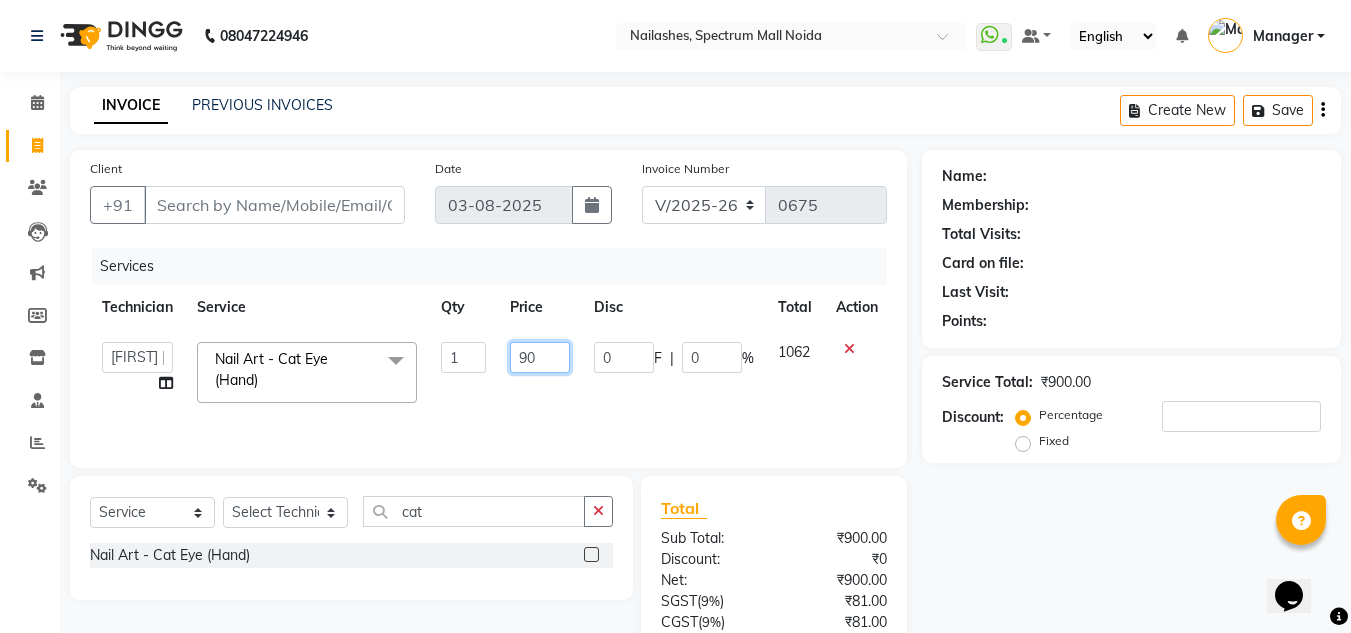 type on "9" 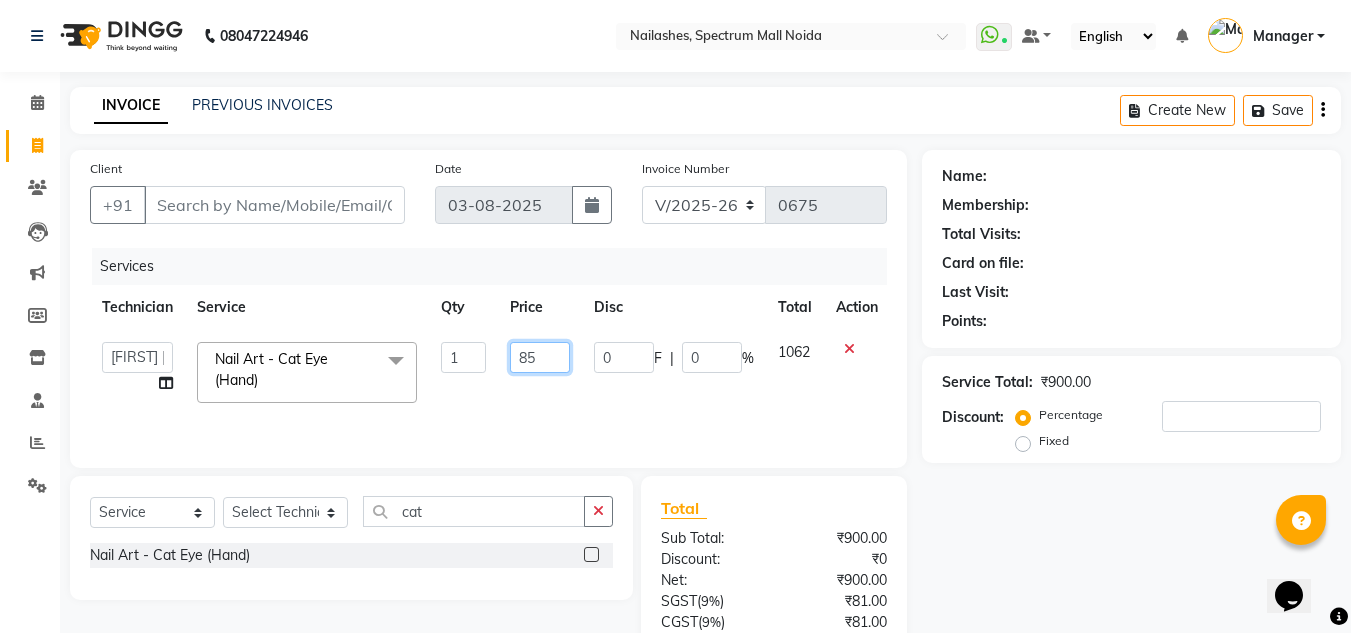 type on "850" 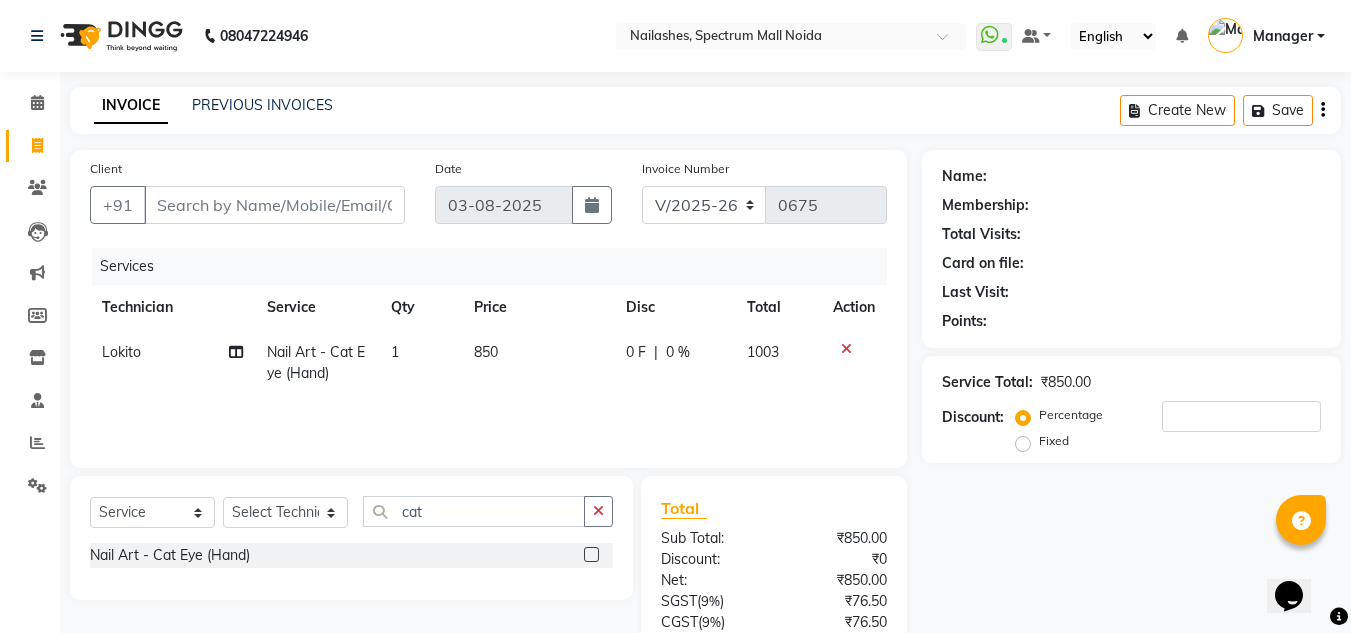click on "[FIRST] Nail Art - Cat Eye (Hand) 1 850 0 F | 0 % 1003" 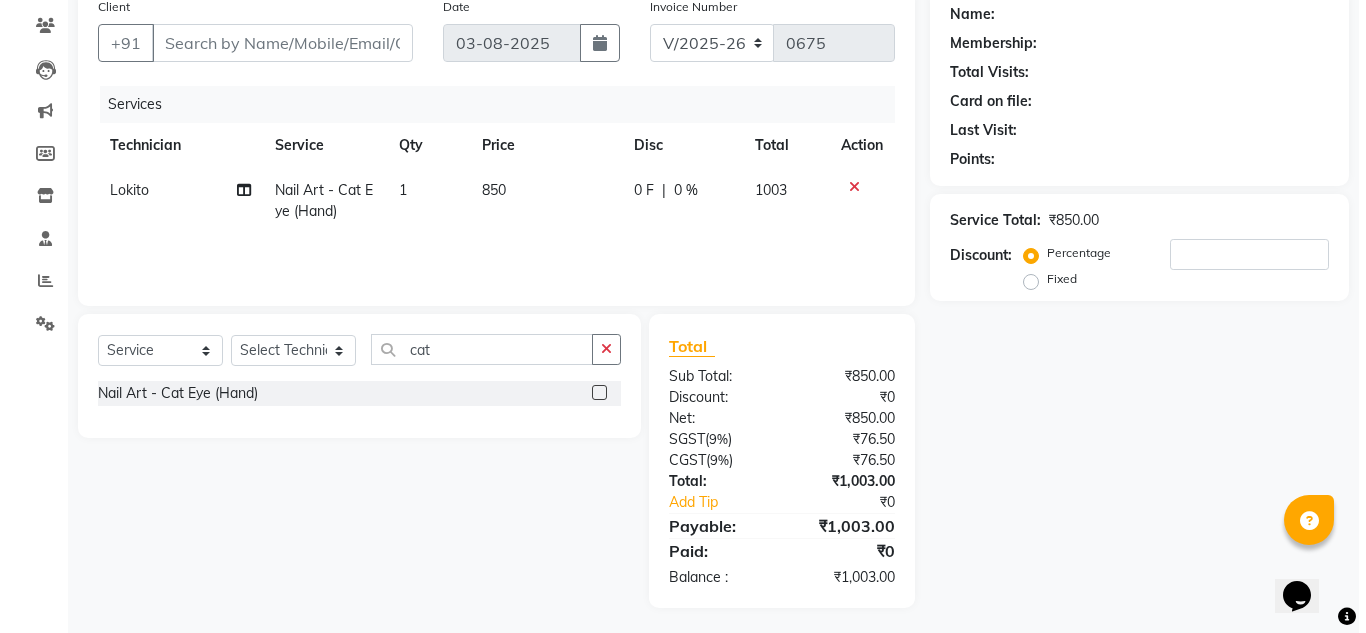 scroll, scrollTop: 163, scrollLeft: 0, axis: vertical 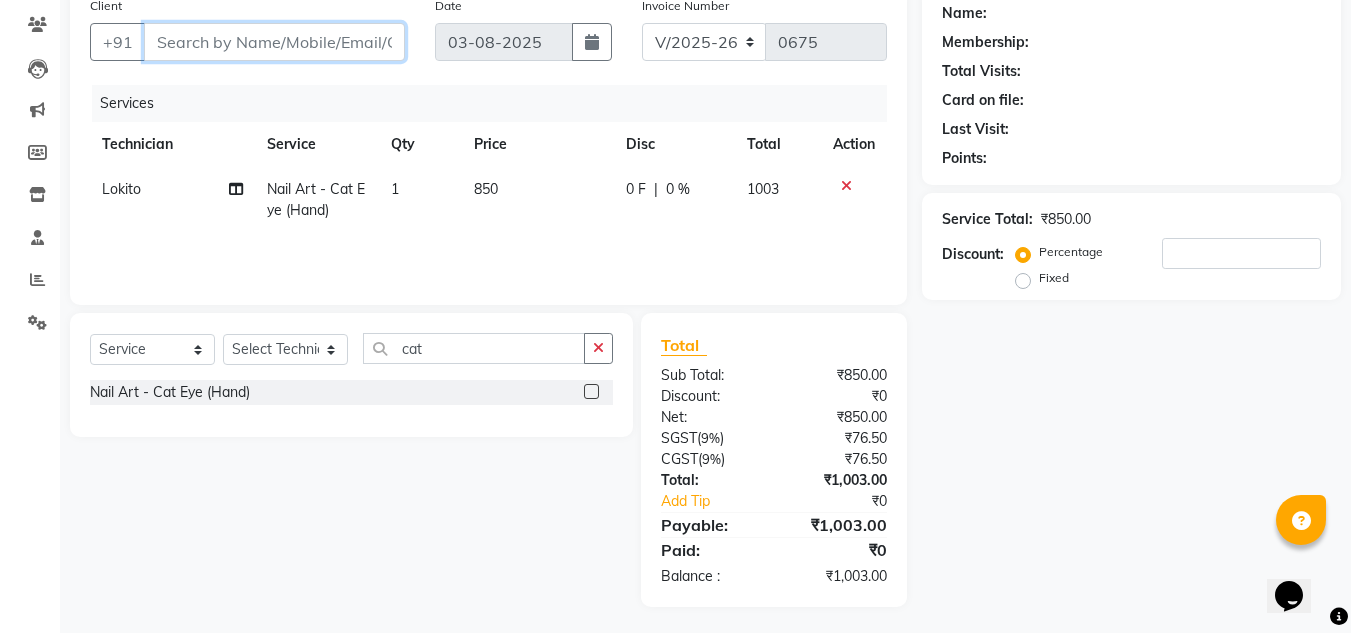 click on "Client" at bounding box center (274, 42) 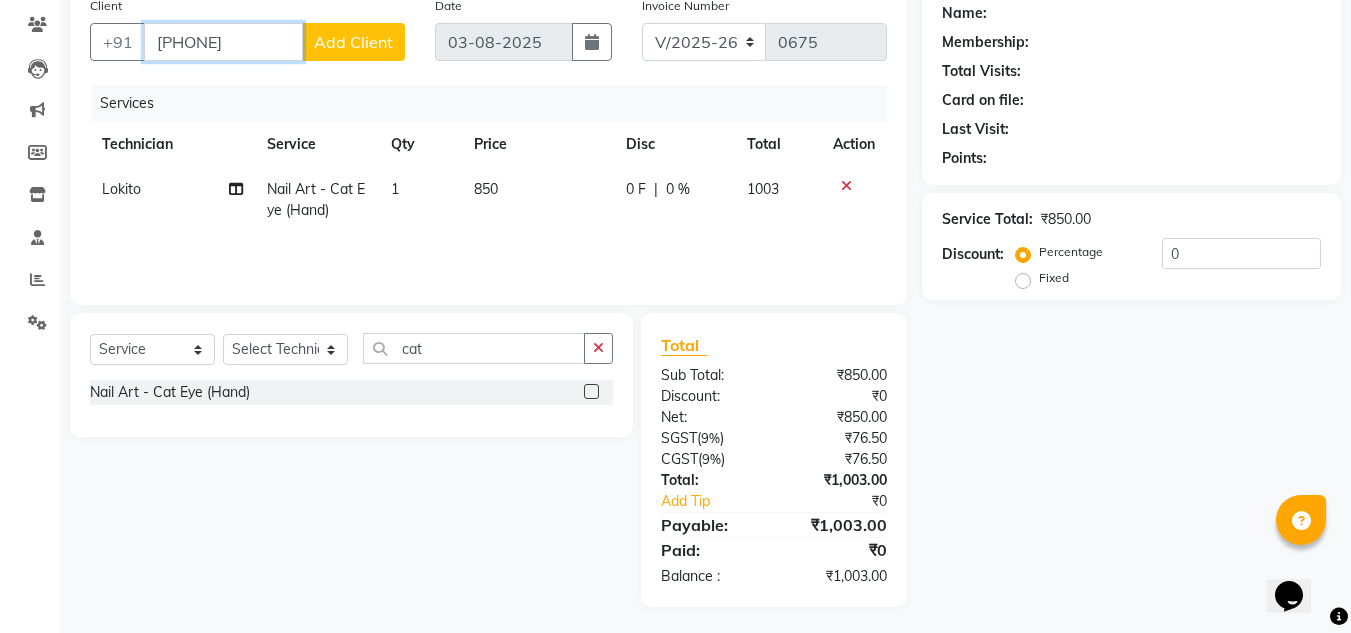 click on "[PHONE]" at bounding box center [223, 42] 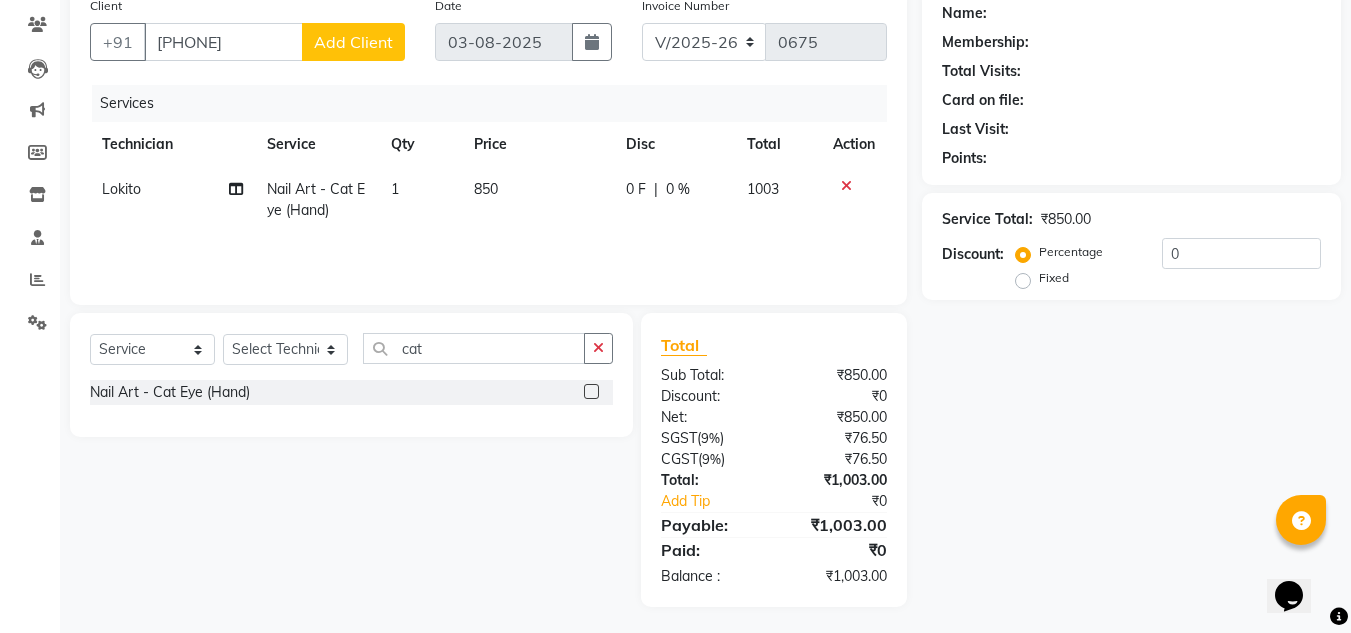 click on "Add Client" 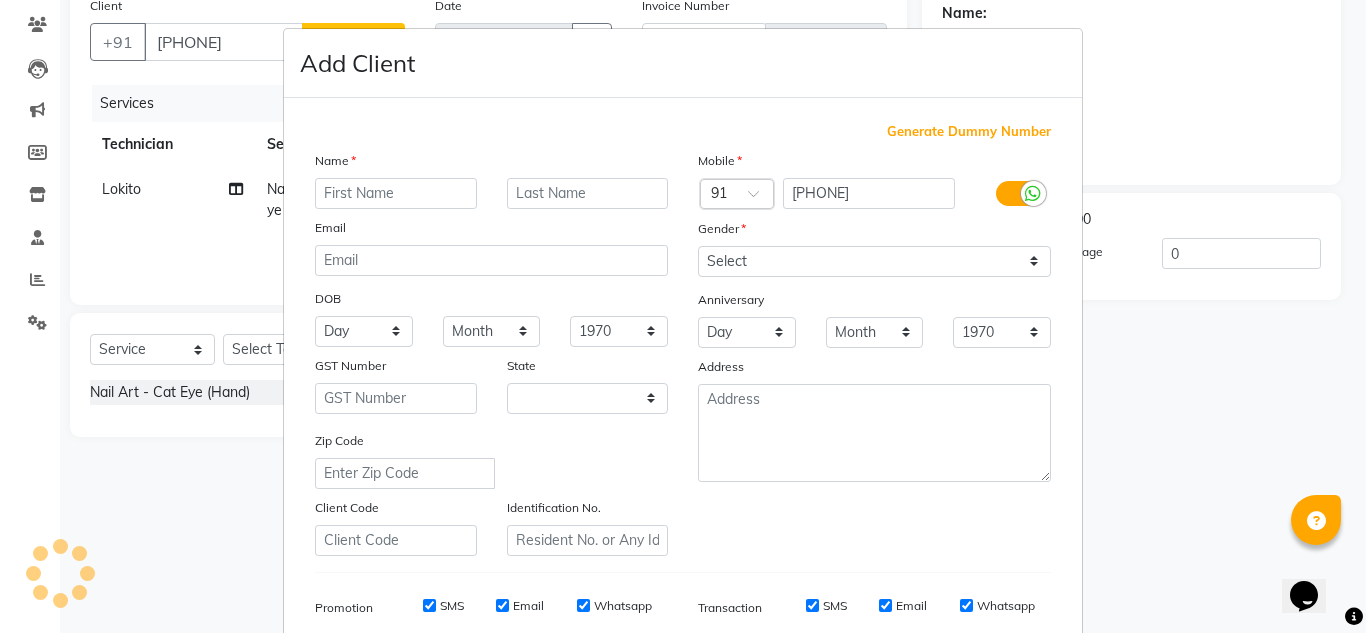 select on "21" 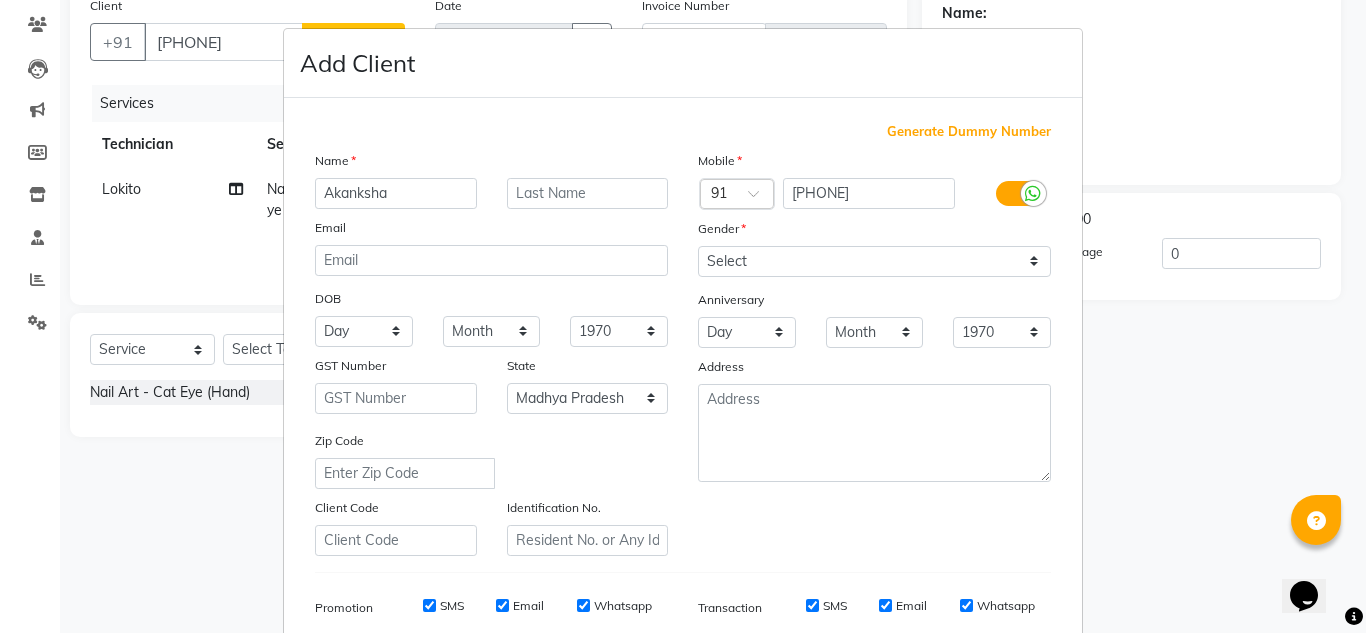 type on "Akanksha" 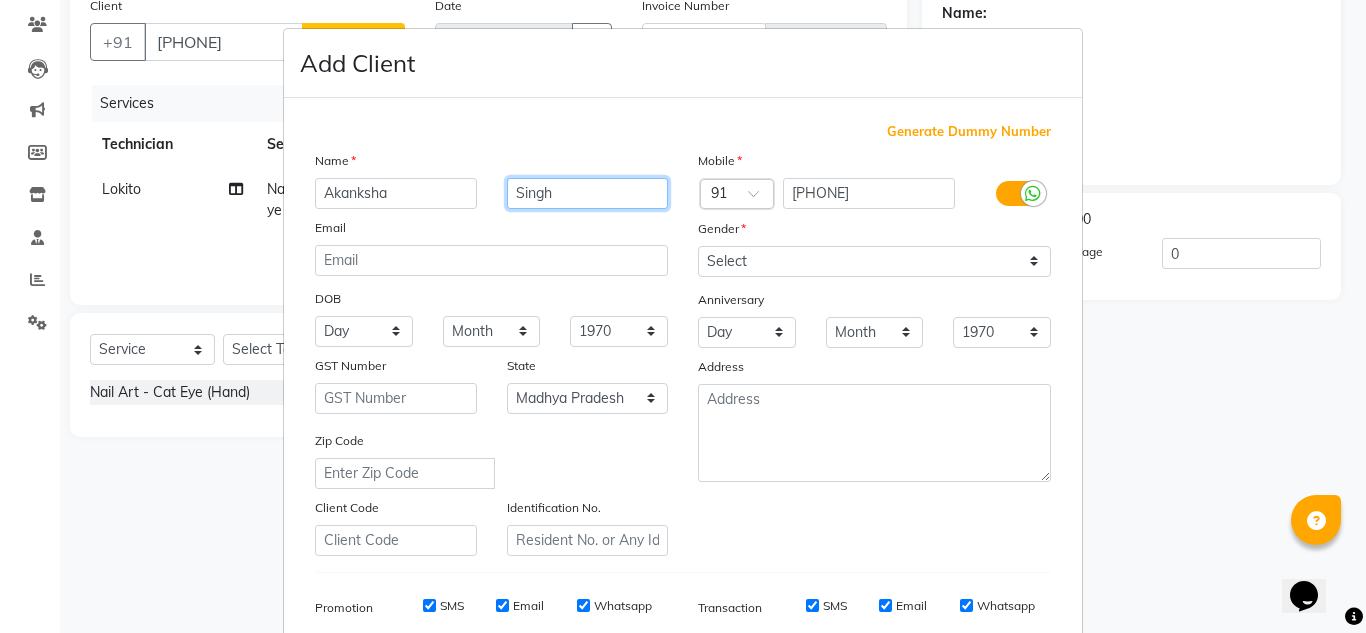 type on "Singh" 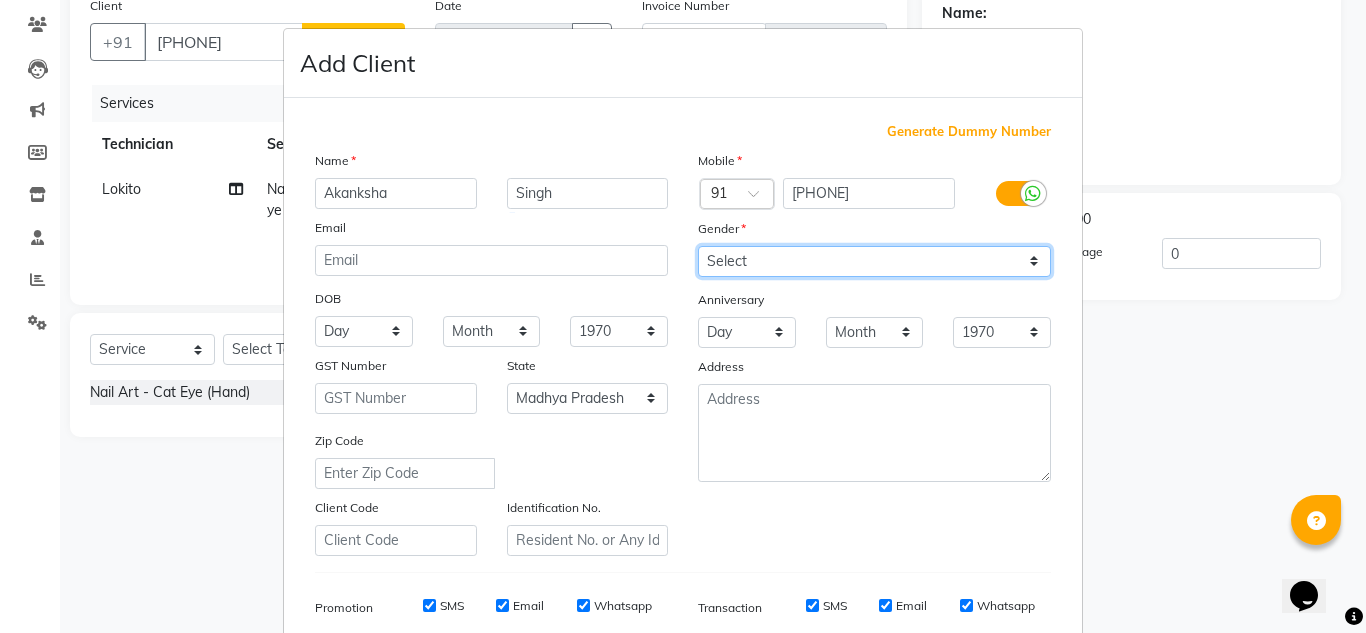 click on "Select Male Female Other Prefer Not To Say" at bounding box center (874, 261) 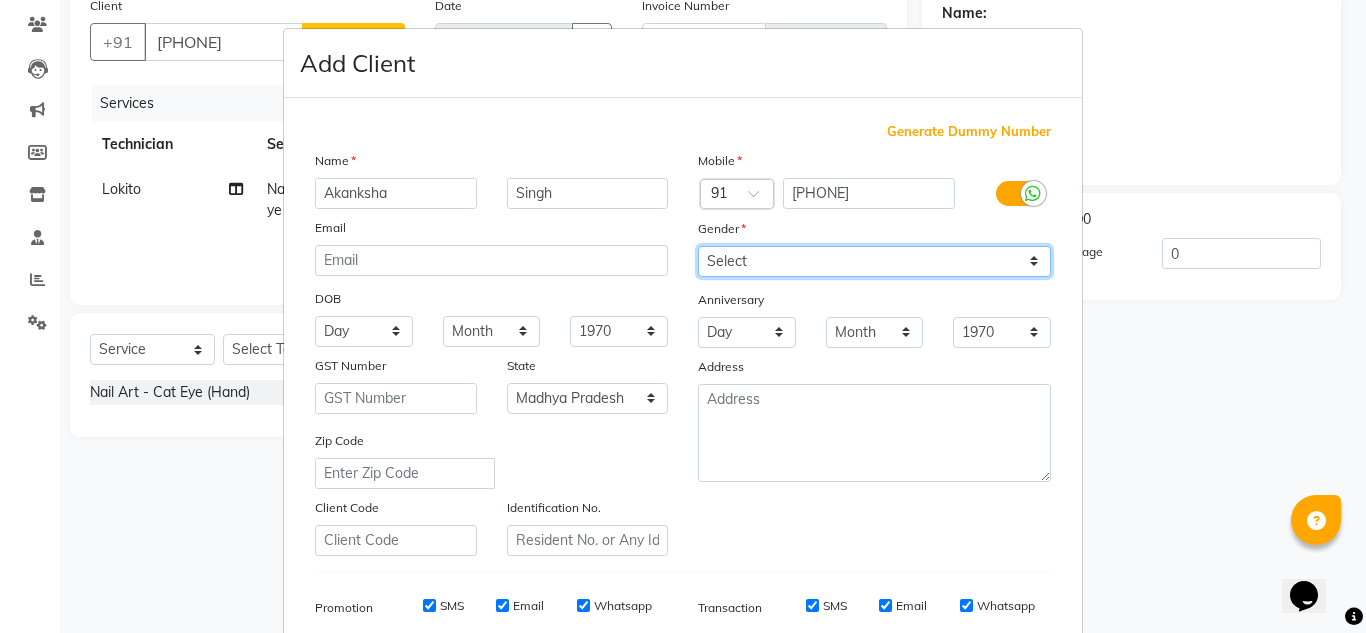 select on "female" 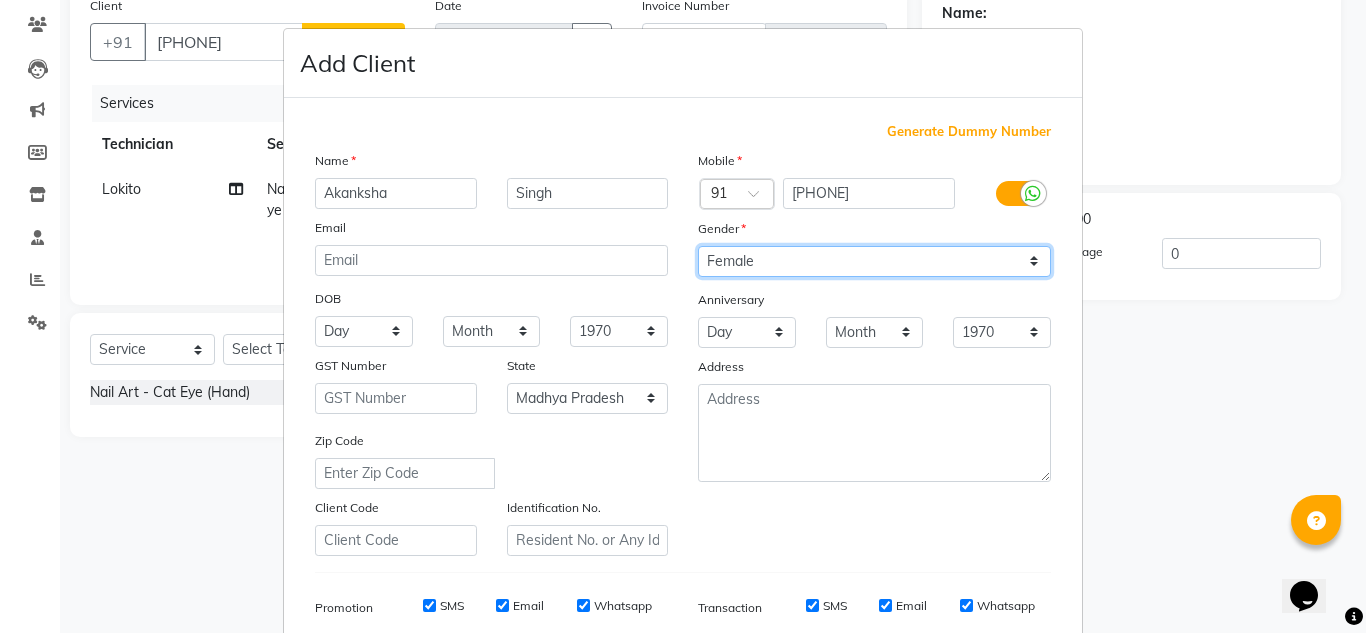 click on "Select Male Female Other Prefer Not To Say" at bounding box center (874, 261) 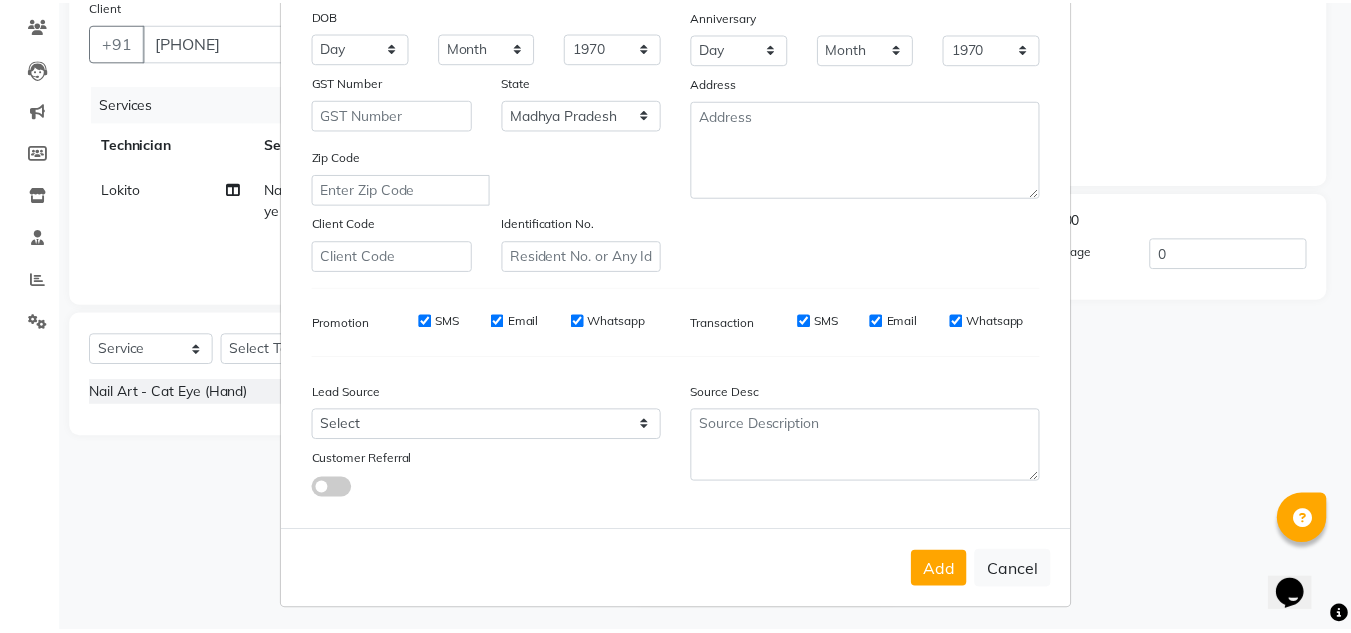 scroll, scrollTop: 290, scrollLeft: 0, axis: vertical 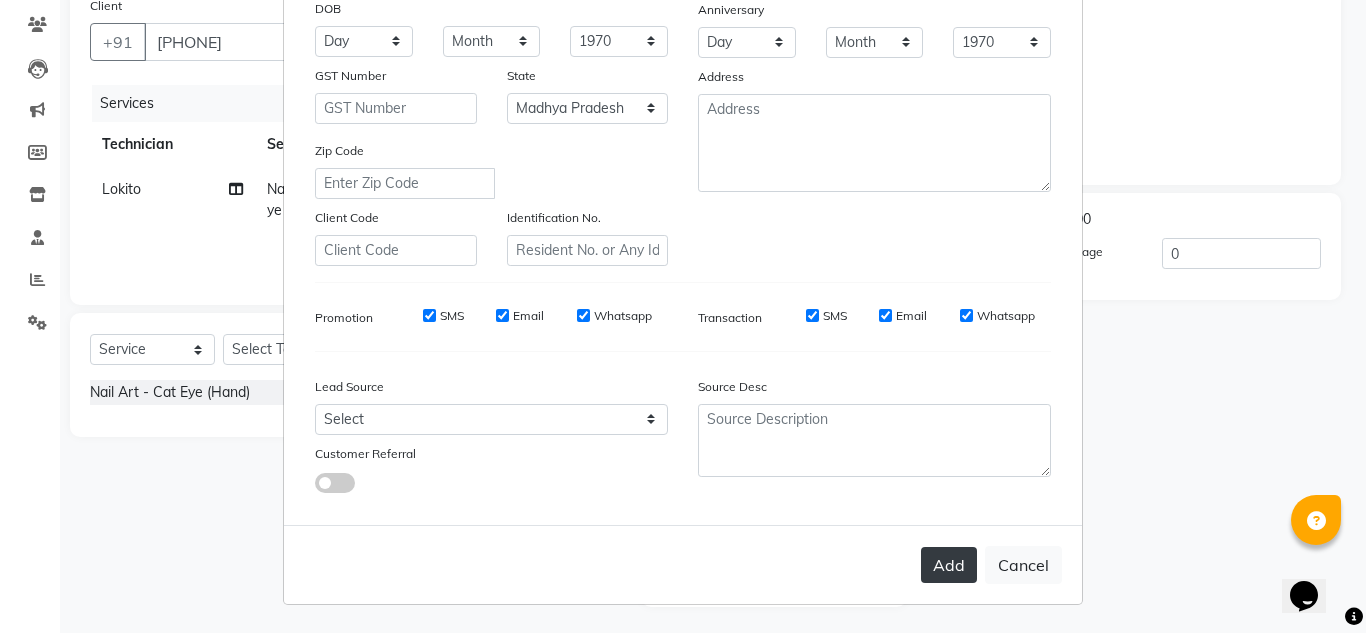 click on "Add" at bounding box center (949, 565) 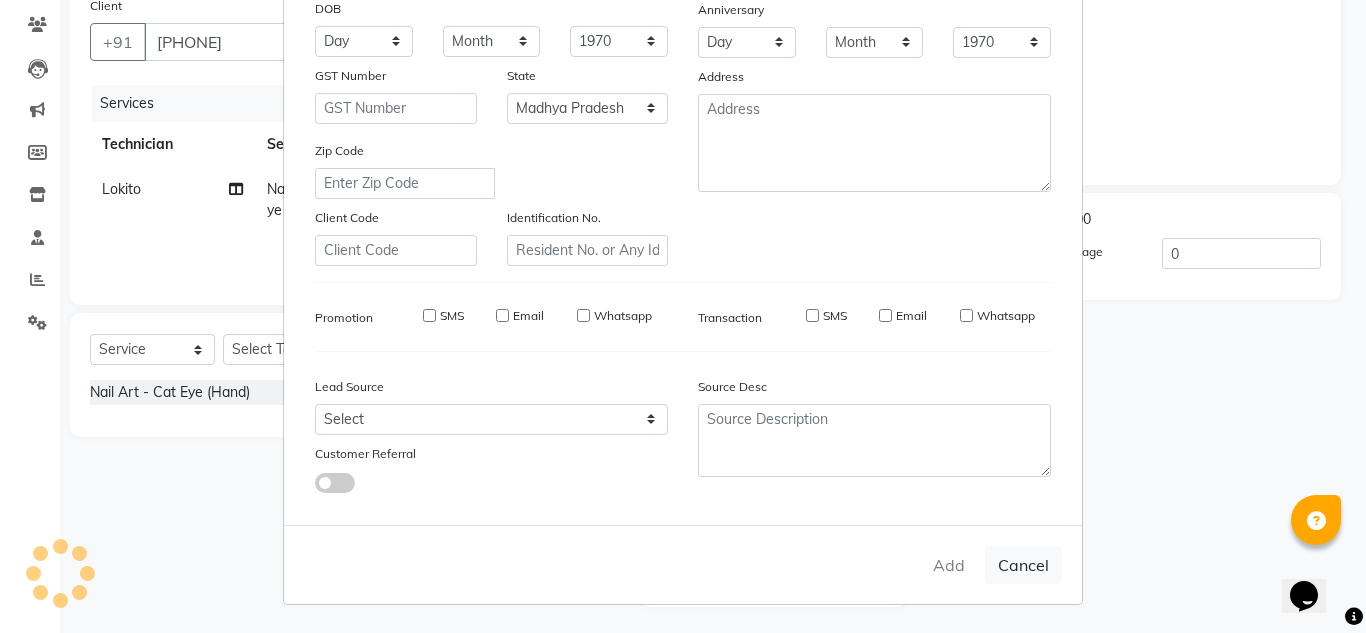 type on "97******47" 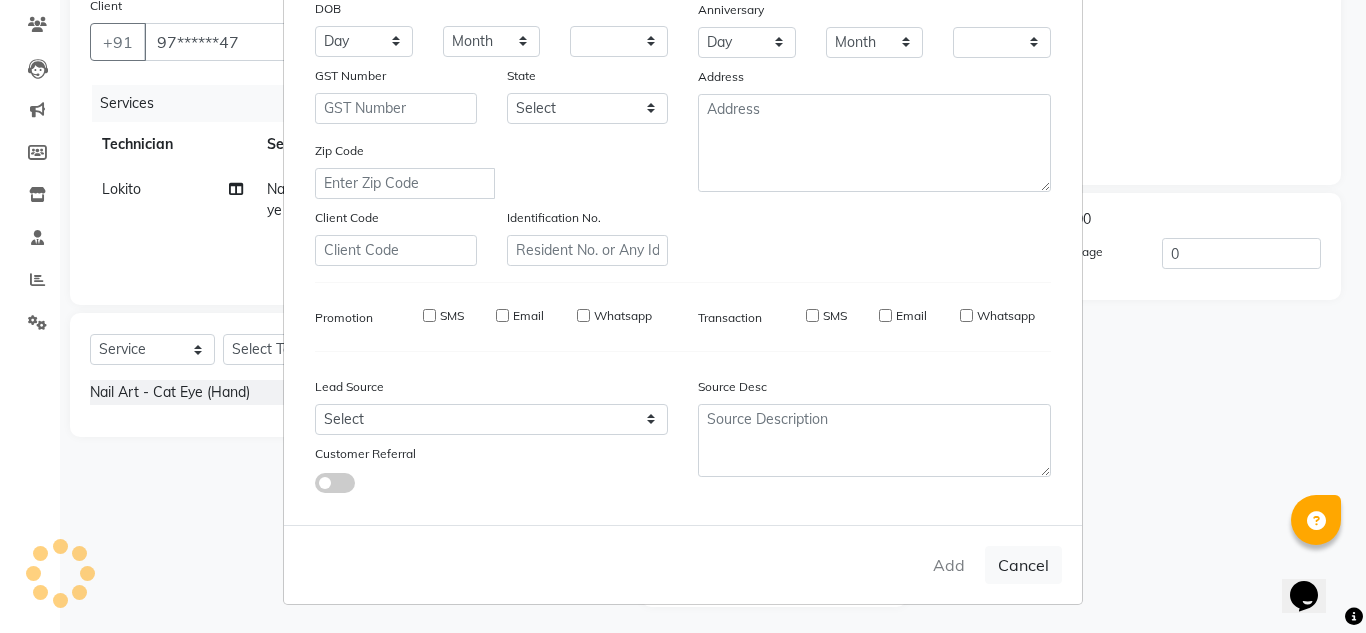 checkbox on "false" 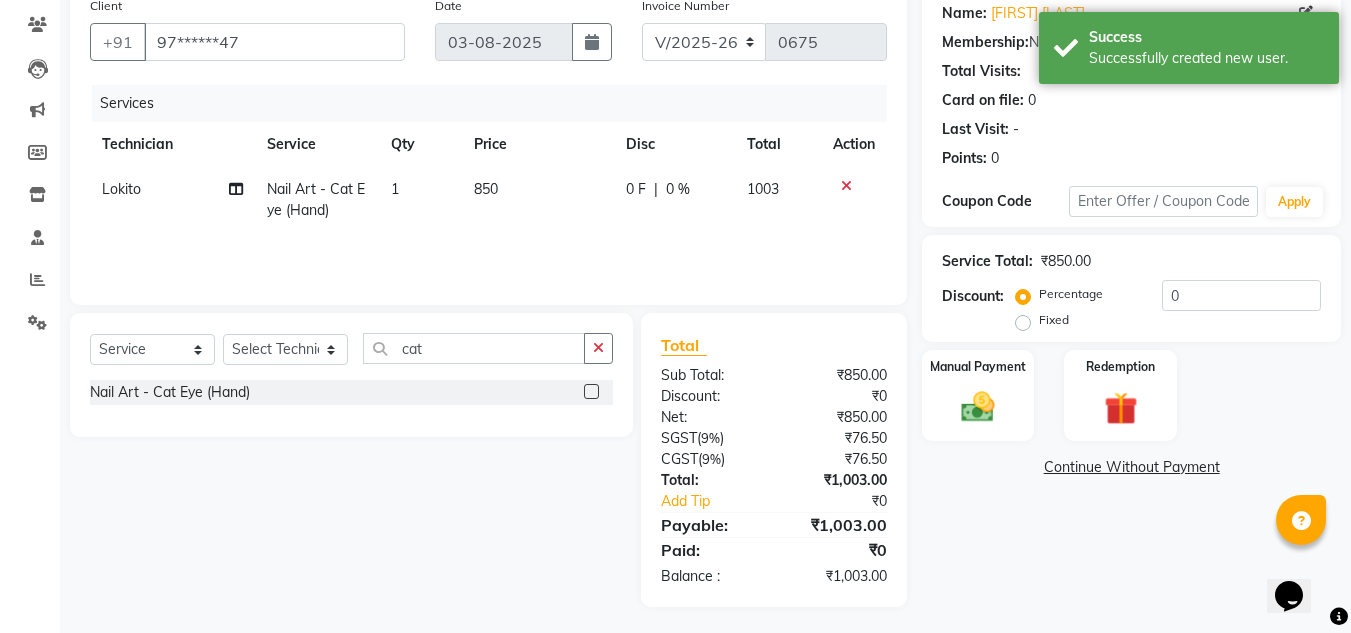 scroll, scrollTop: 167, scrollLeft: 0, axis: vertical 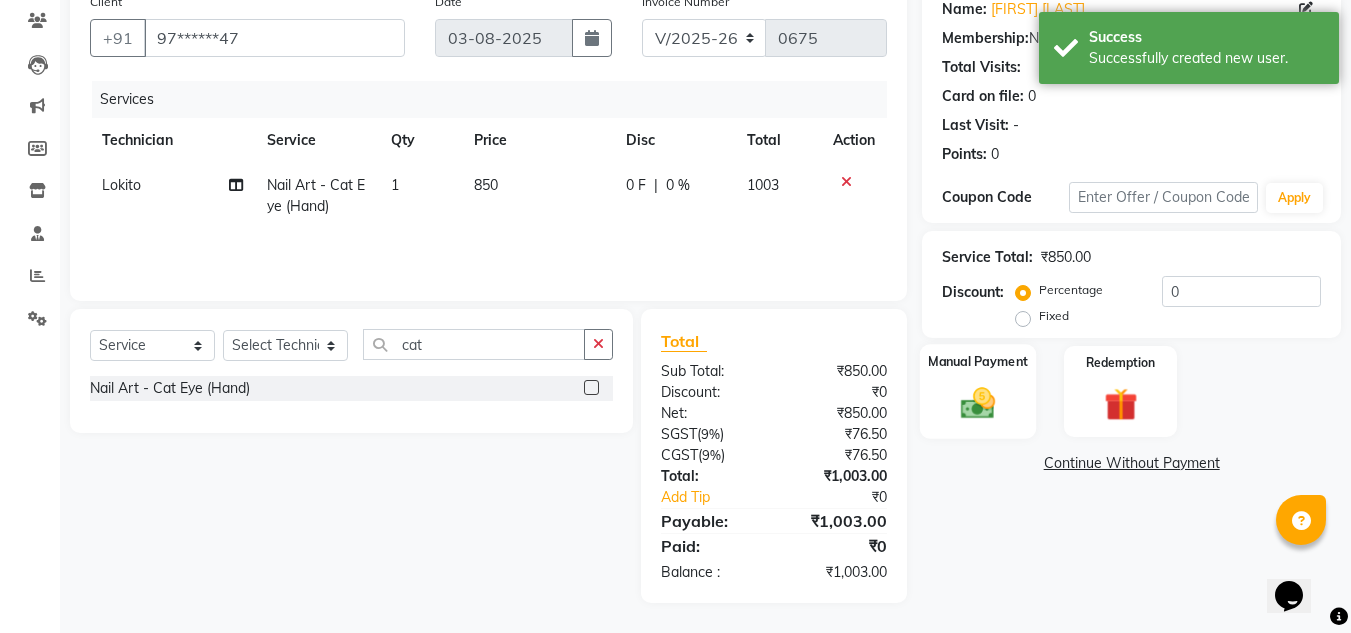 click 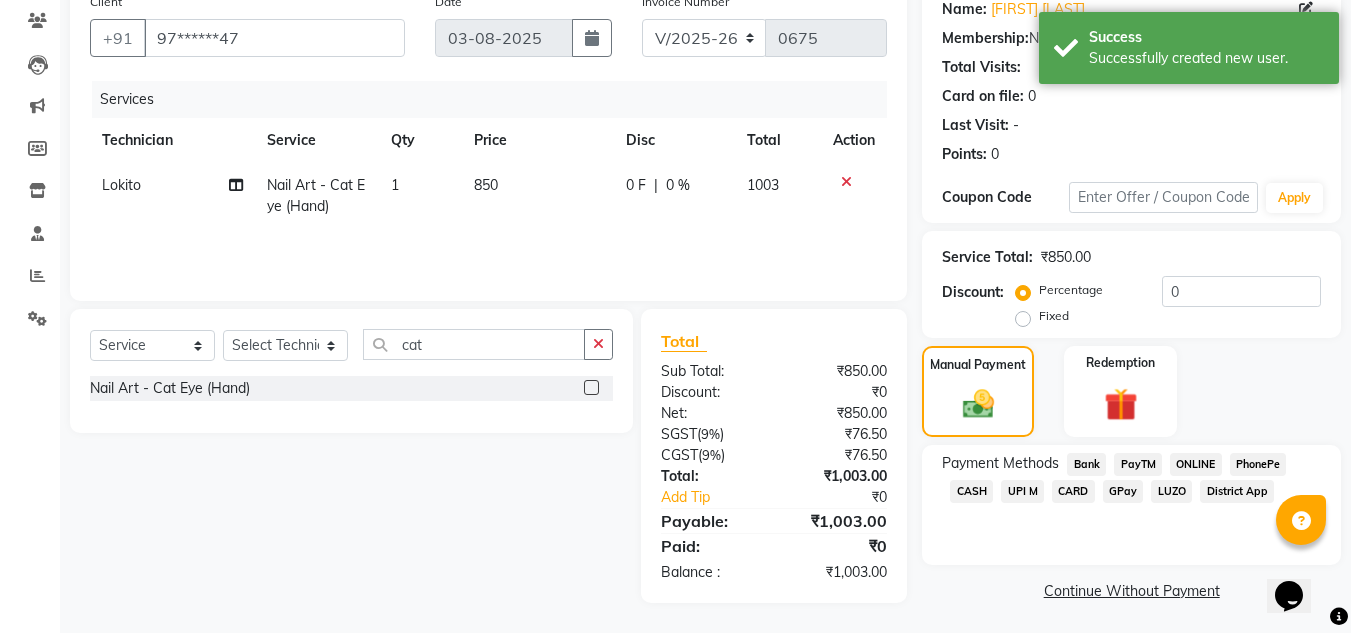 click on "ONLINE" 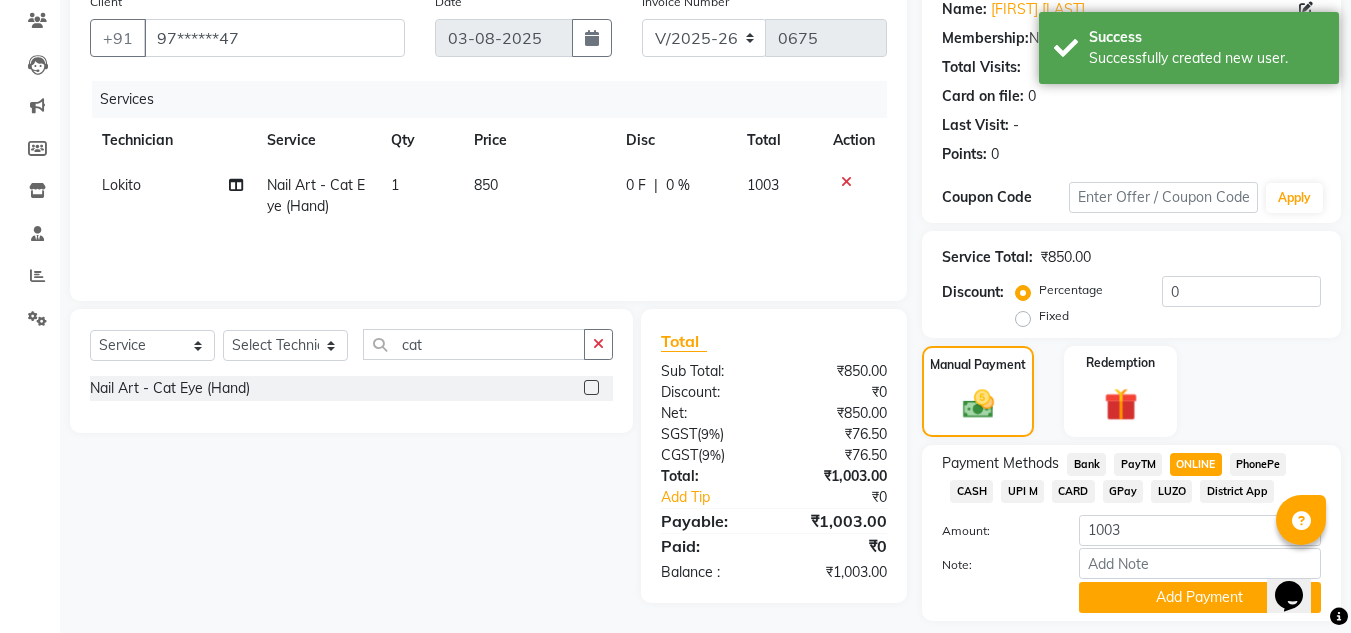 scroll, scrollTop: 226, scrollLeft: 0, axis: vertical 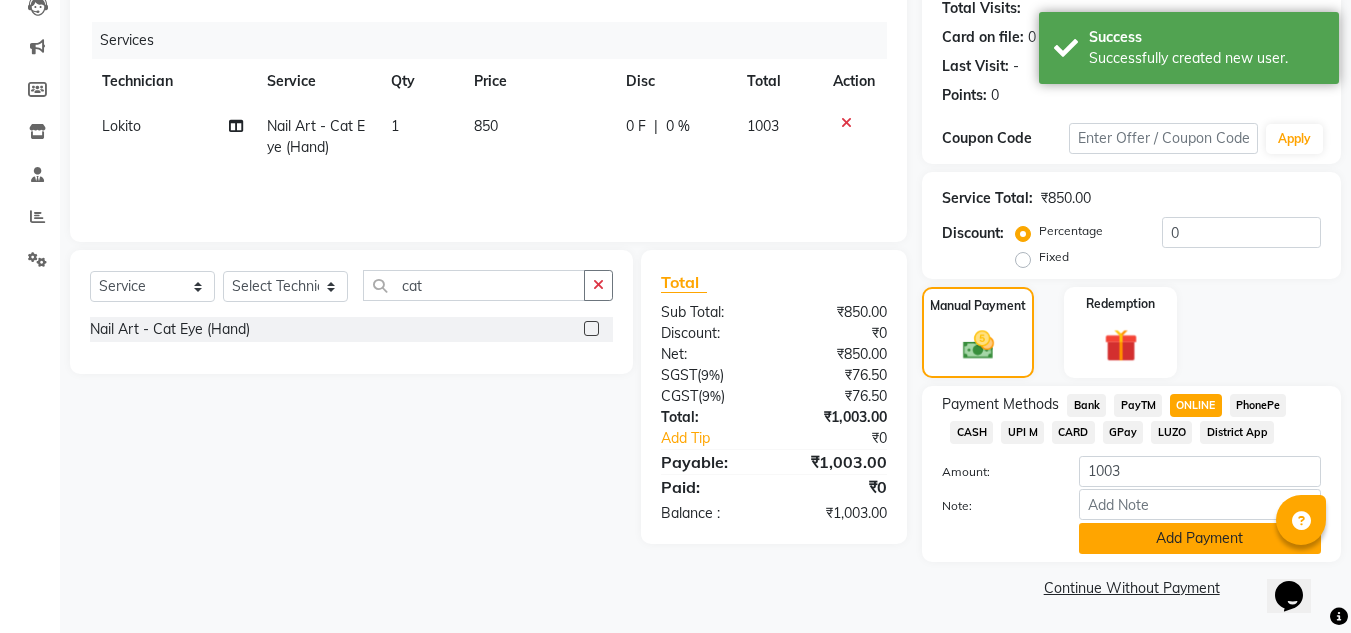 click on "Add Payment" 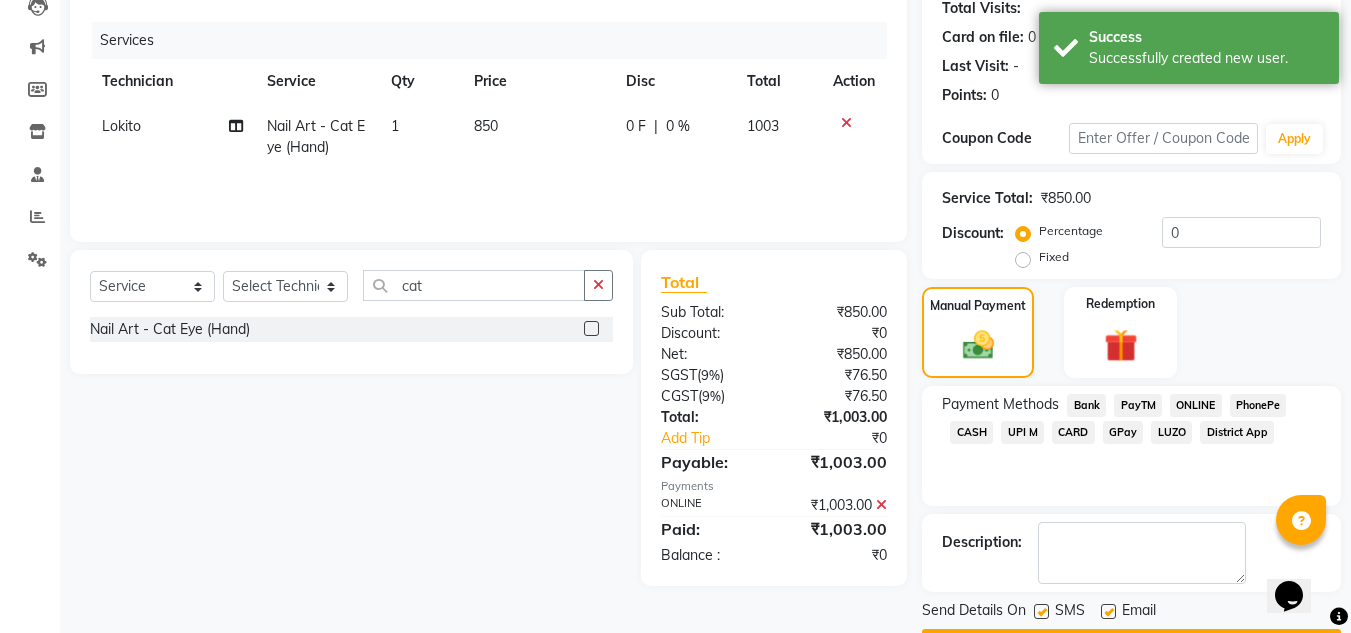 scroll, scrollTop: 283, scrollLeft: 0, axis: vertical 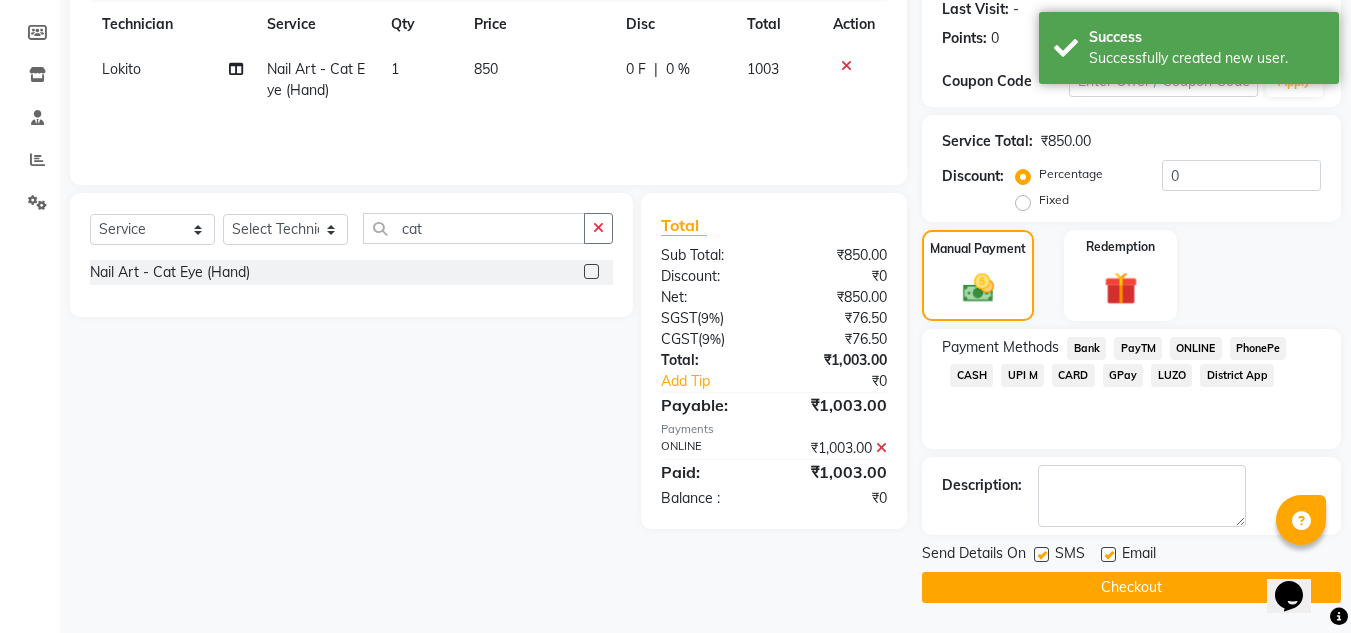 click on "Checkout" 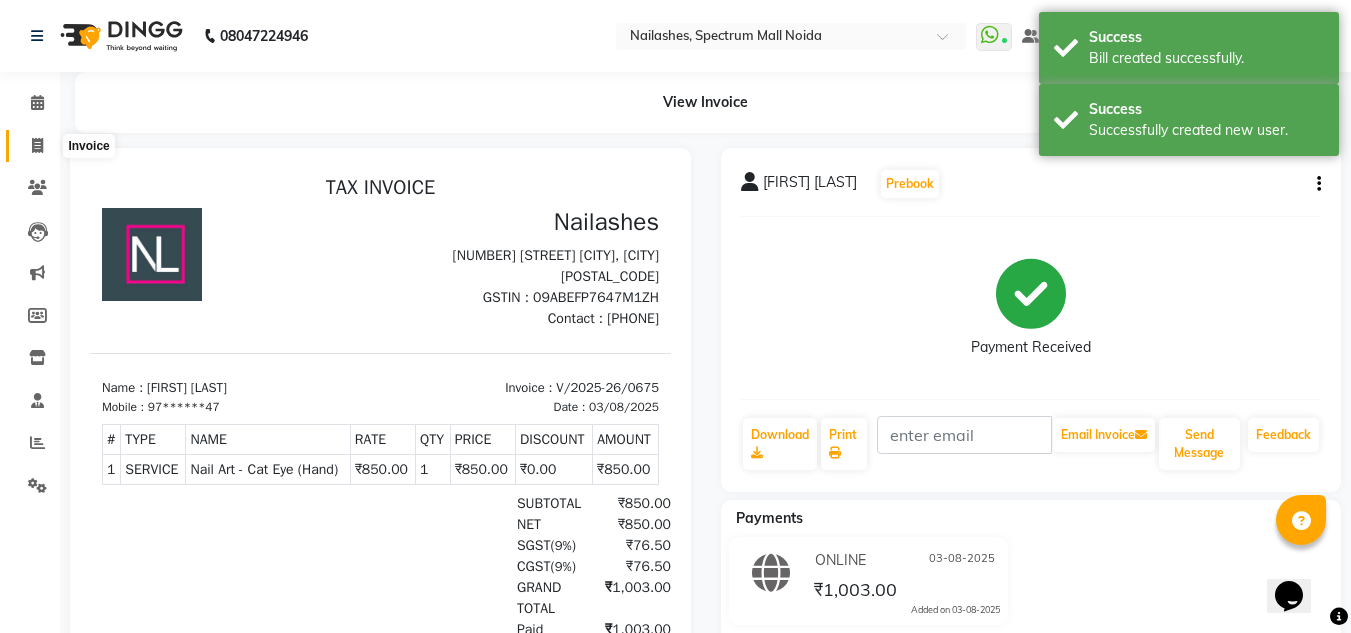 scroll, scrollTop: 0, scrollLeft: 0, axis: both 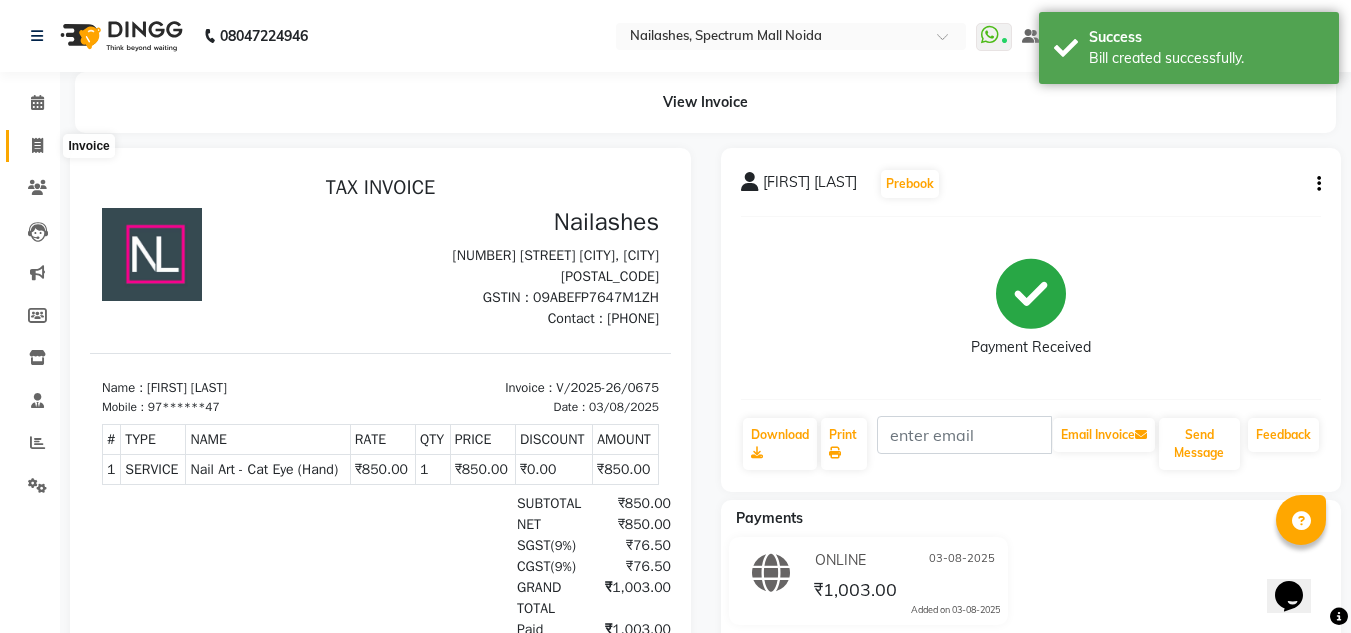 click 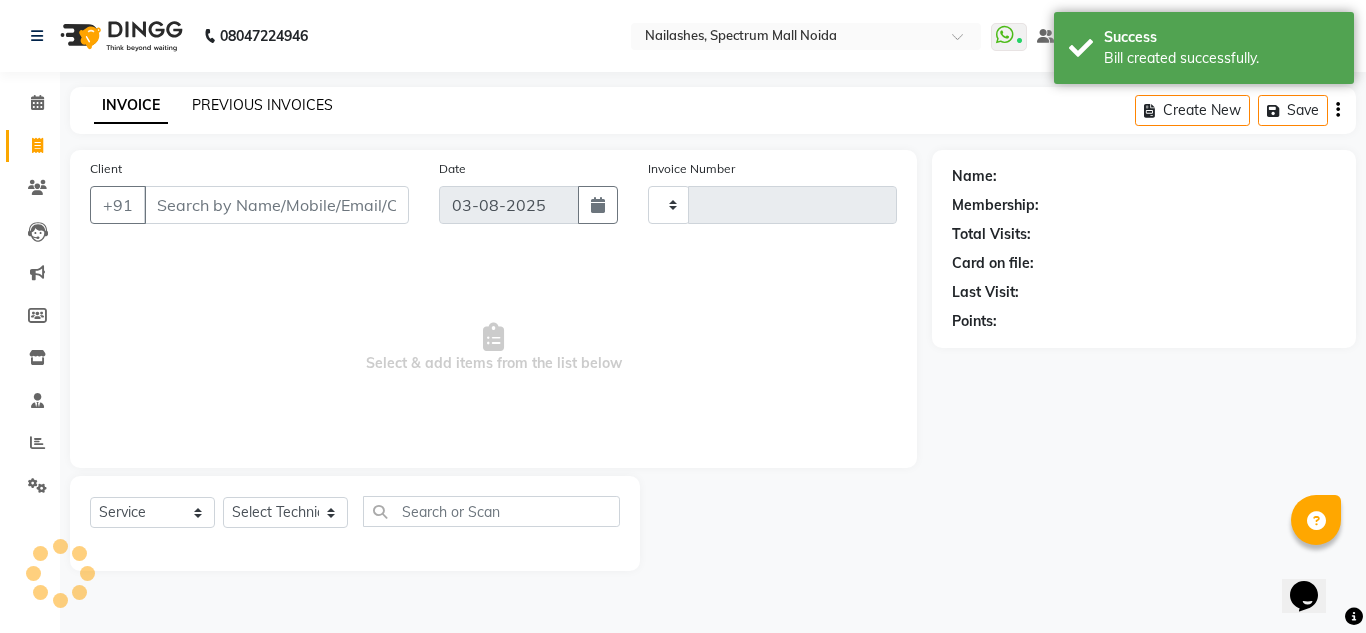 type on "0676" 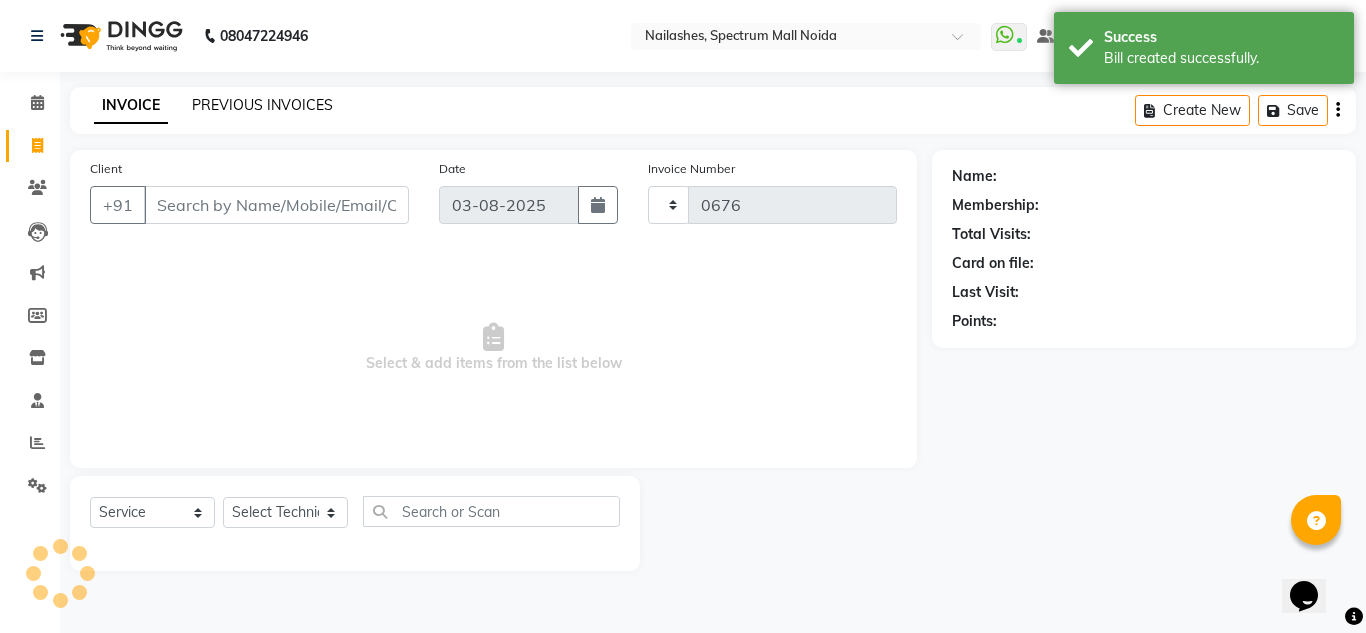 click on "PREVIOUS INVOICES" 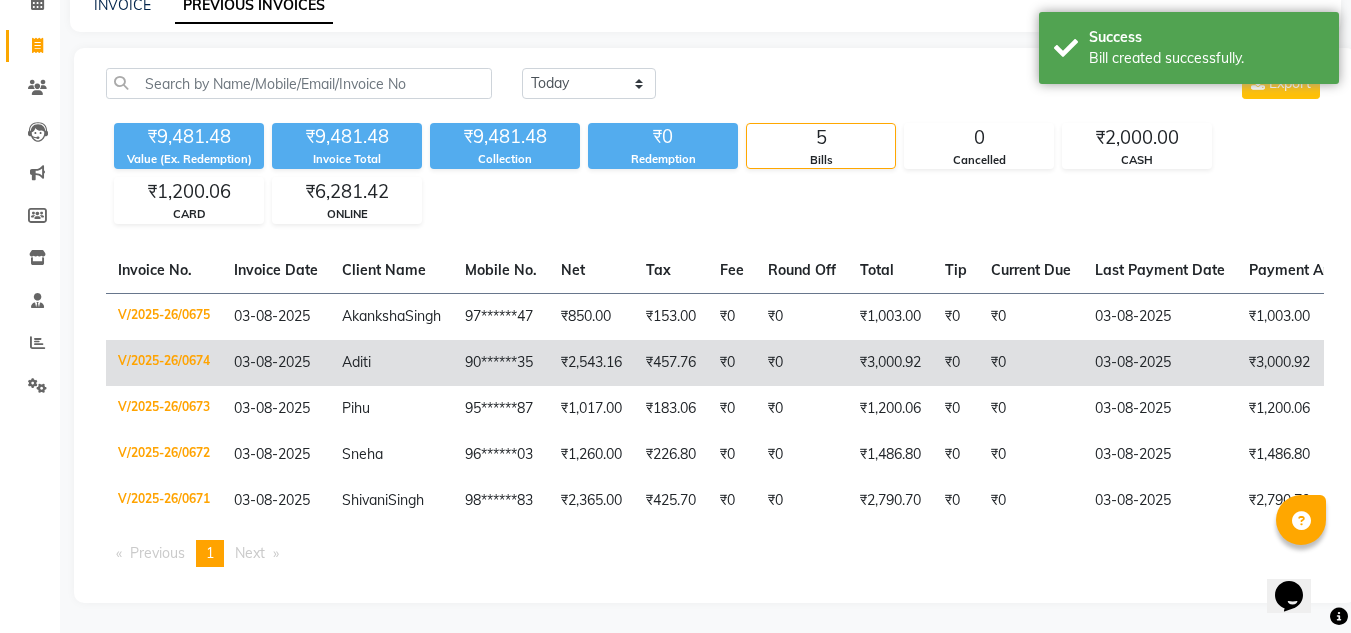 scroll, scrollTop: 95, scrollLeft: 0, axis: vertical 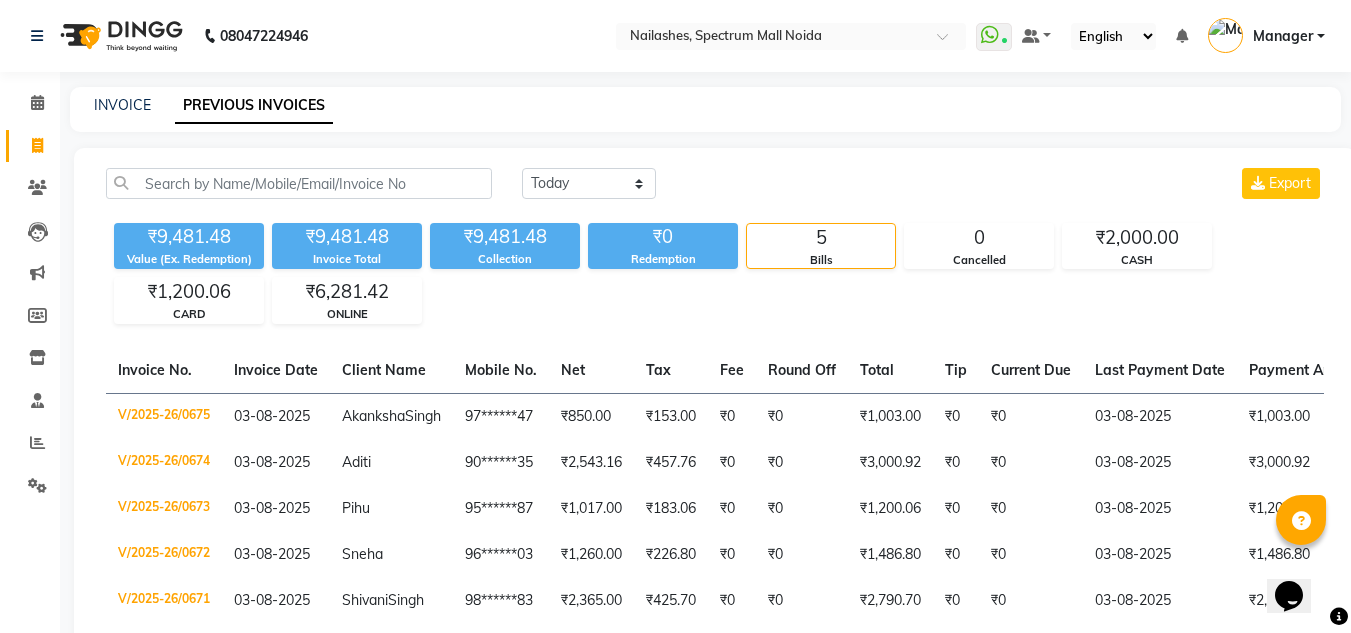 click on "[PHONE] Value (Ex. Redemption) [PHONE] Invoice Total  [PHONE] Collection 0 Redemption 5 Bills 0 Cancelled [PRICE] CASH [PRICE] CARD [PRICE] ONLINE" 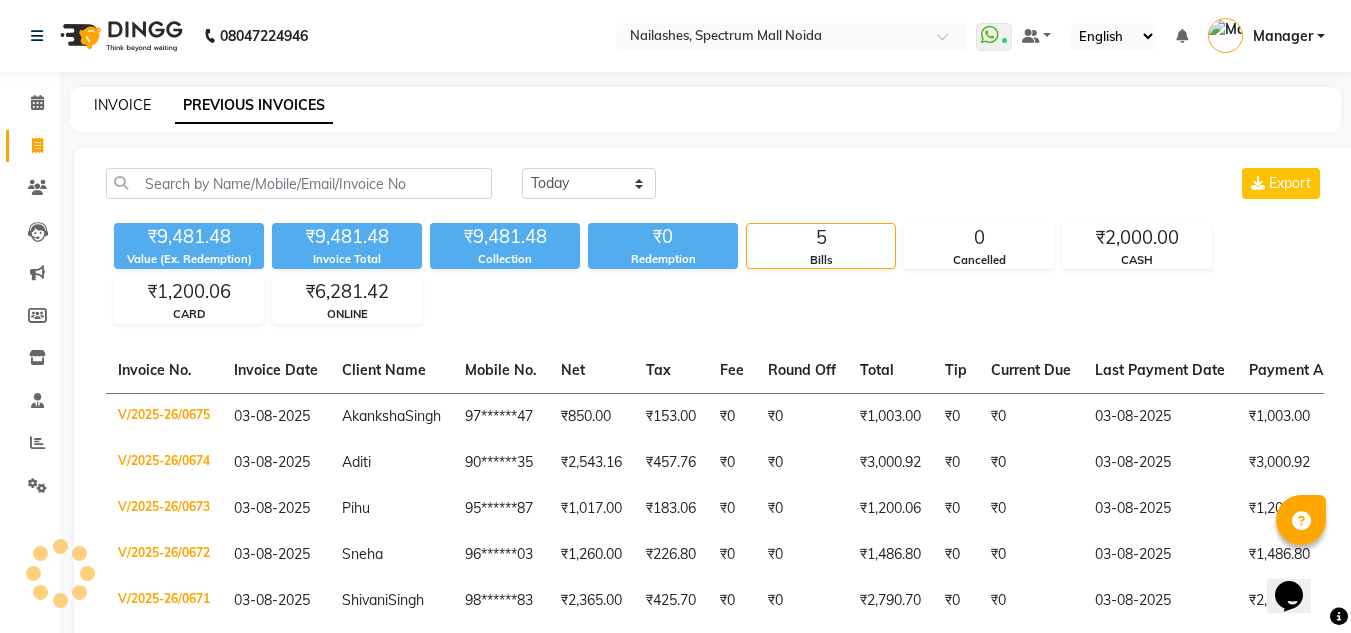 click on "INVOICE" 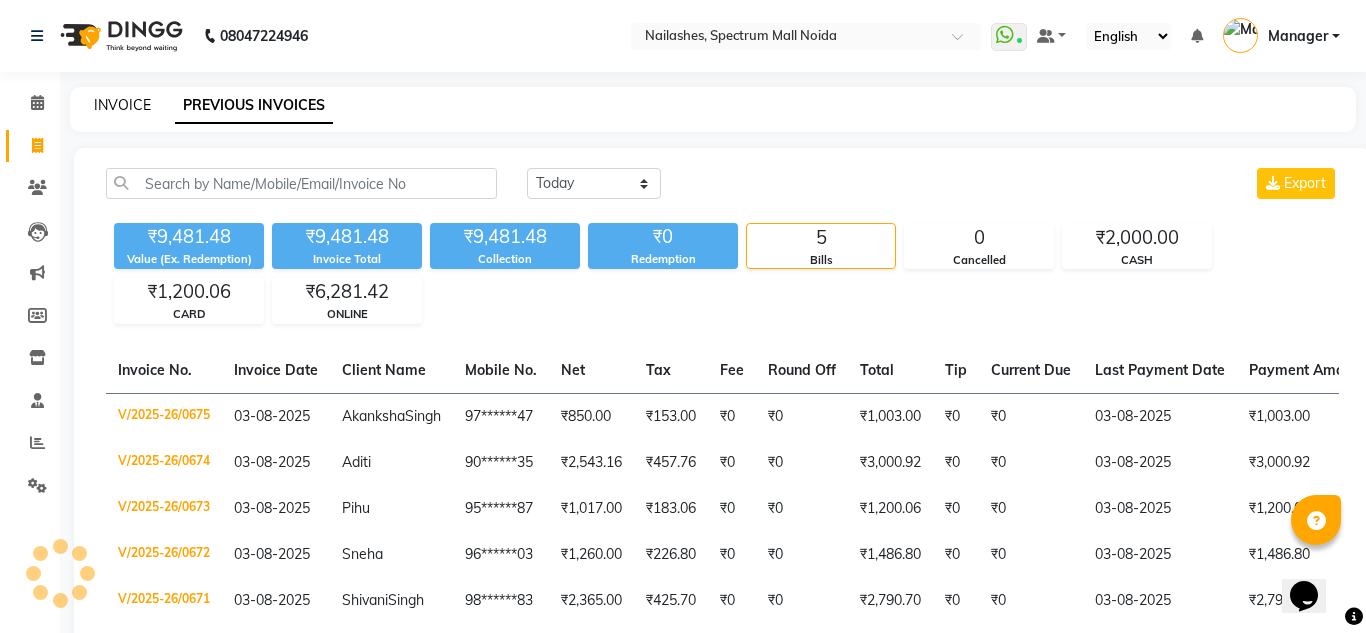 select on "service" 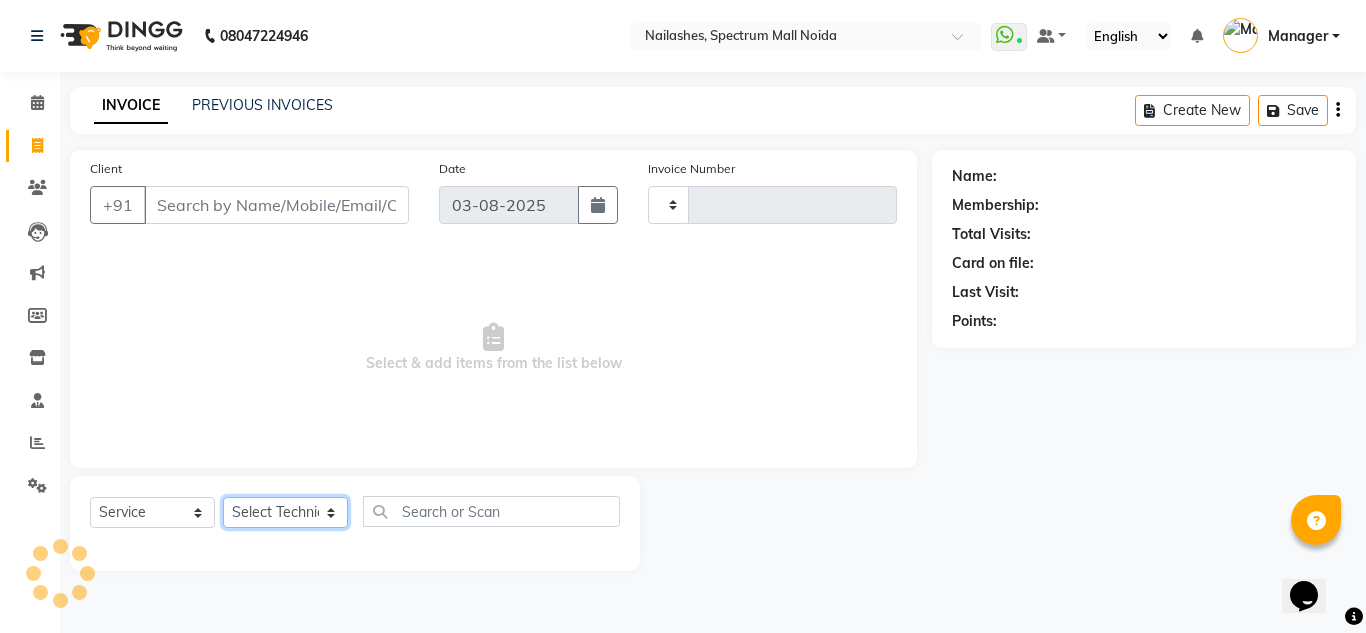 click on "Select Technician" 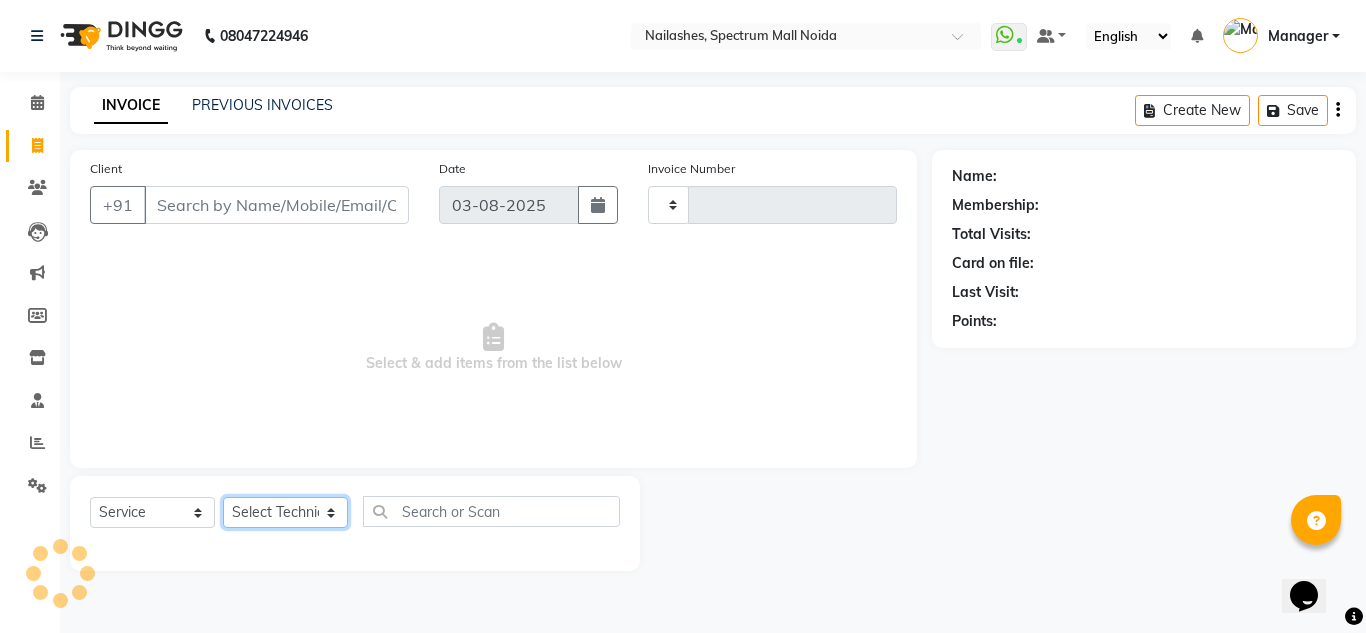 type on "0676" 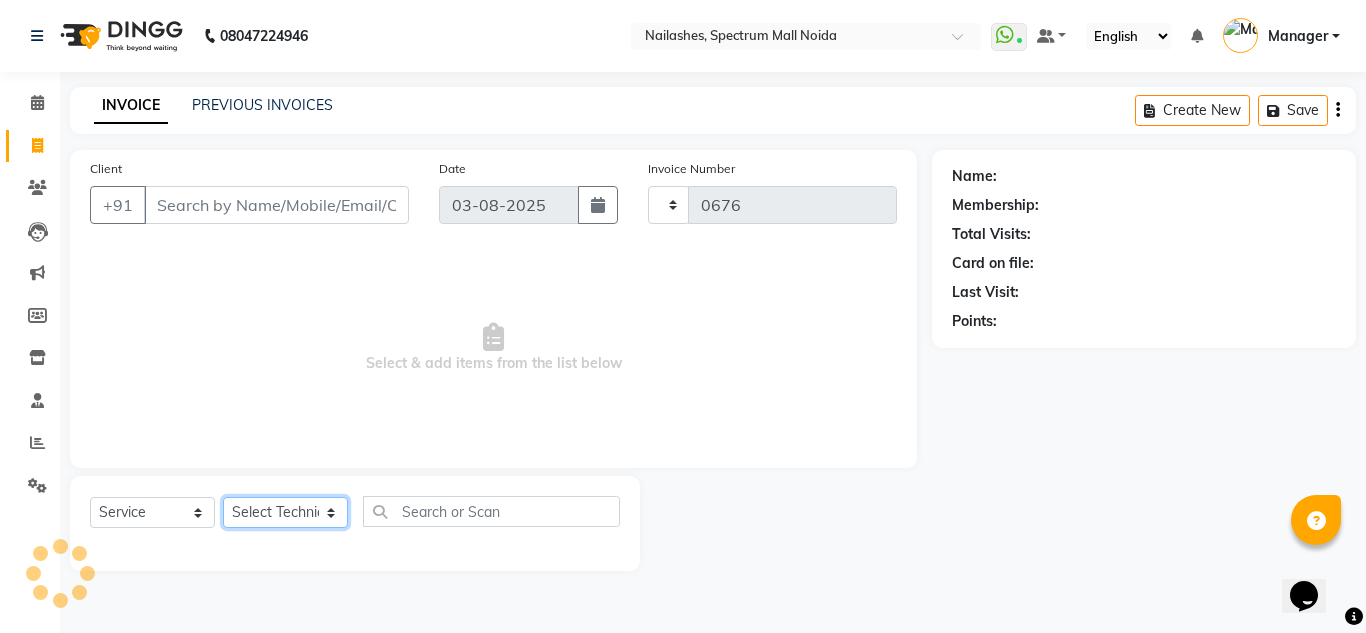 select on "6068" 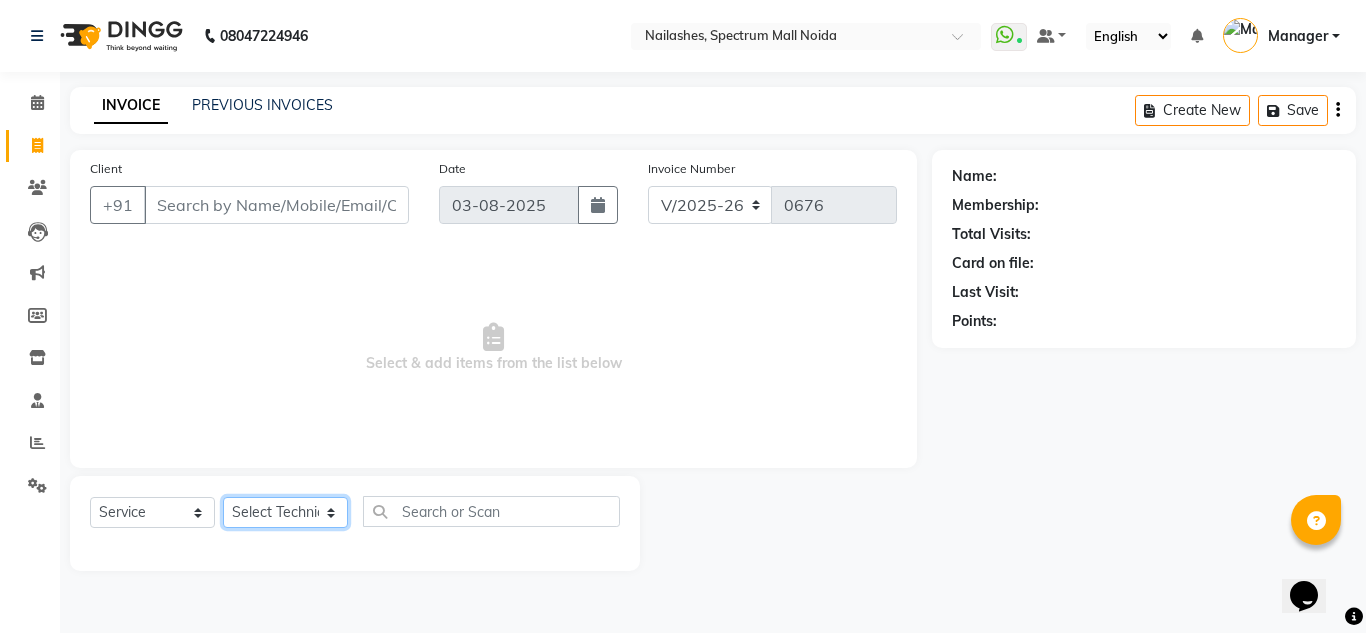 select on "86547" 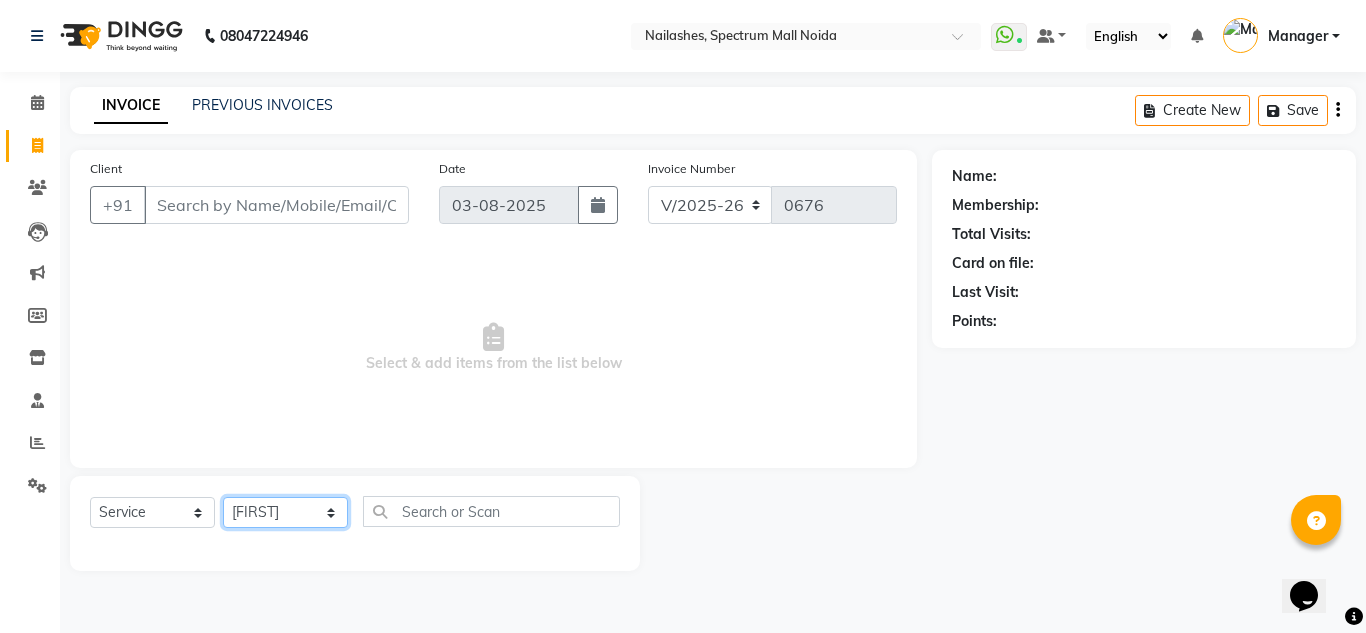 click on "Select Technician [FIRST] [FIRST] [FIRST] [FIRST] [FIRST] [FIRST] [FIRST]" 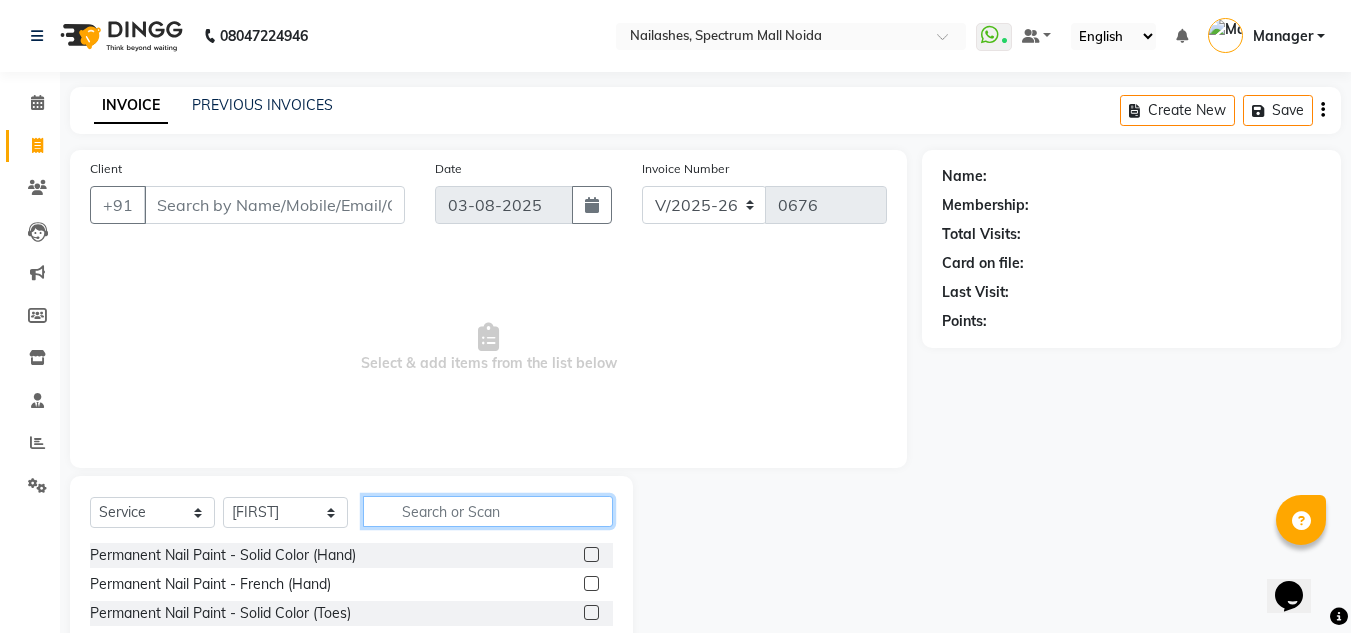 click 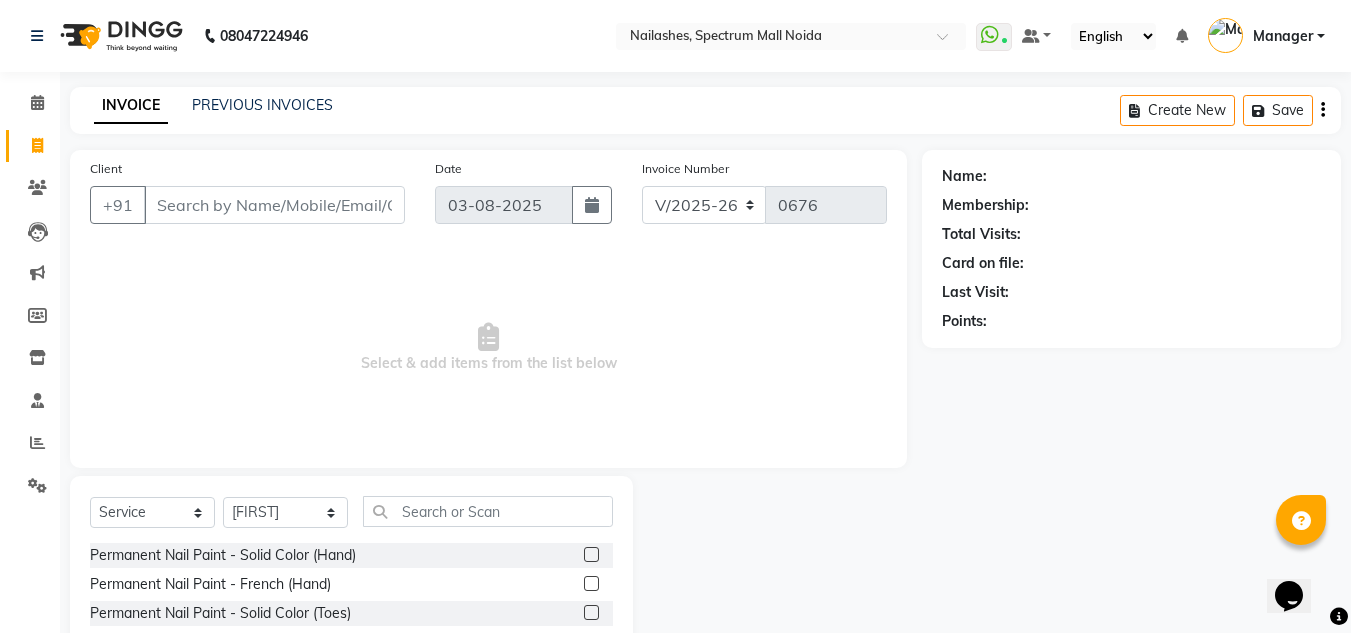 click 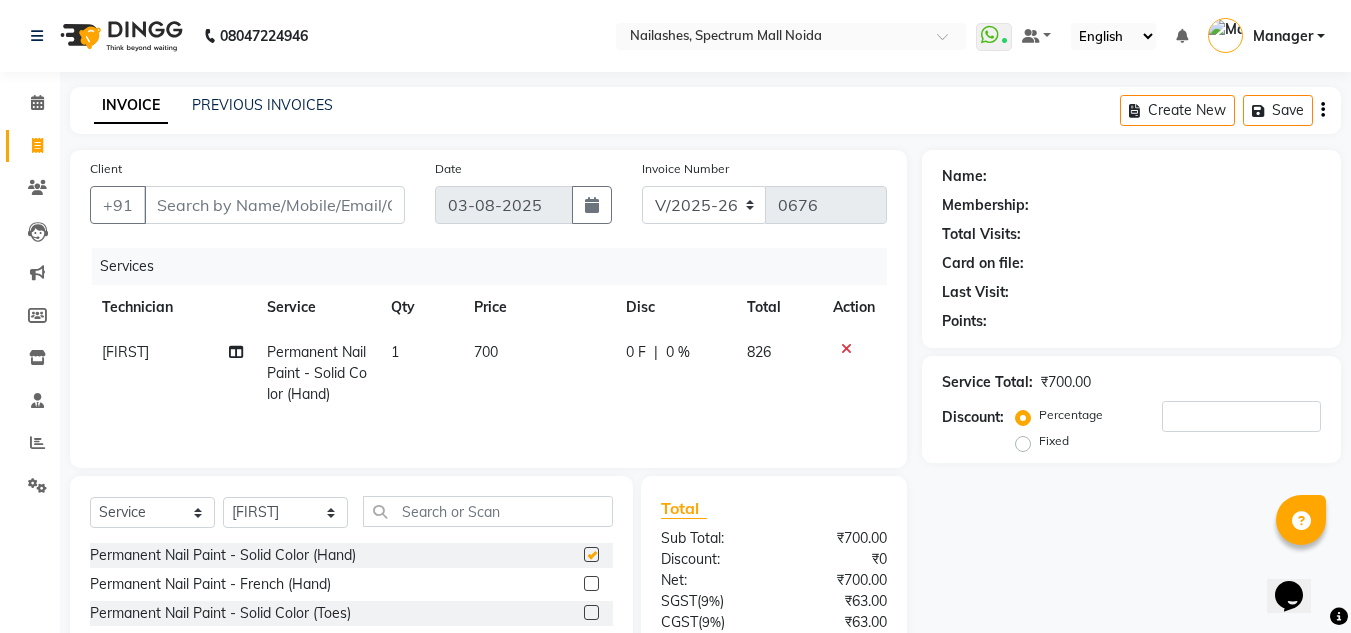 checkbox on "false" 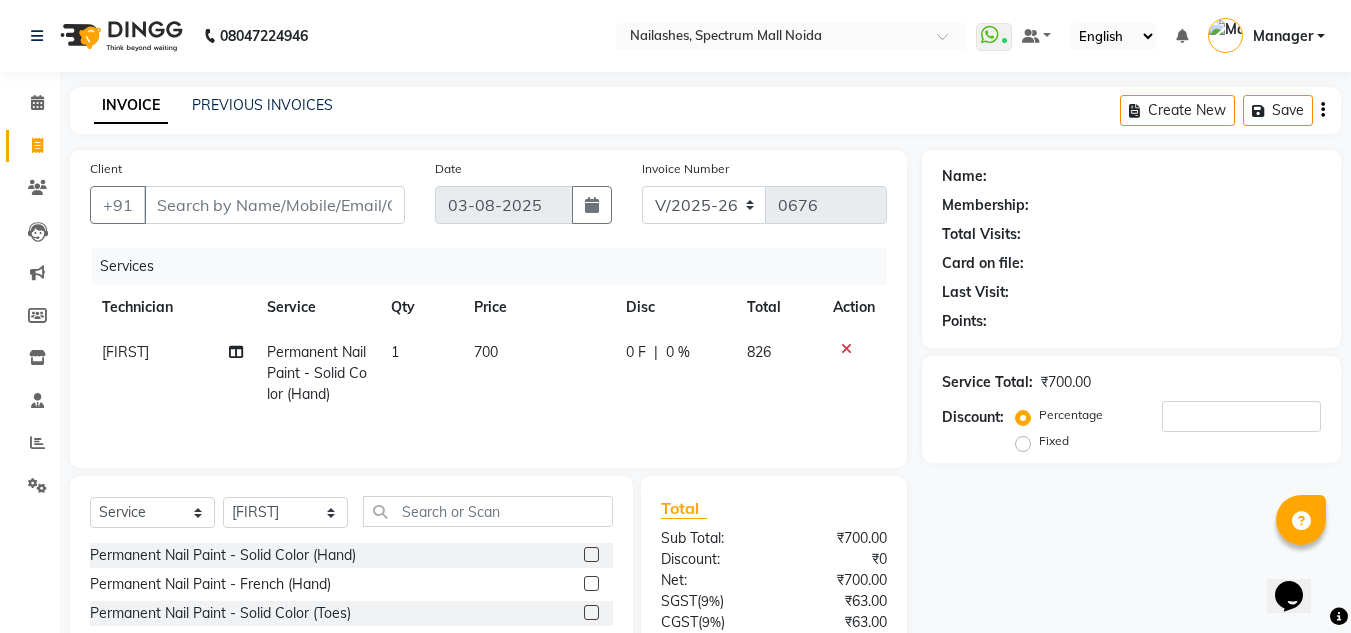 click on "700" 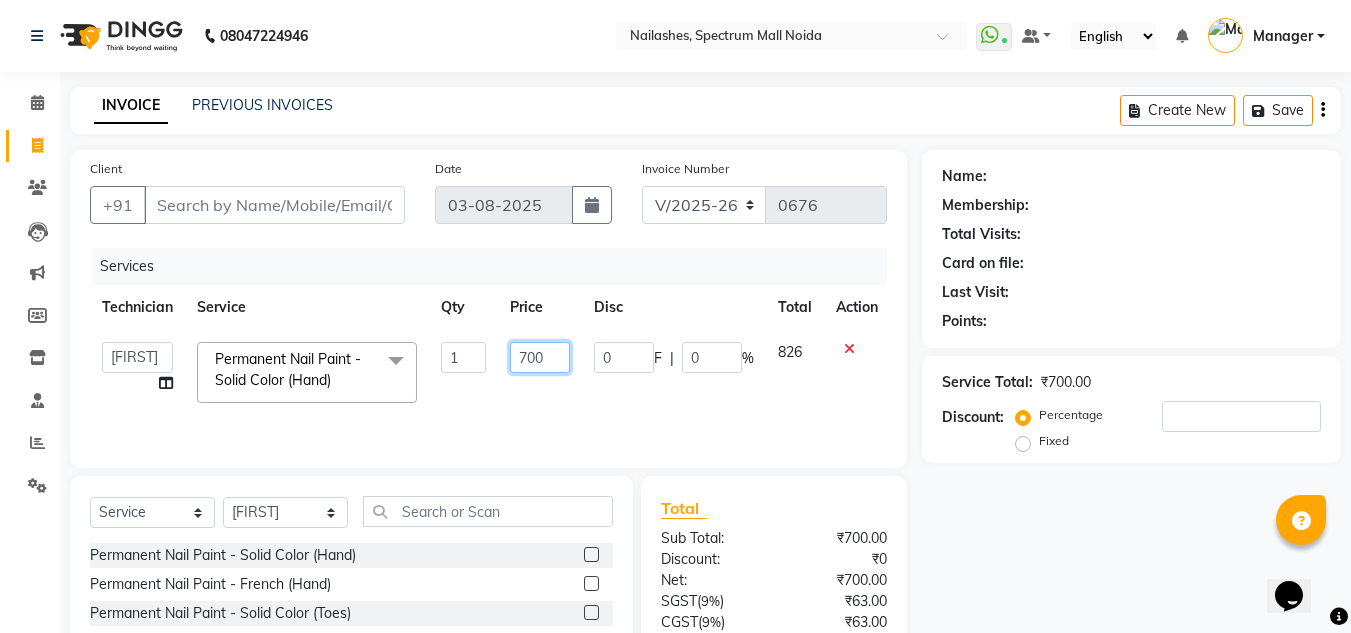 click on "700" 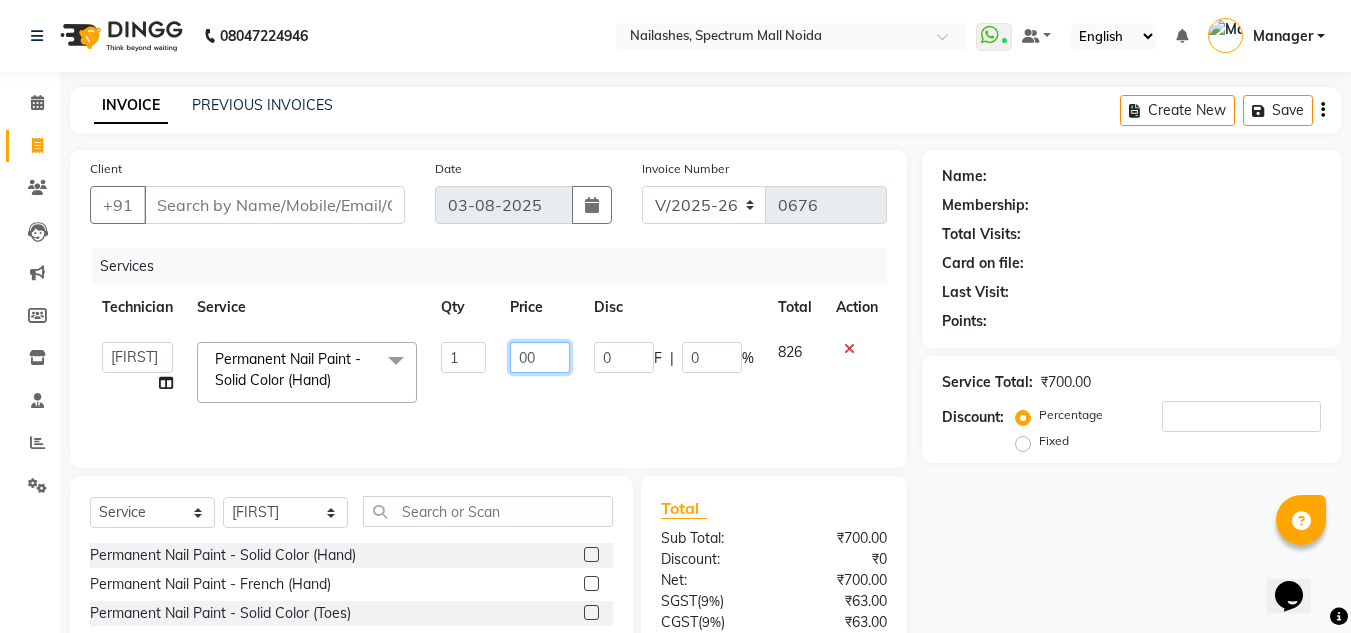 type on "500" 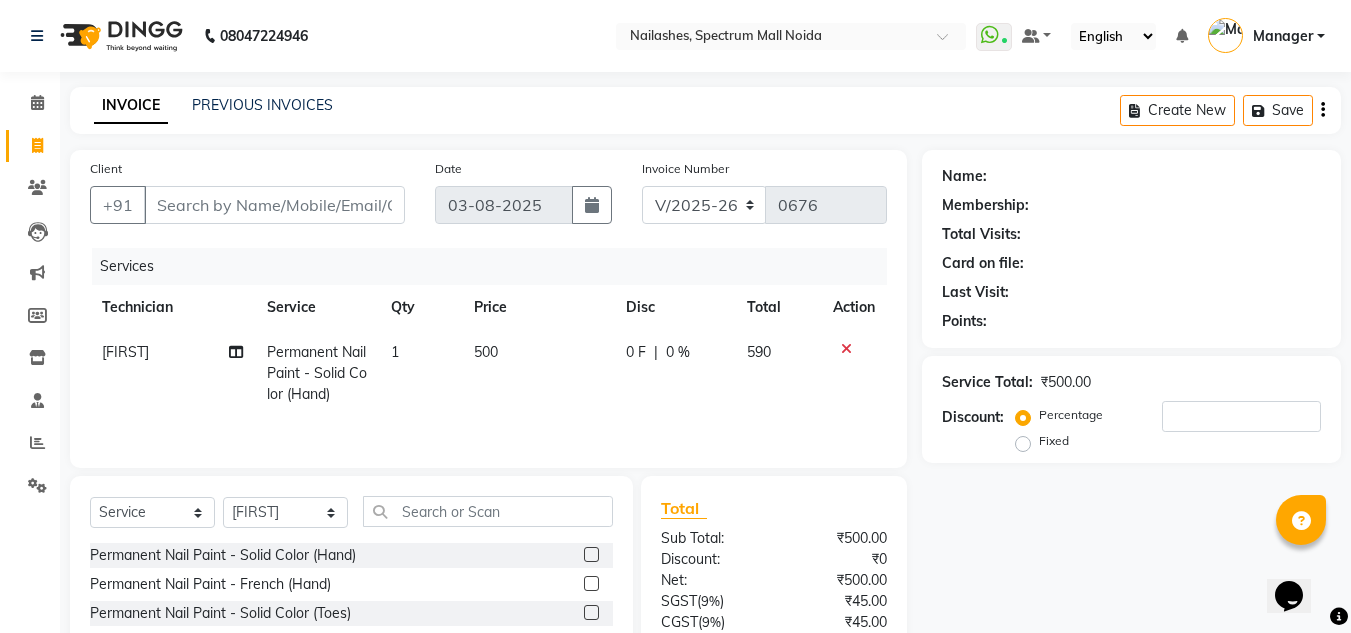click on "Services Technician Service Qty Price Disc Total Action [FIRST] Permanent Nail Paint - Solid Color (Hand) 1 500 0 F | 0 % 590" 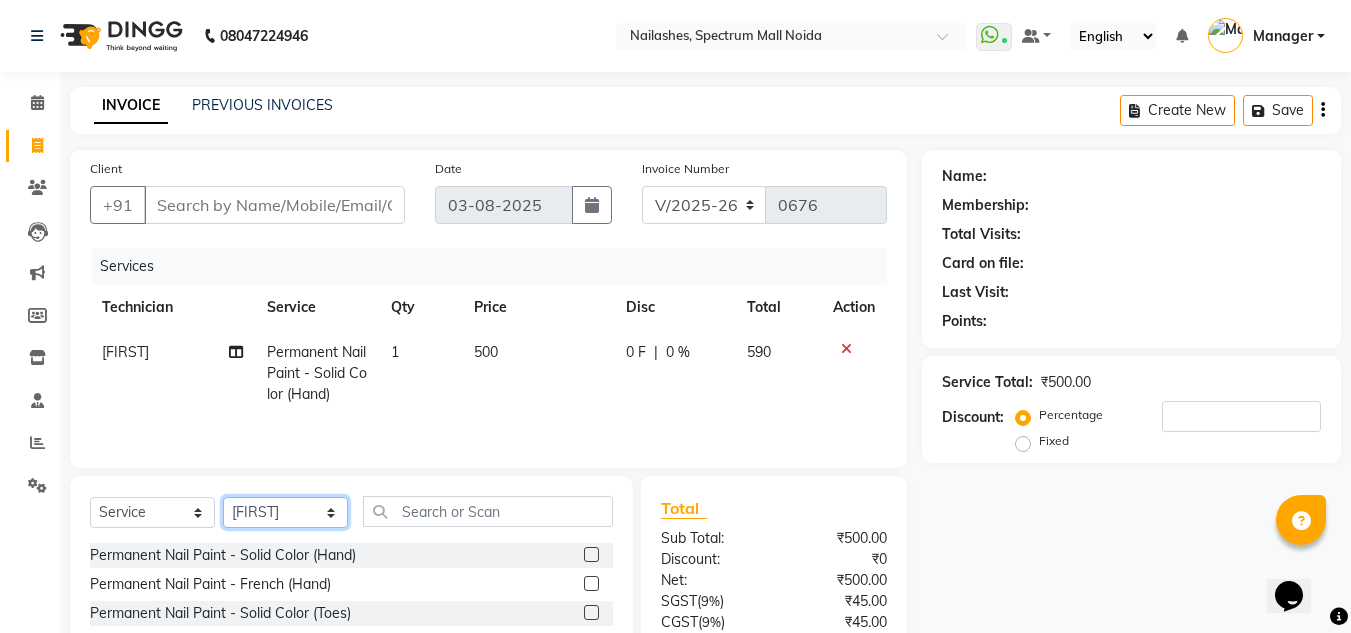 click on "Select Technician [FIRST] [FIRST] [FIRST] [FIRST] [FIRST] [FIRST] [FIRST]" 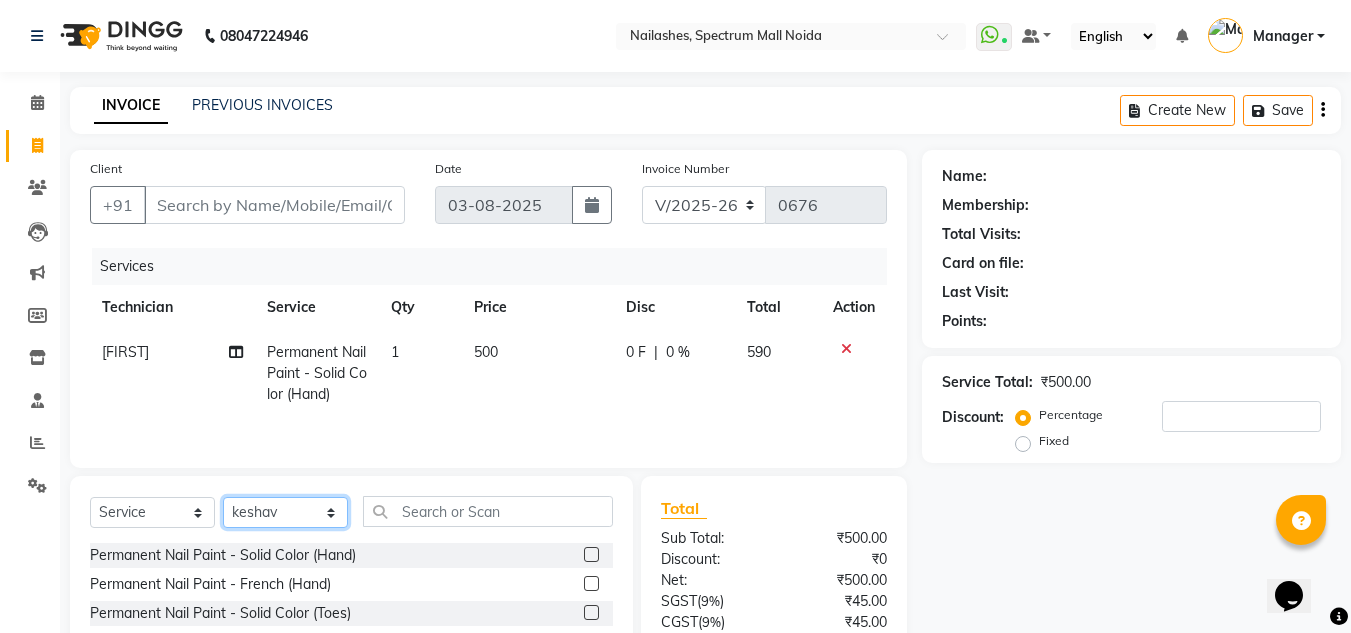 click on "Select Technician [FIRST] [FIRST] [FIRST] [FIRST] [FIRST] [FIRST] [FIRST]" 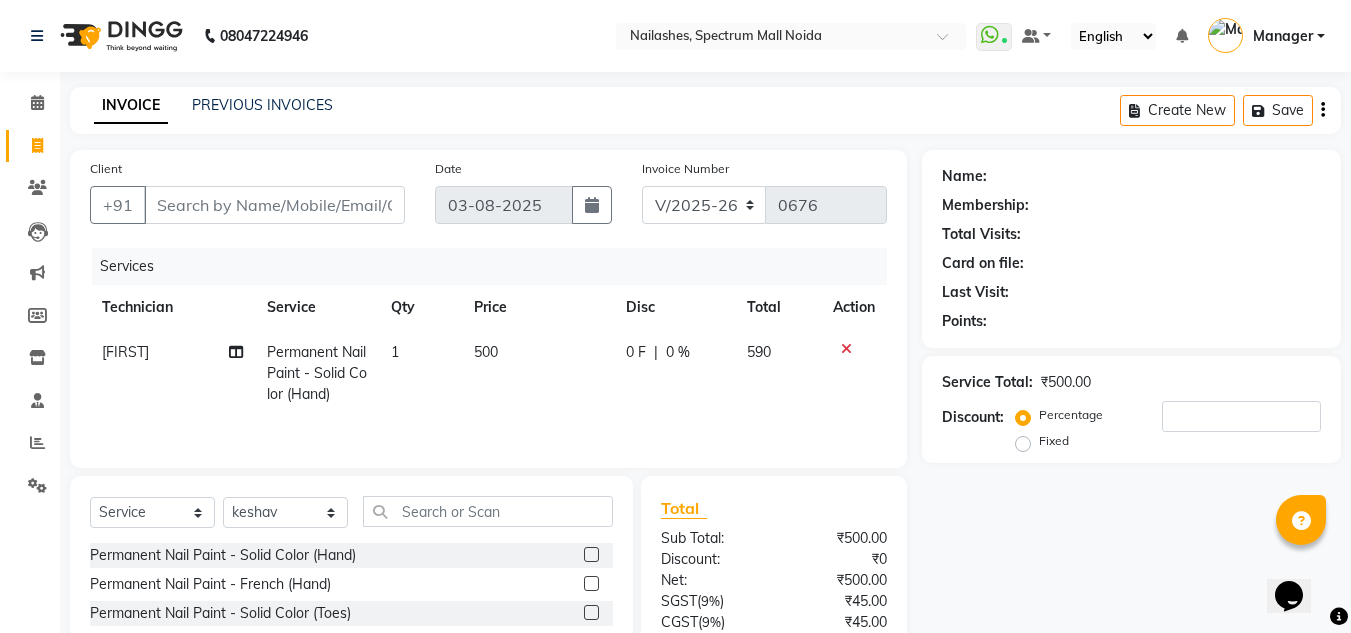 click 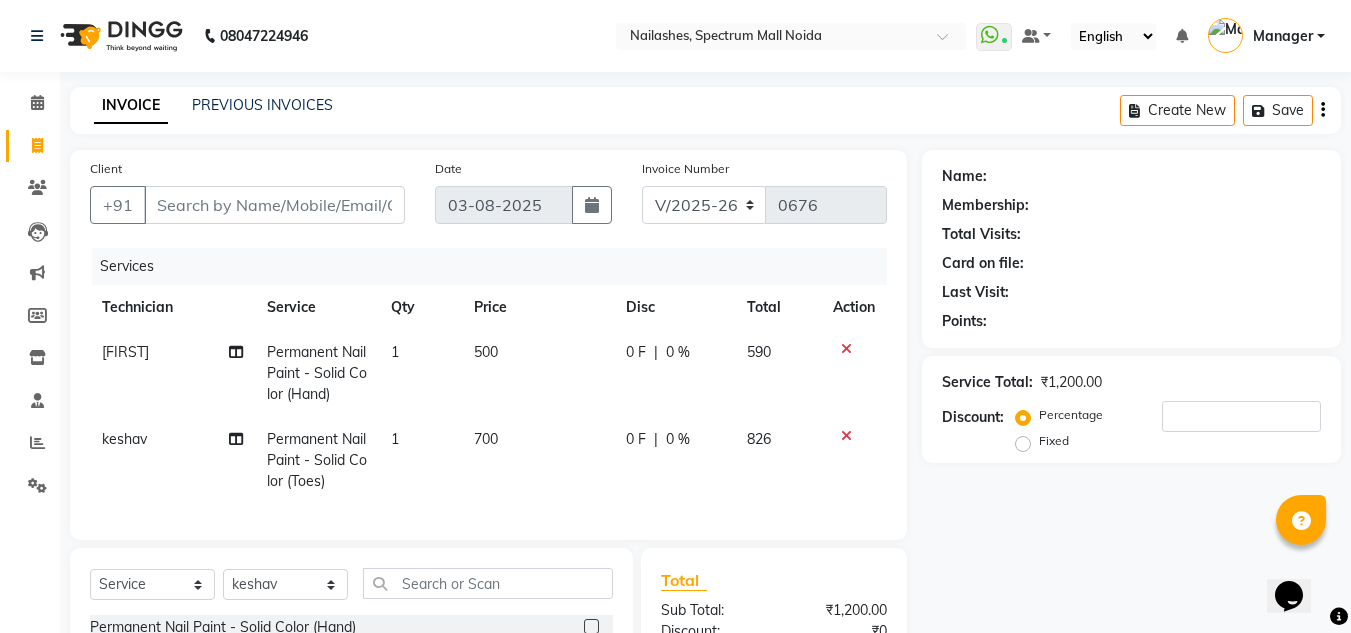 checkbox on "false" 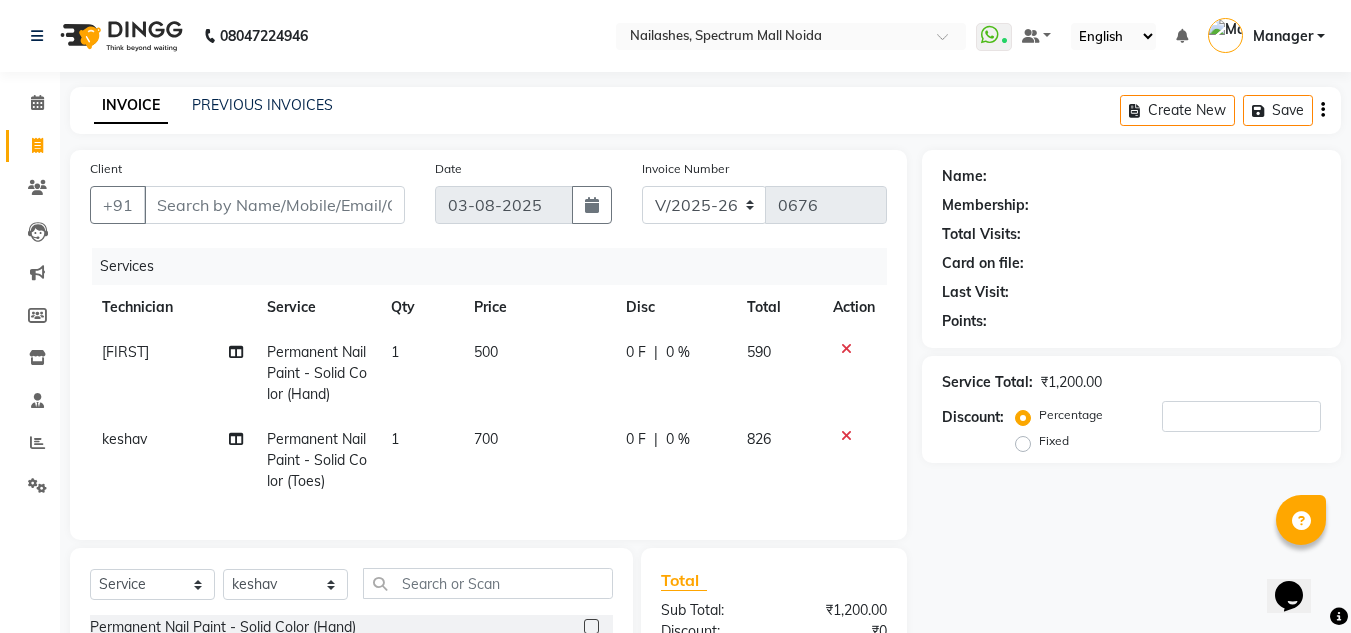 click on "700" 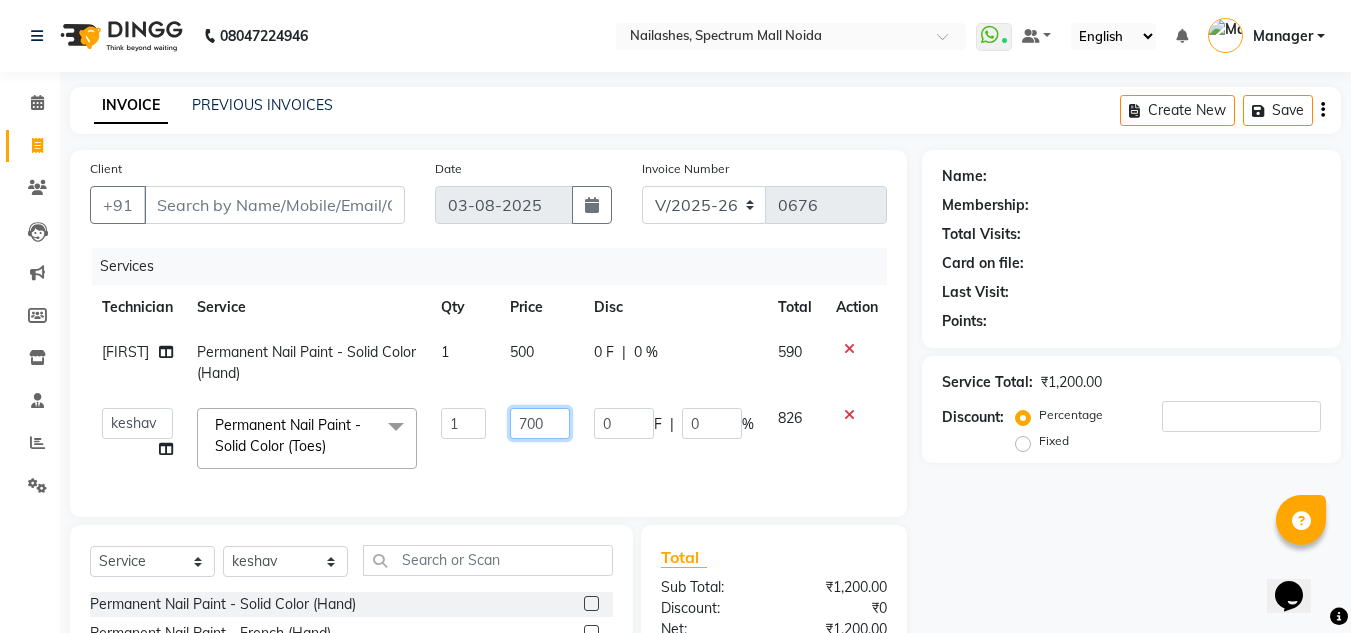 click on "700" 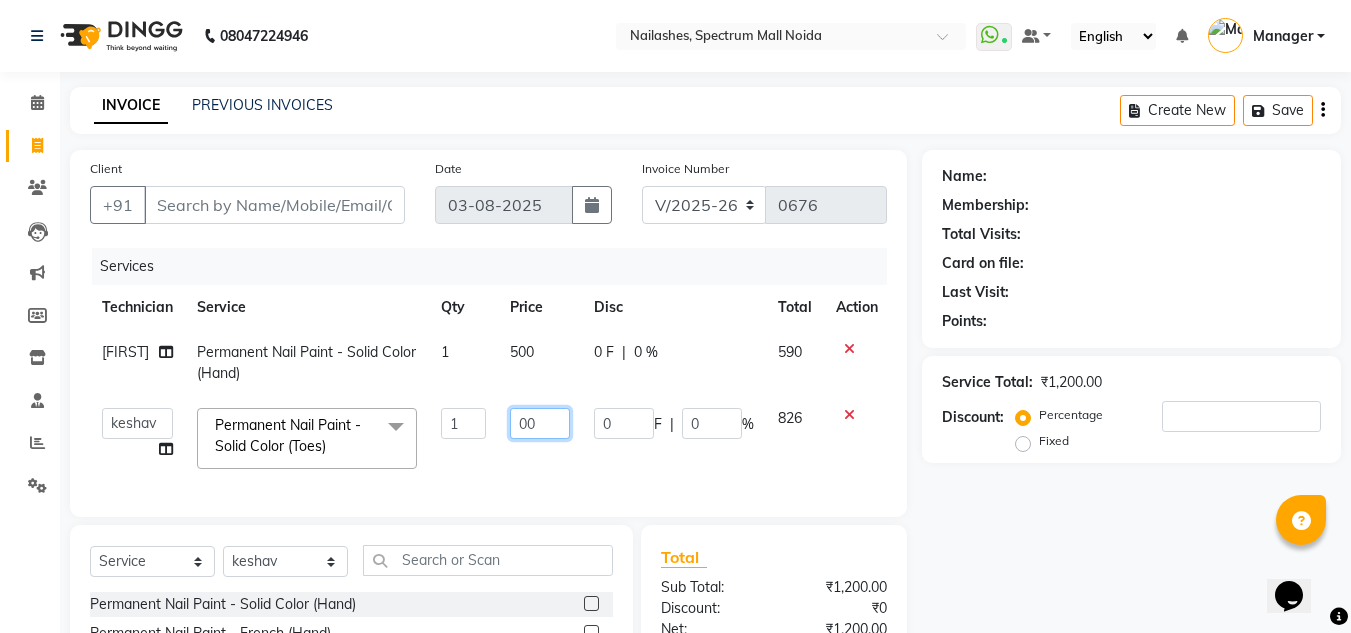 type on "500" 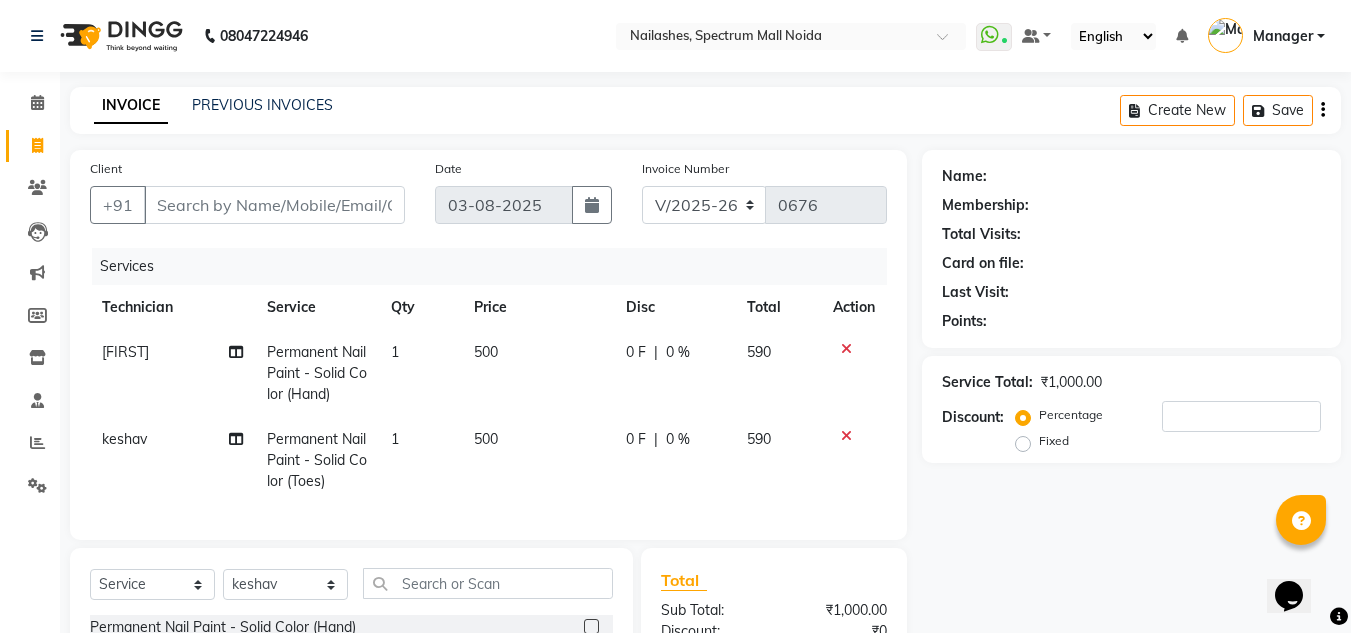 click on "[FIRST] Permanent Nail Paint - Solid Color (Toes) 1 500 0 F | 0 % 590" 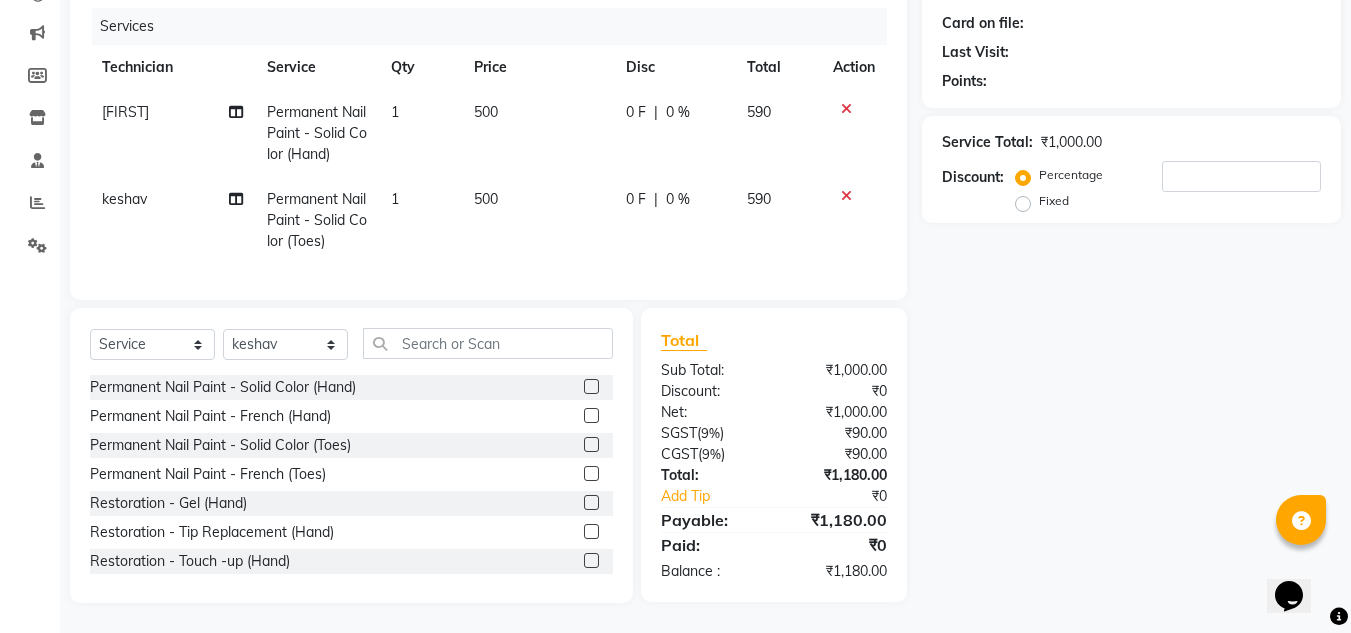 scroll, scrollTop: 0, scrollLeft: 0, axis: both 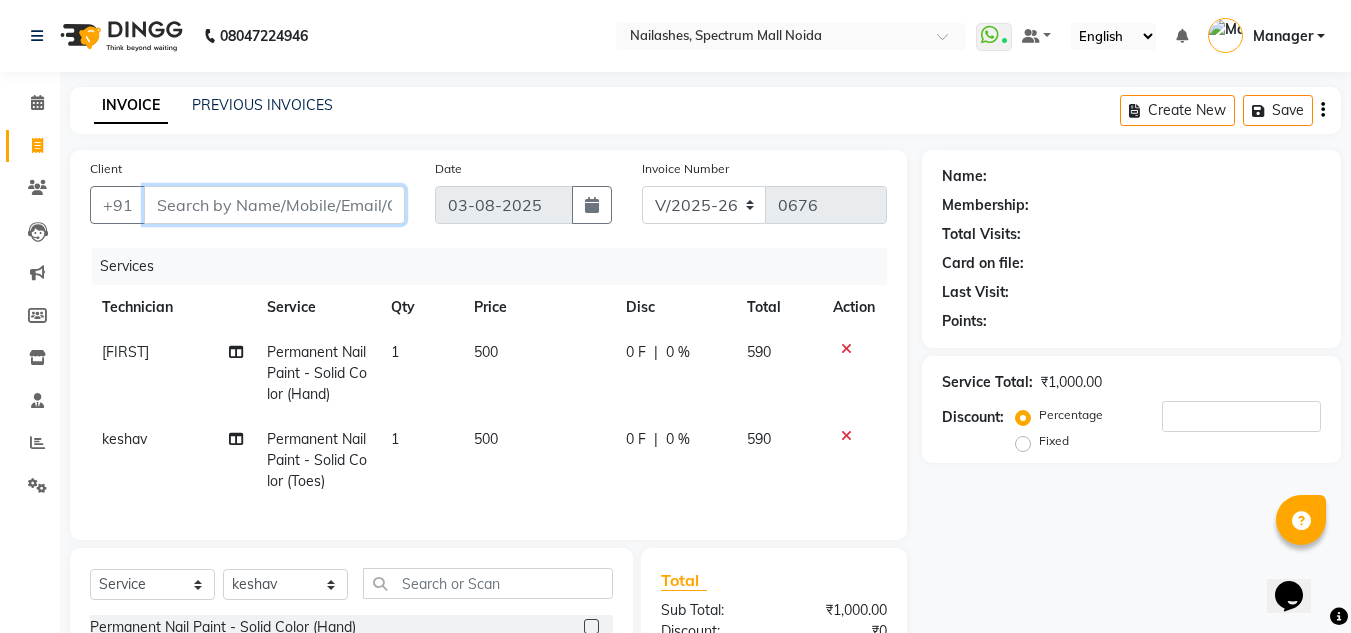 click on "Client" at bounding box center (274, 205) 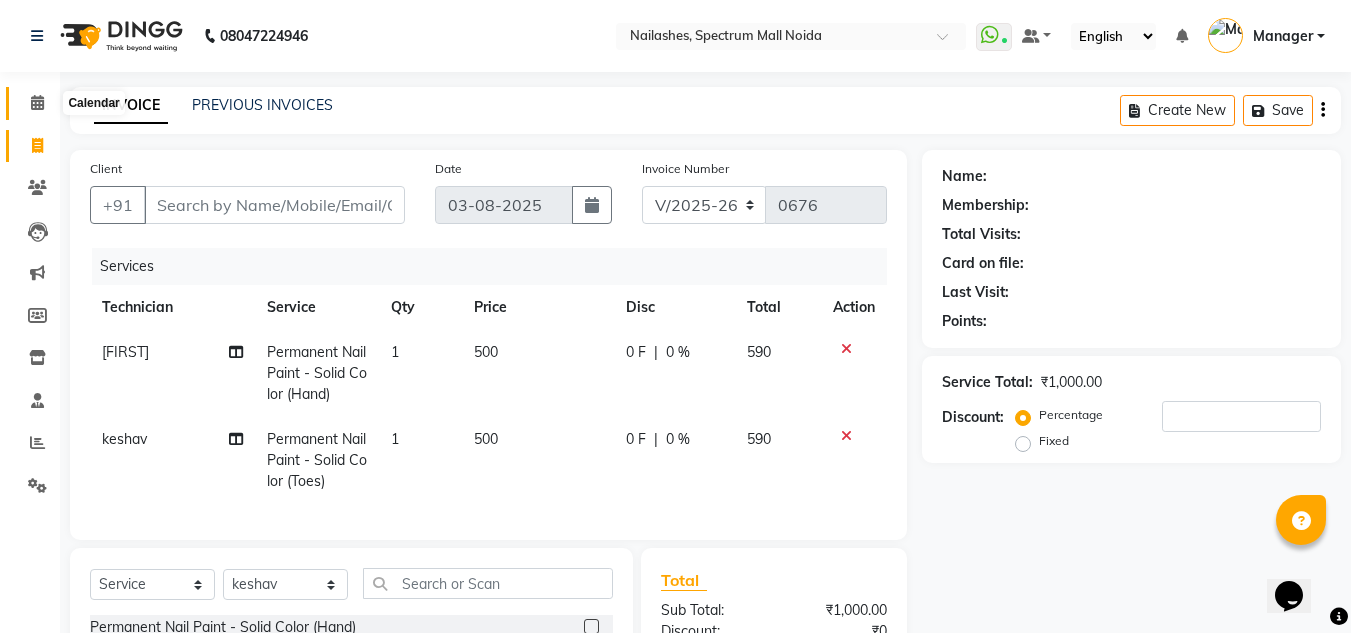 click 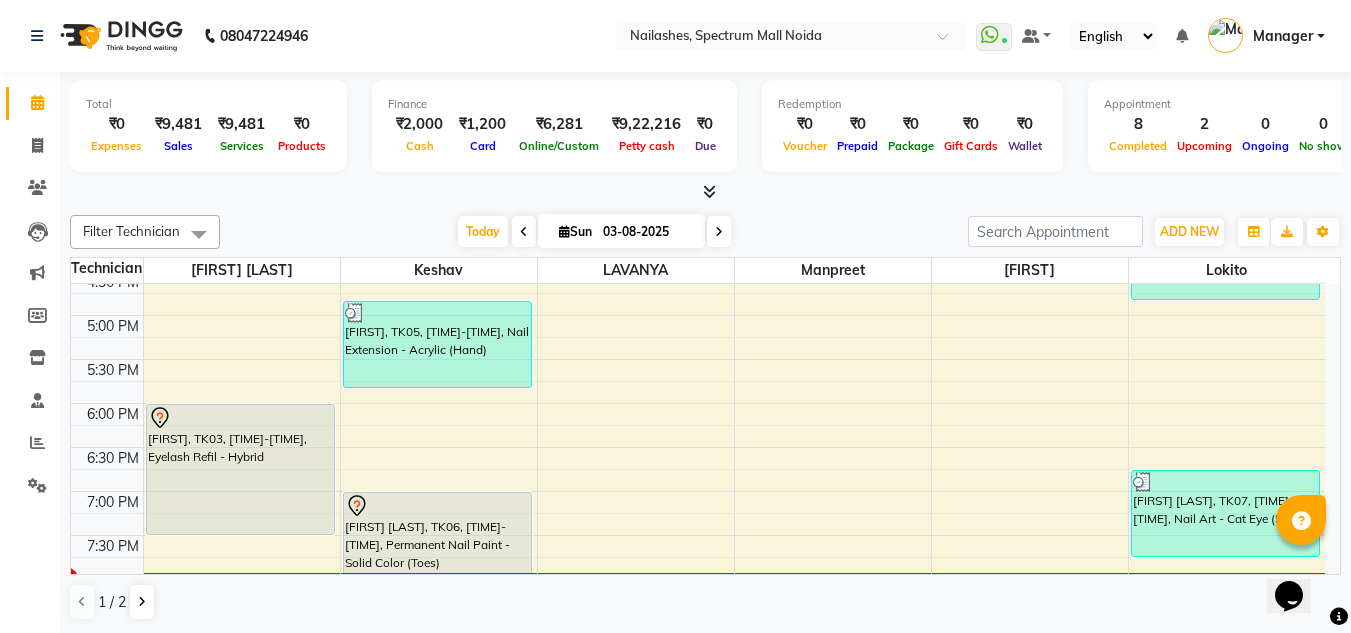 scroll, scrollTop: 853, scrollLeft: 0, axis: vertical 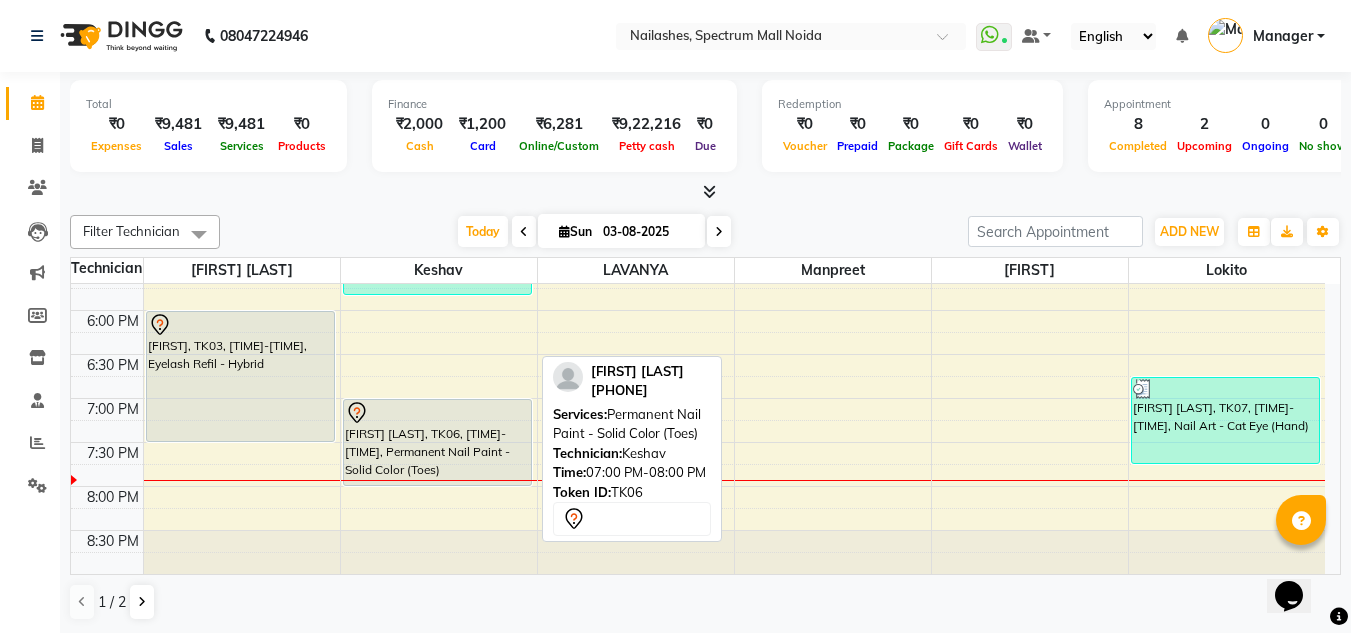 click on "[FIRST] [LAST], TK06, [TIME]-[TIME], Permanent Nail Paint - Solid Color (Toes)" at bounding box center [437, 442] 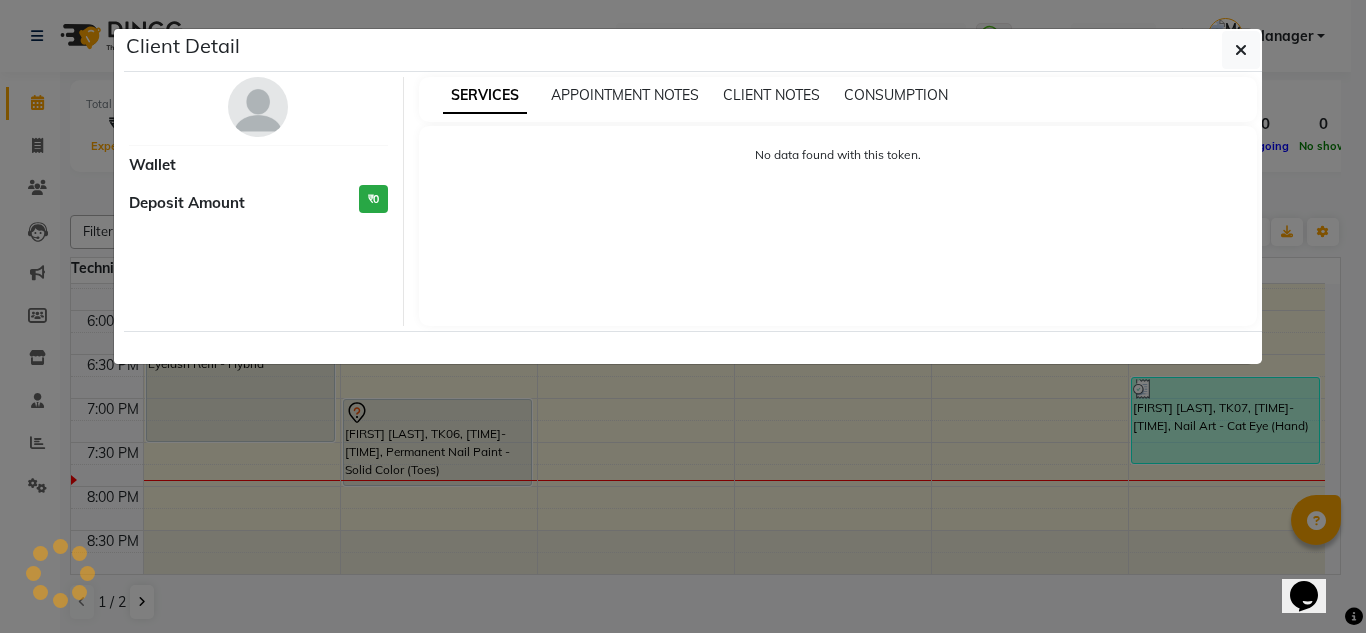 select on "7" 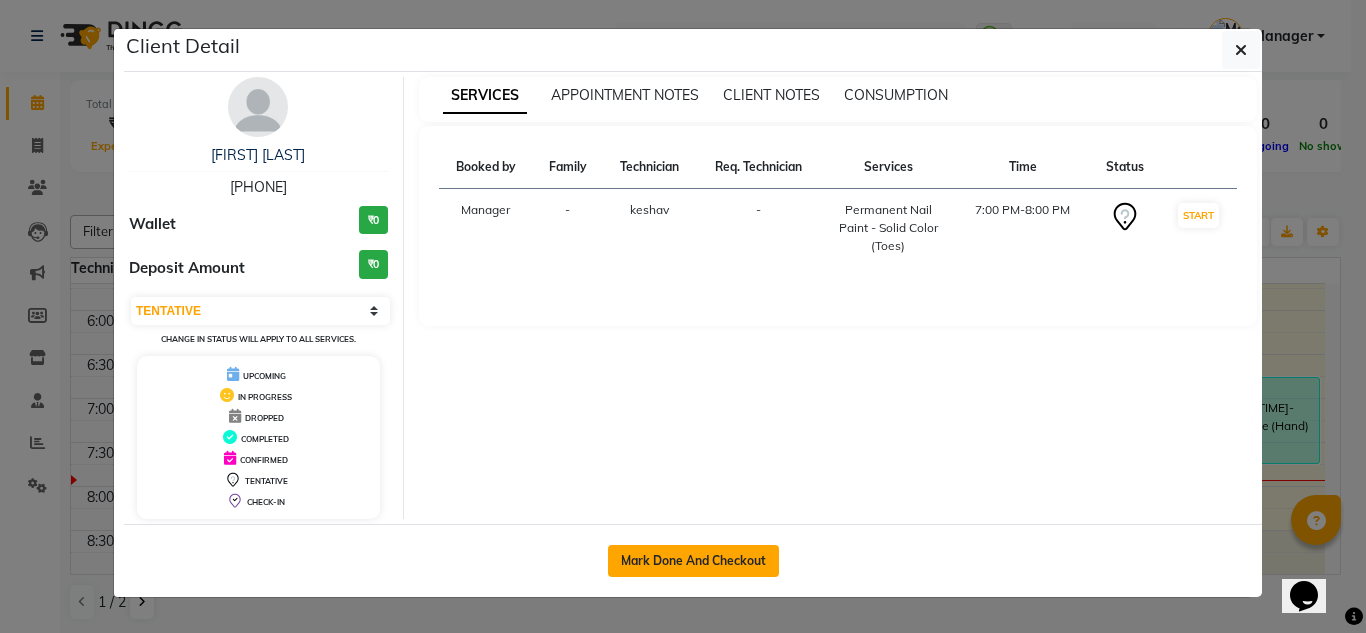 click on "Mark Done And Checkout" 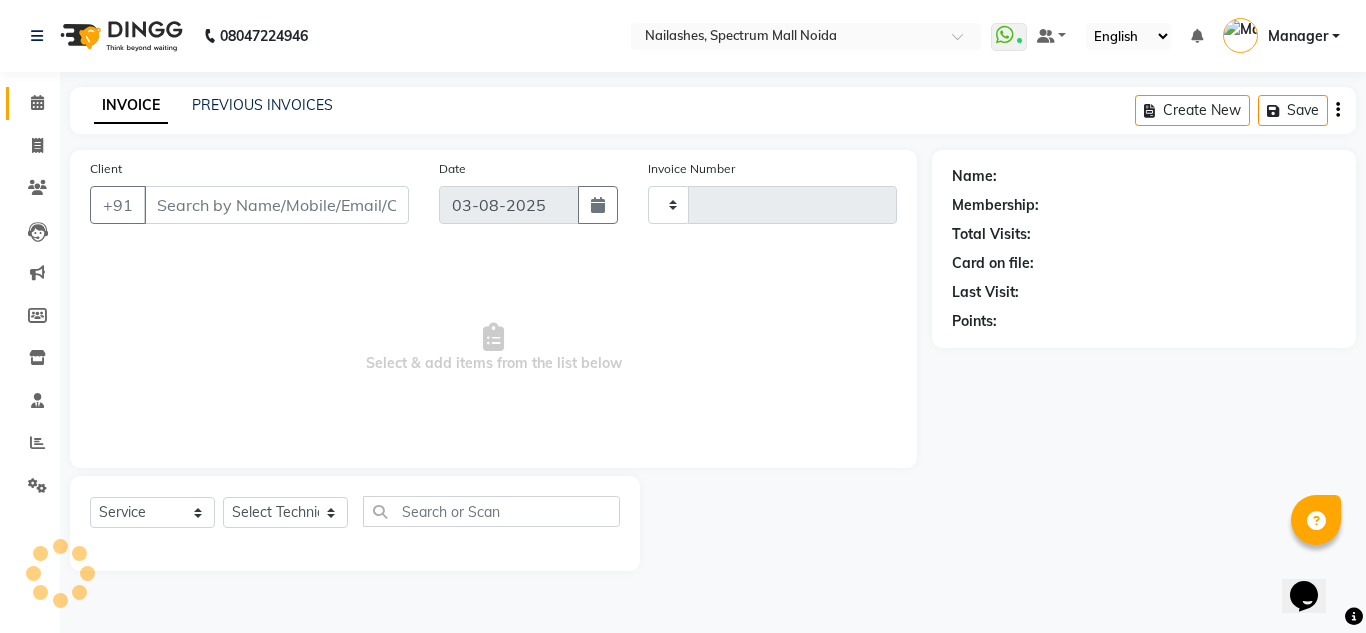 type on "0676" 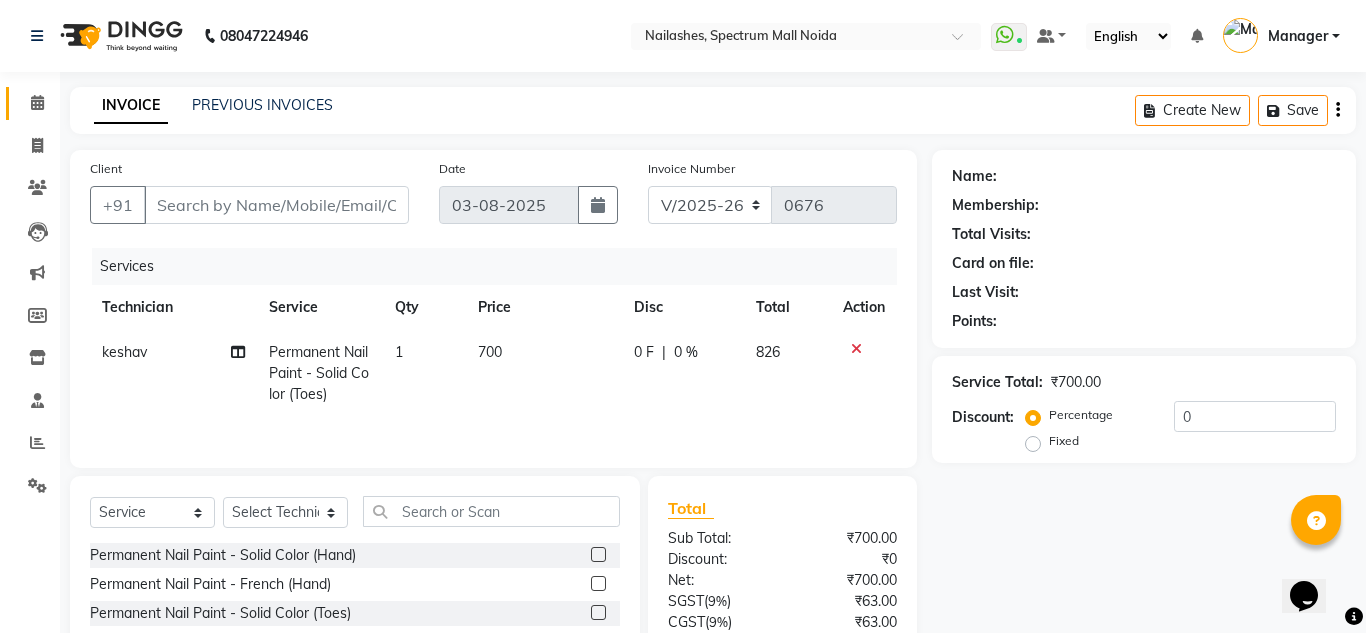 type on "81******47" 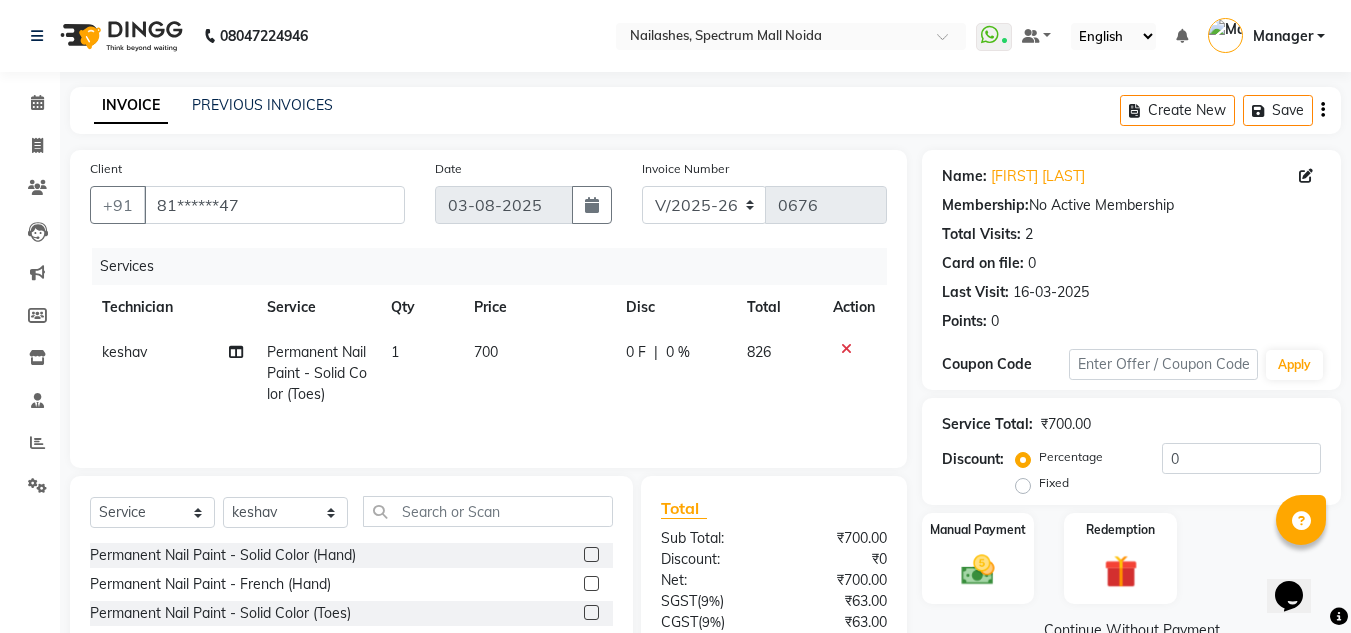 click on "700" 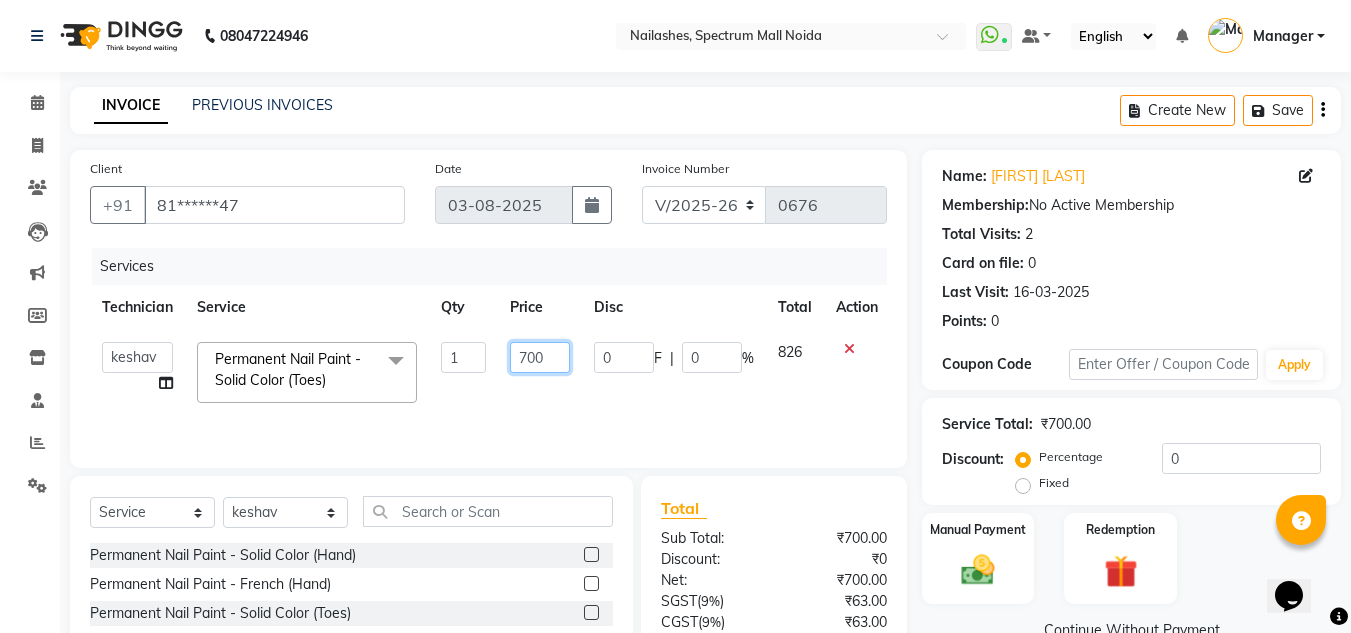 click on "700" 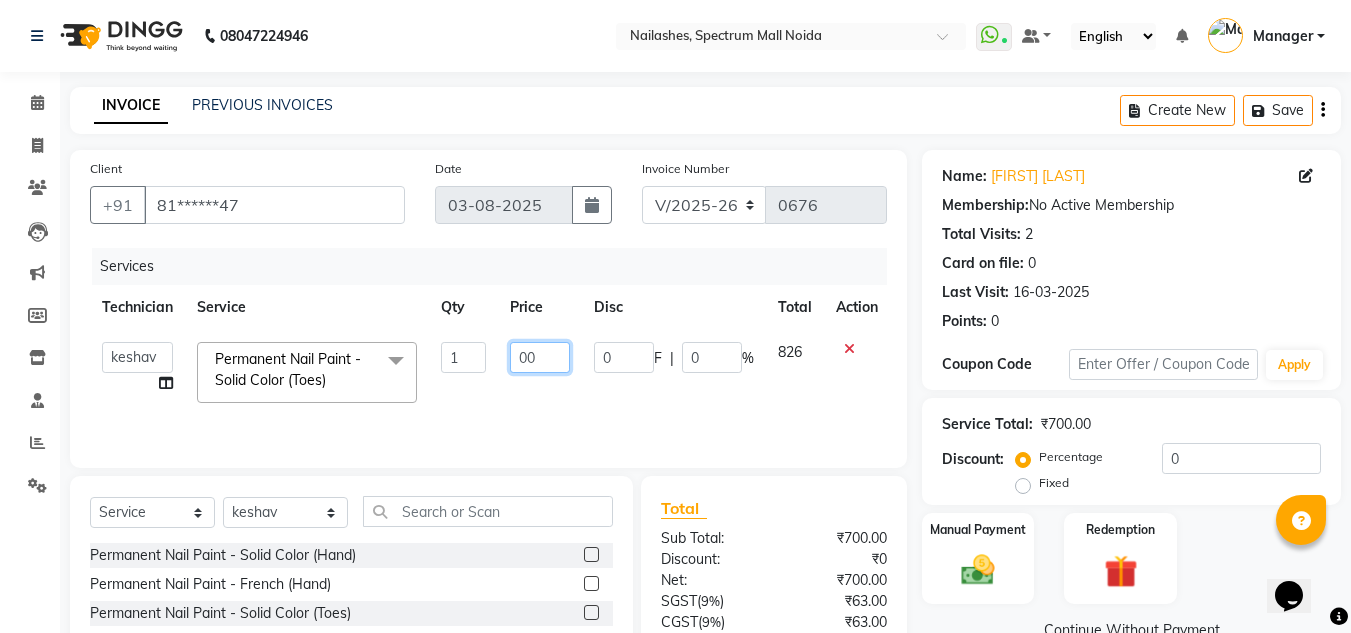type on "500" 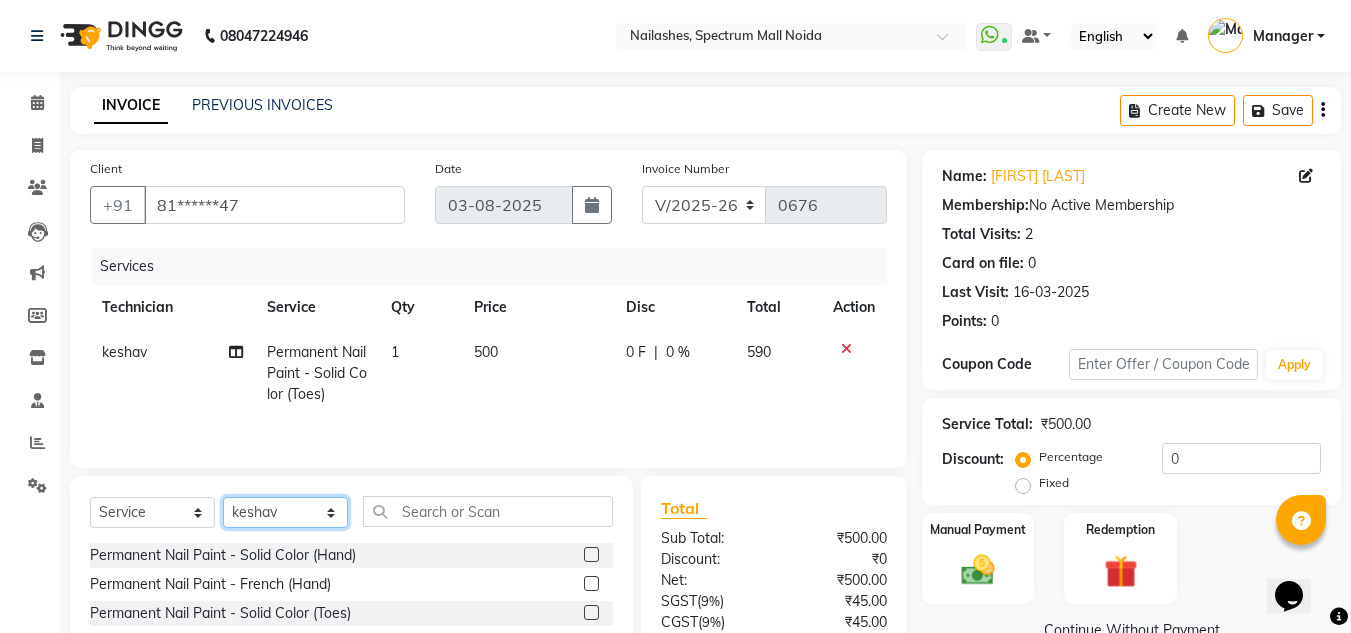 click on "Select Technician [FIRST] [FIRST] [FIRST] [FIRST] [FIRST] [FIRST] [FIRST]" 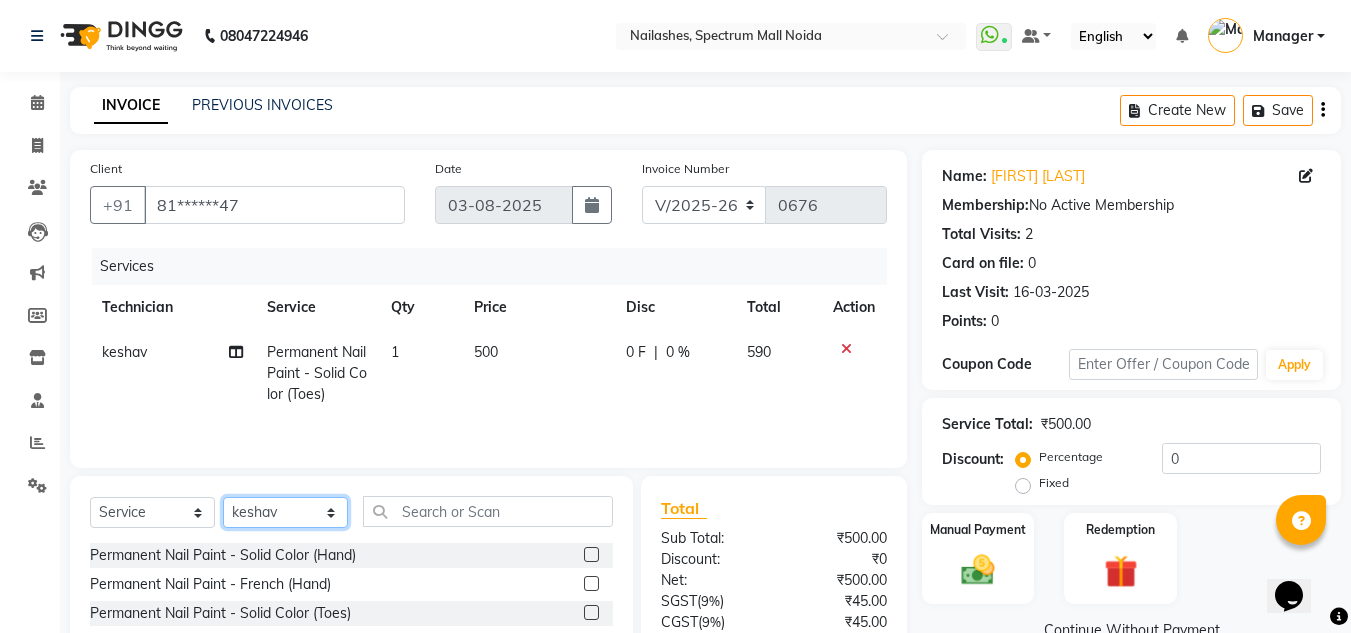 select on "86547" 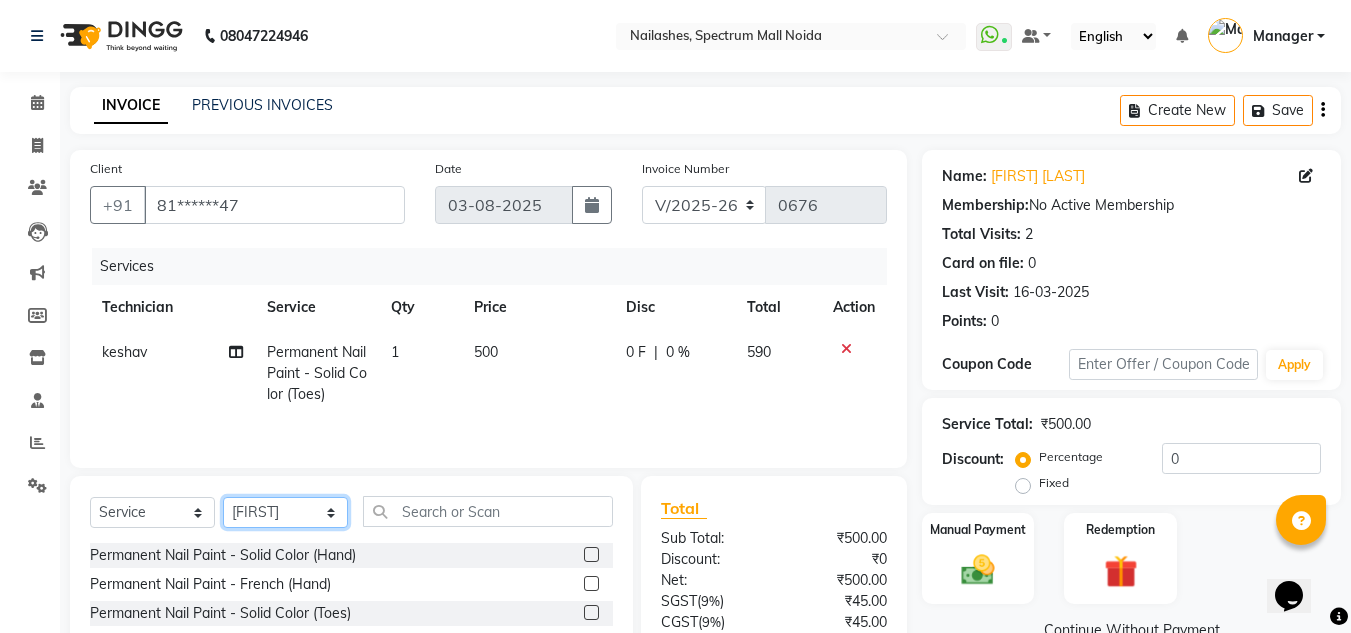 click on "Select Technician [FIRST] [FIRST] [FIRST] [FIRST] [FIRST] [FIRST] [FIRST]" 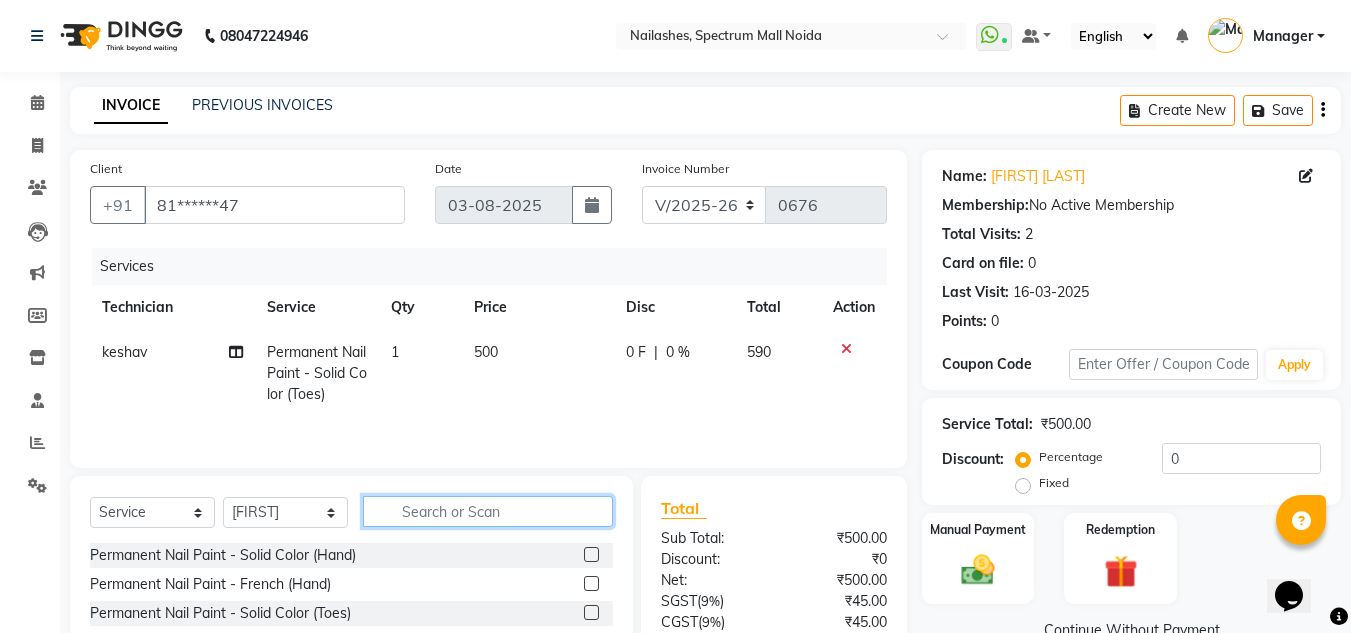 click 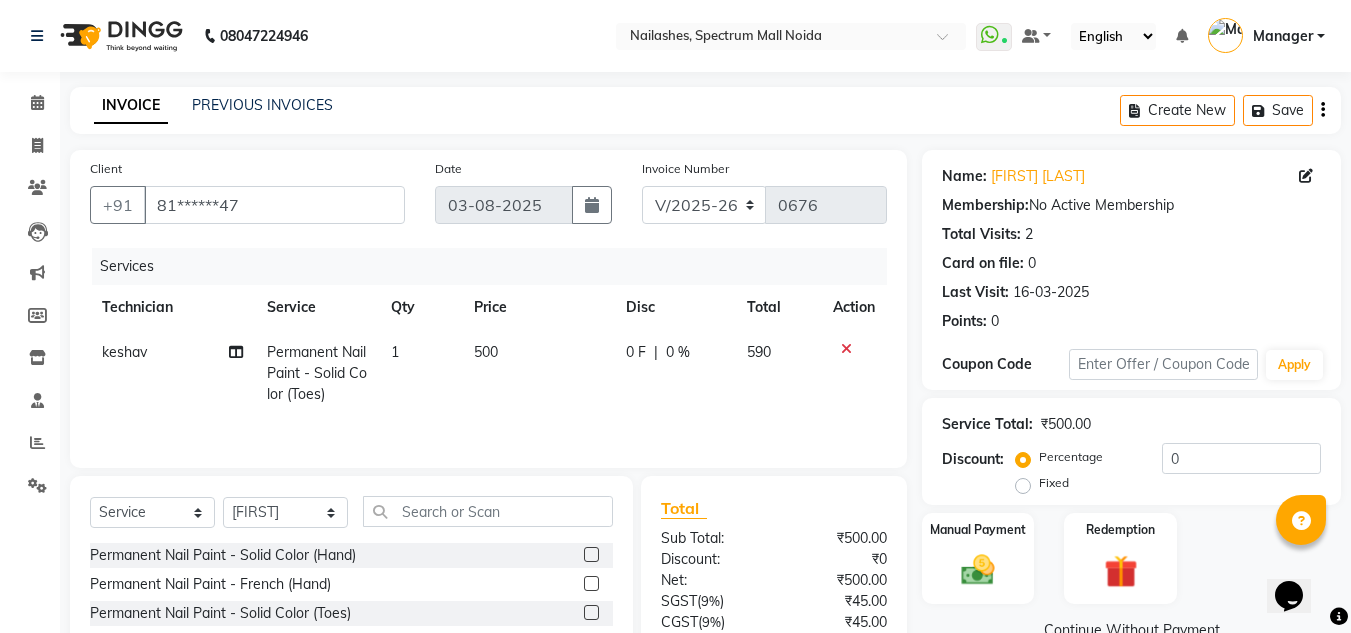 click 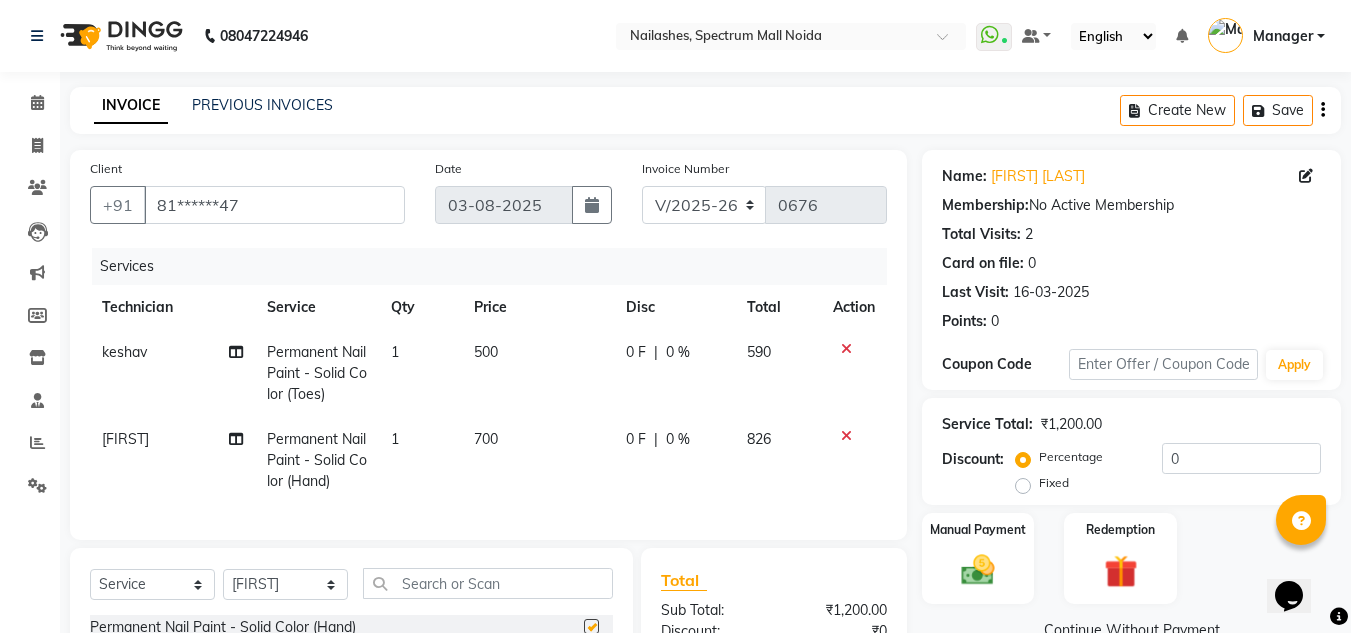 checkbox on "false" 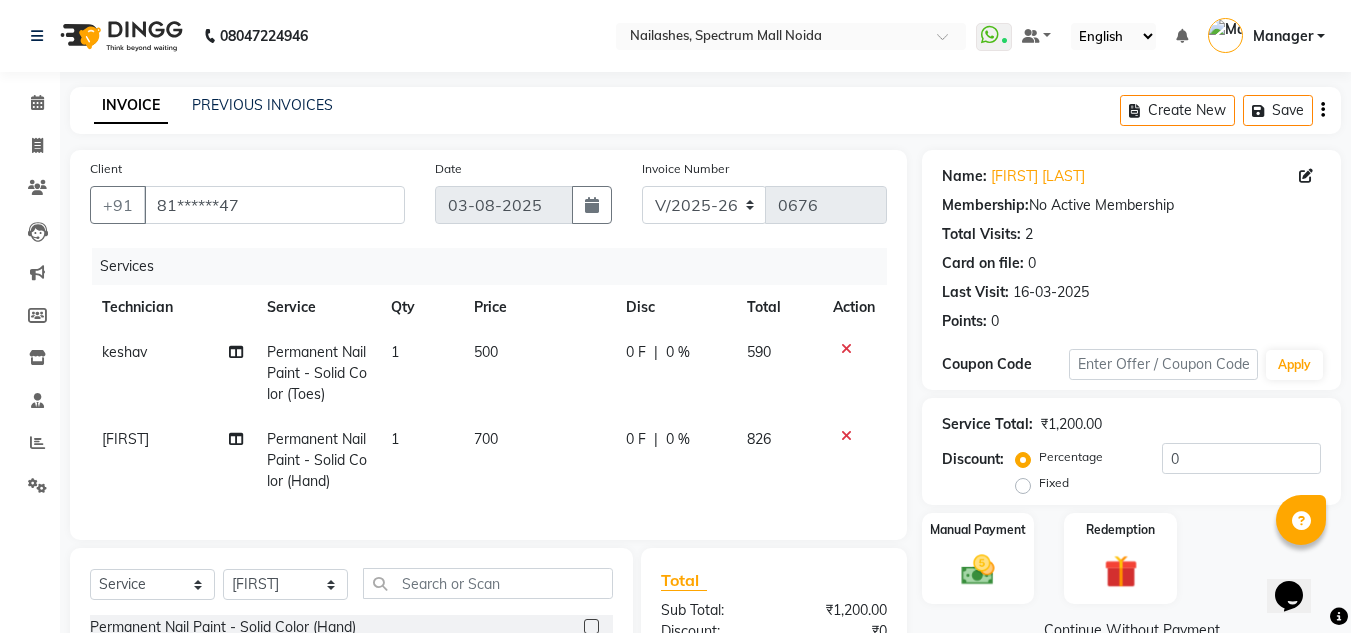 click on "700" 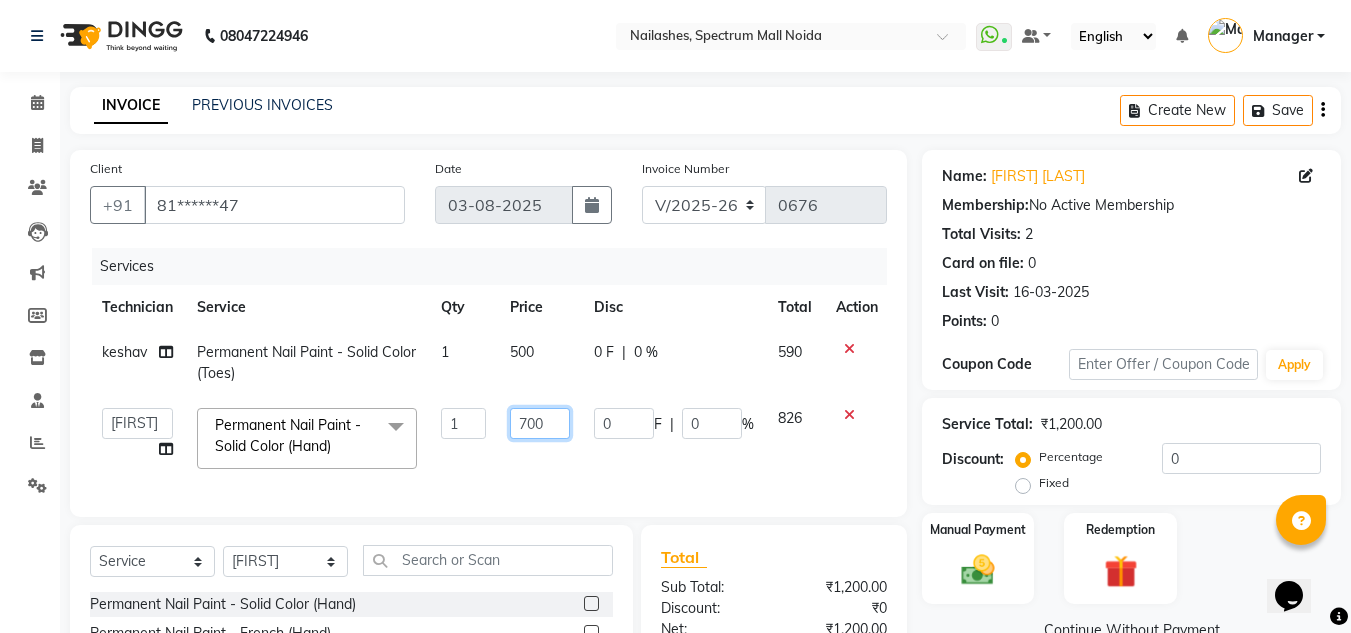 click on "700" 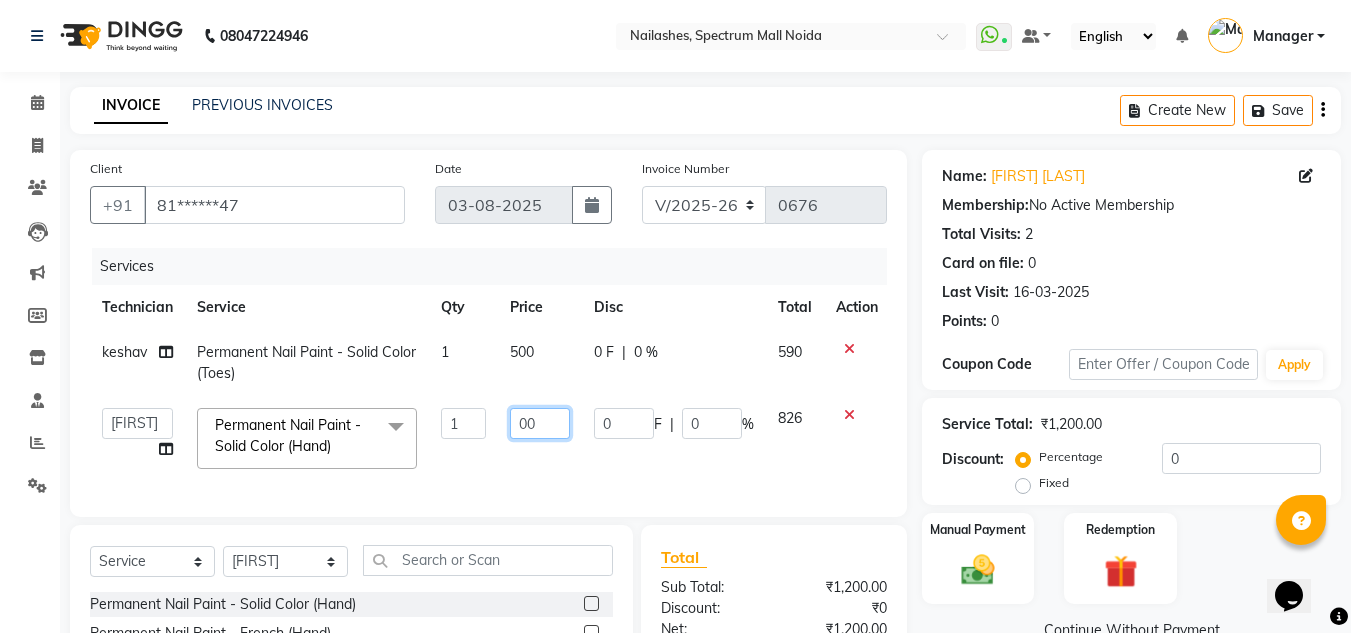 type on "500" 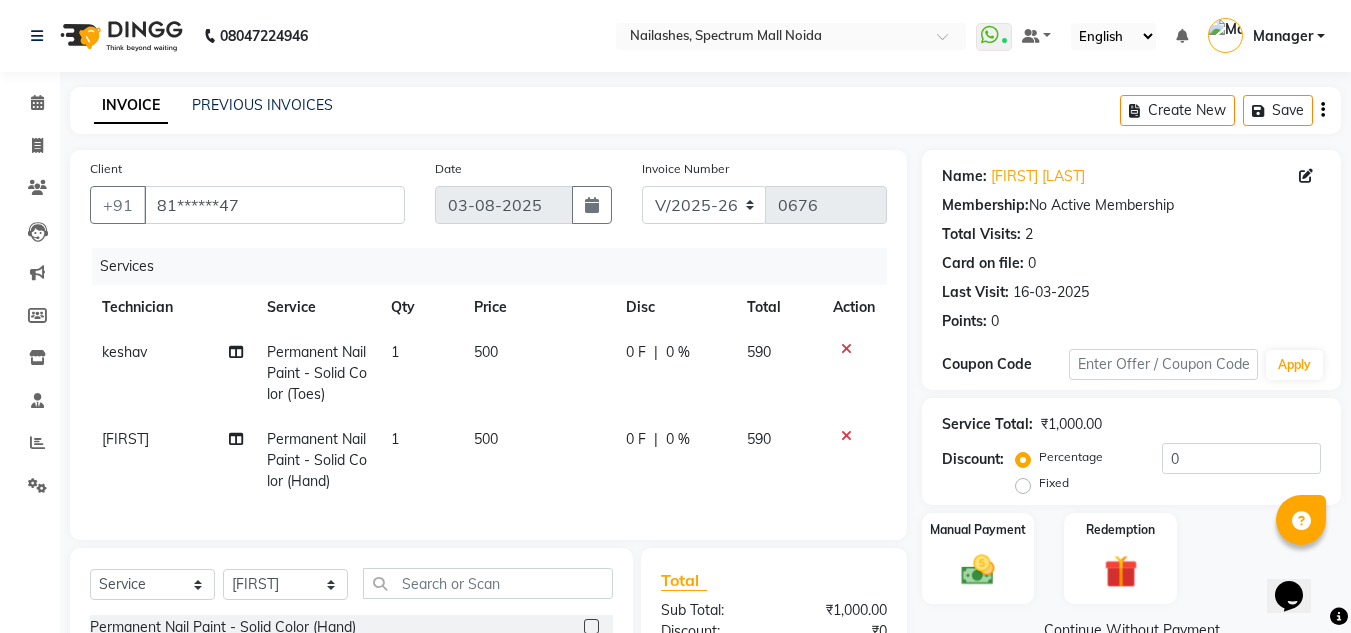 click on "[FIRST] Permanent Nail Paint - Solid Color (Hand) 1 500 0 F | 0 % 590" 